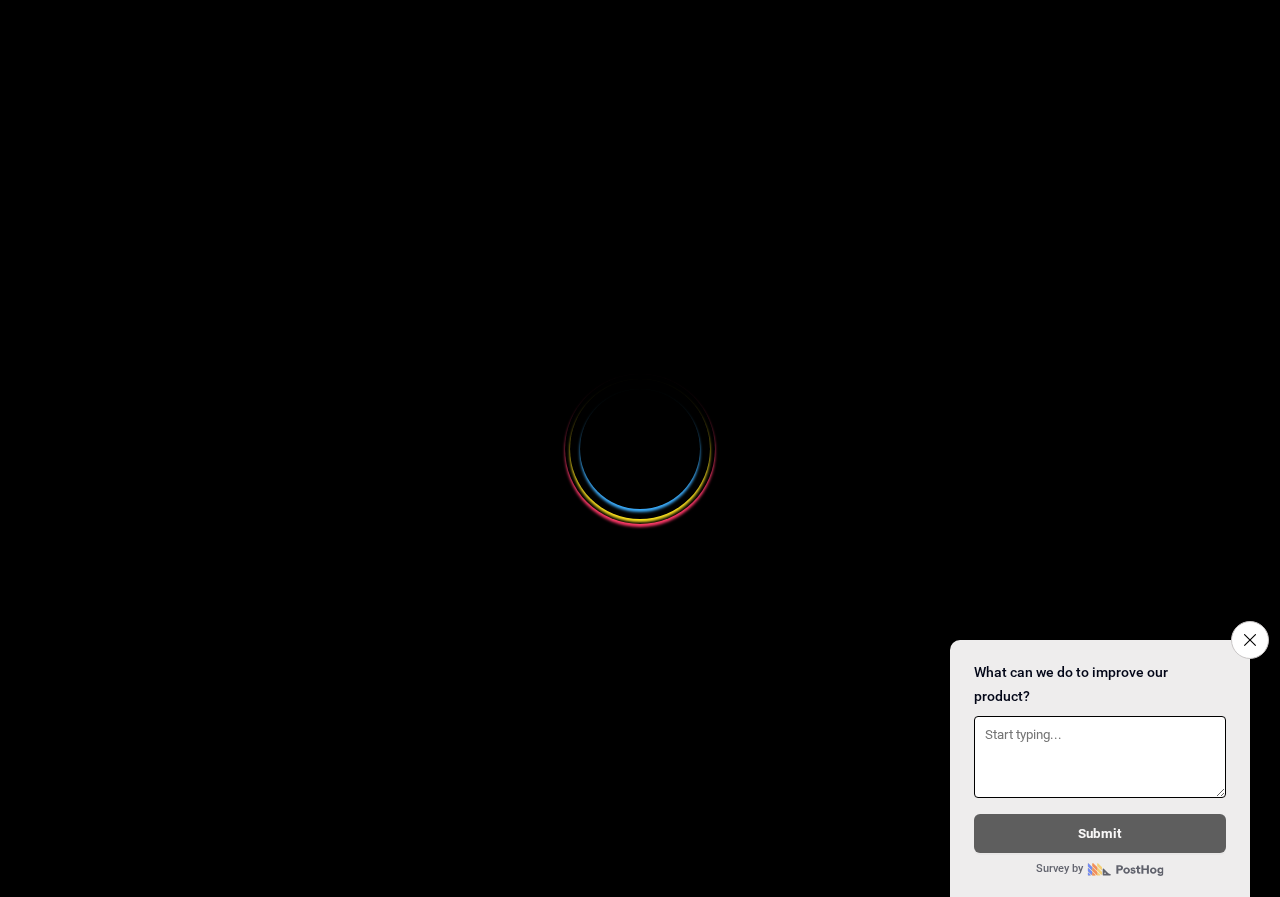 select 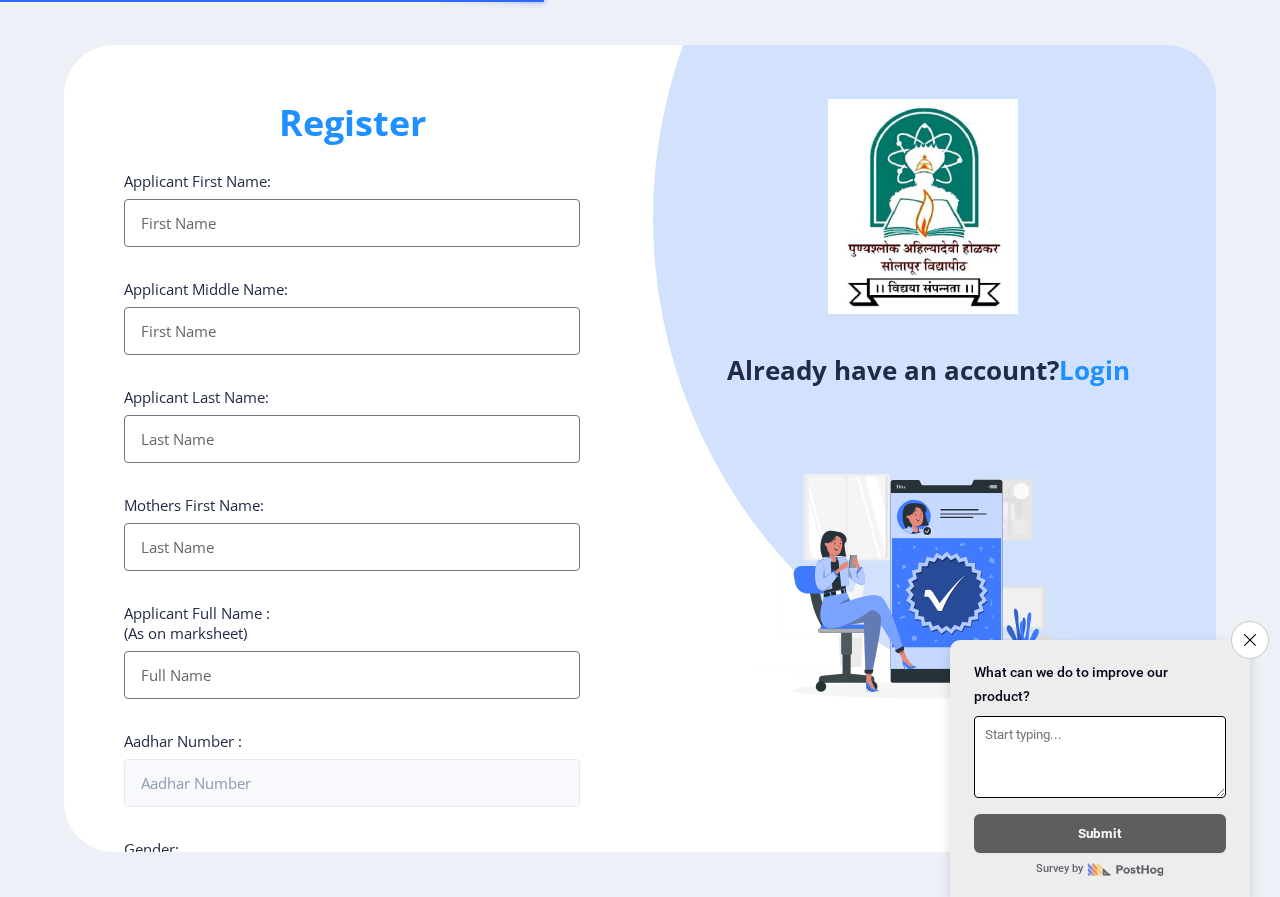 scroll, scrollTop: 0, scrollLeft: 0, axis: both 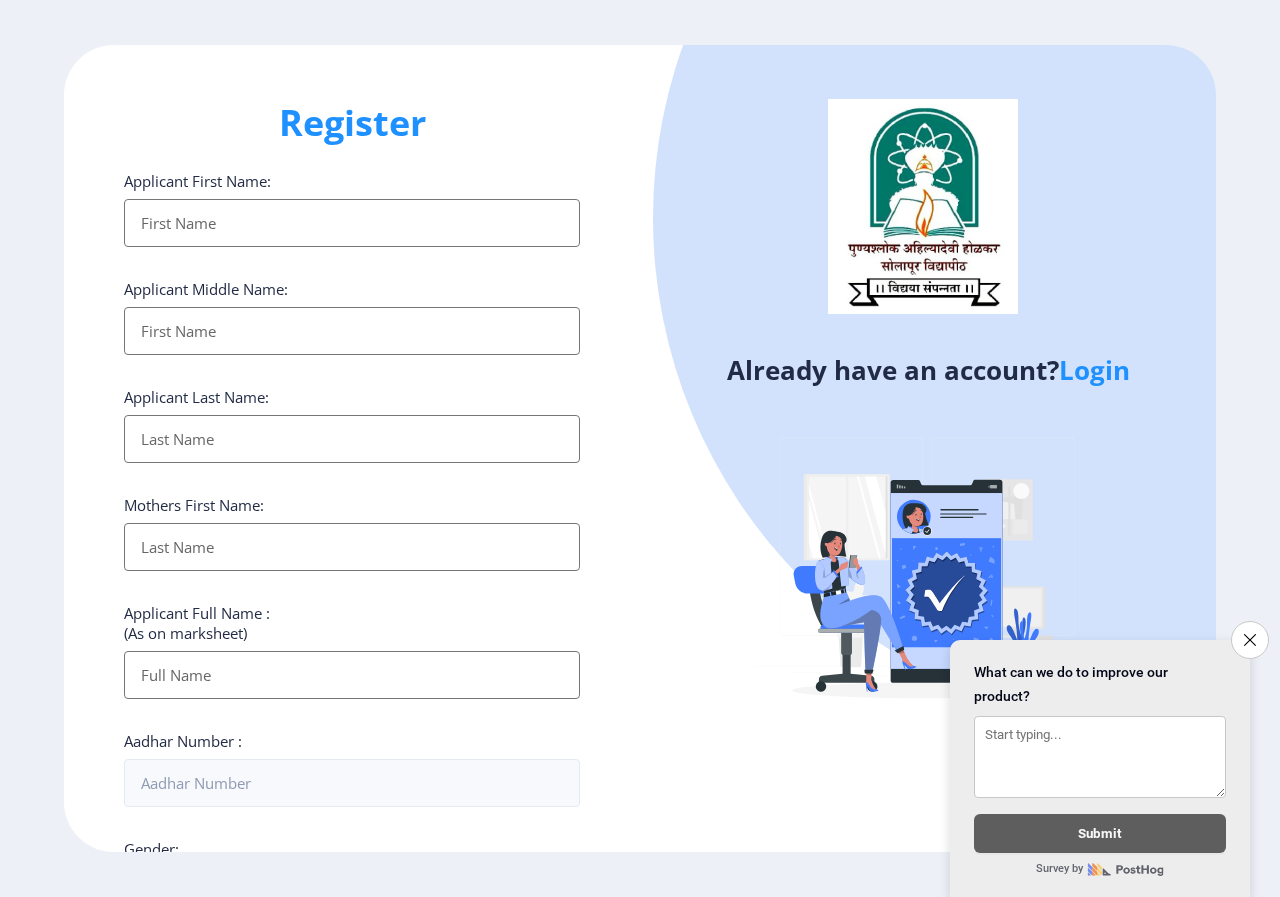 click on "Applicant First Name:" at bounding box center [352, 223] 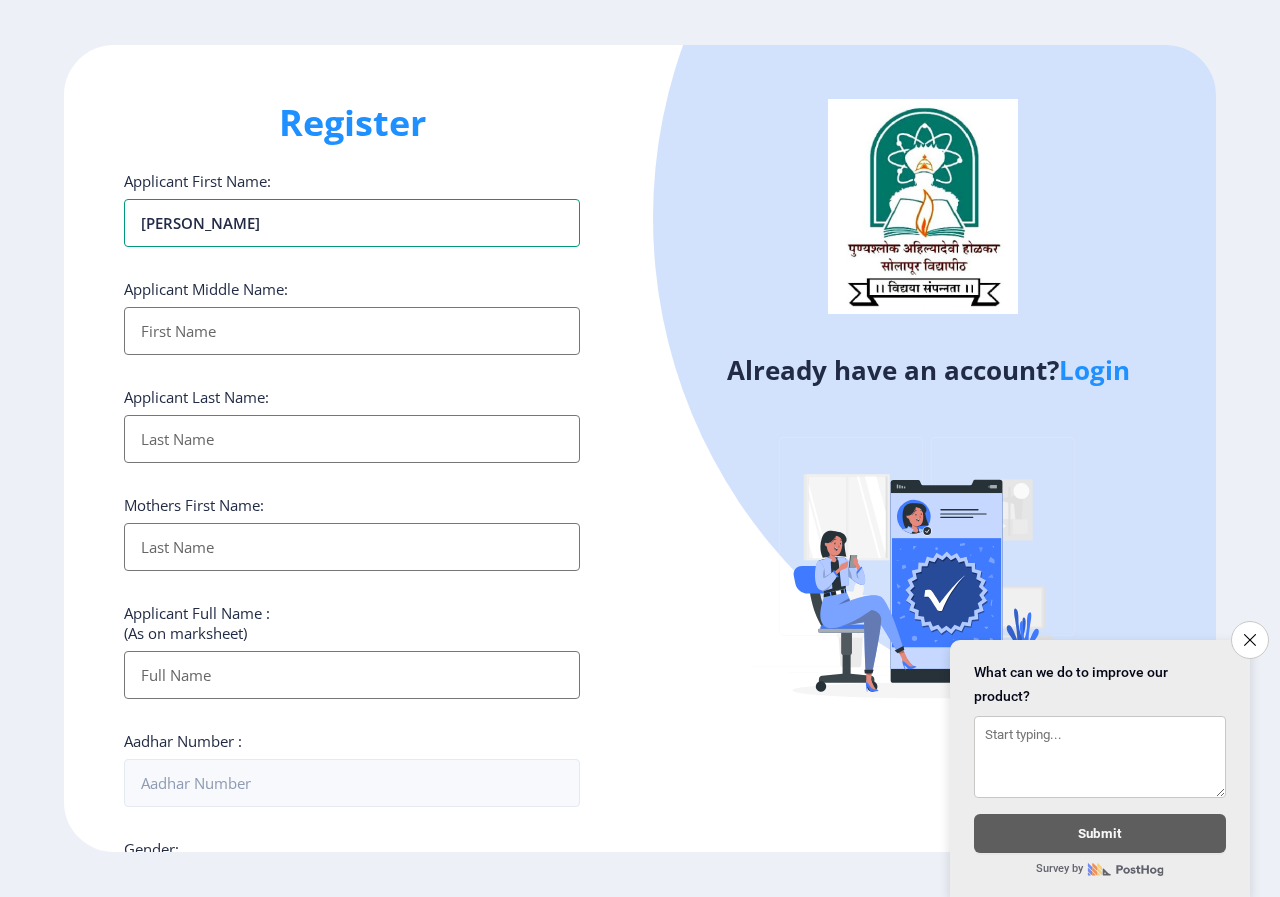 type on "[PERSON_NAME]" 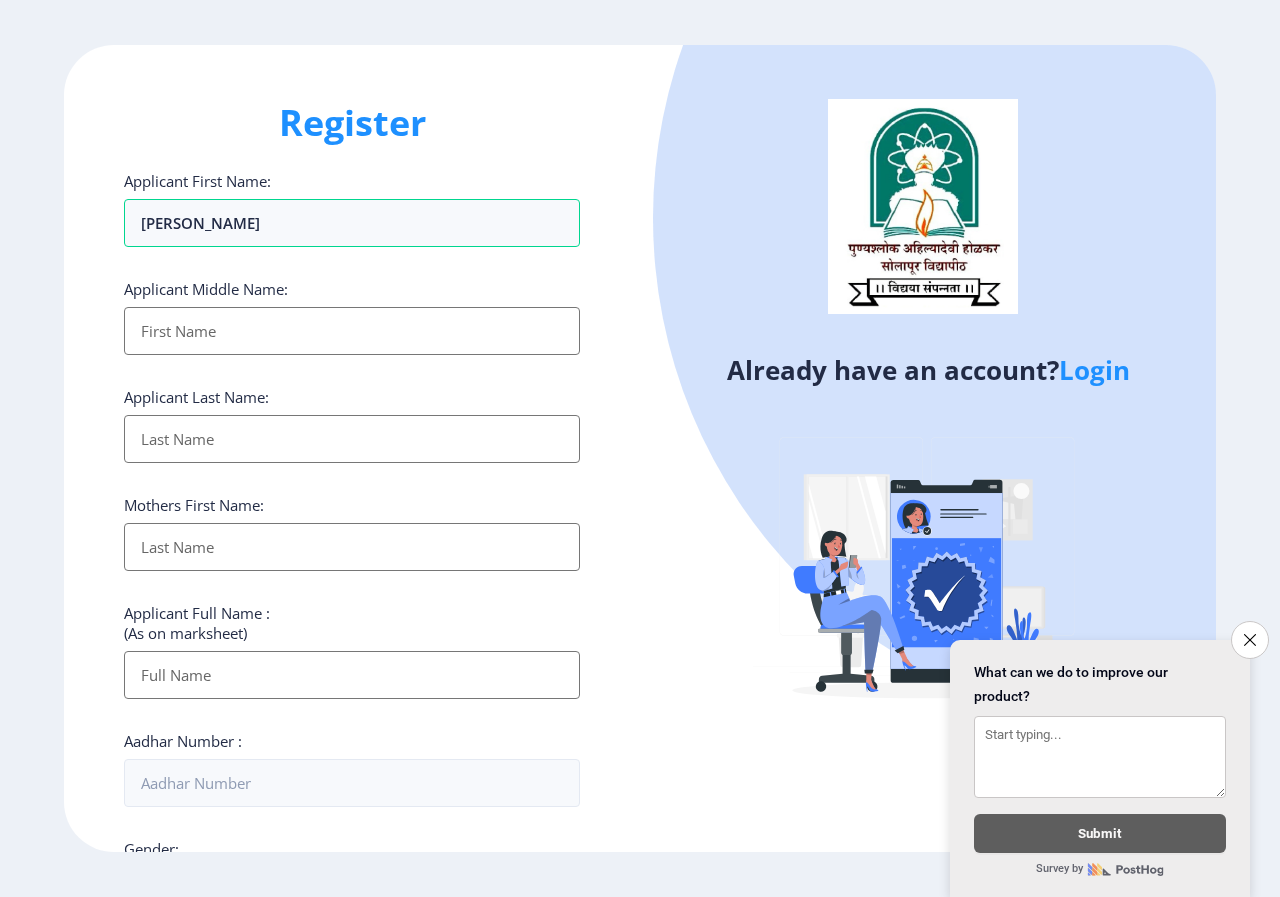 click on "Applicant First Name:" at bounding box center (352, 331) 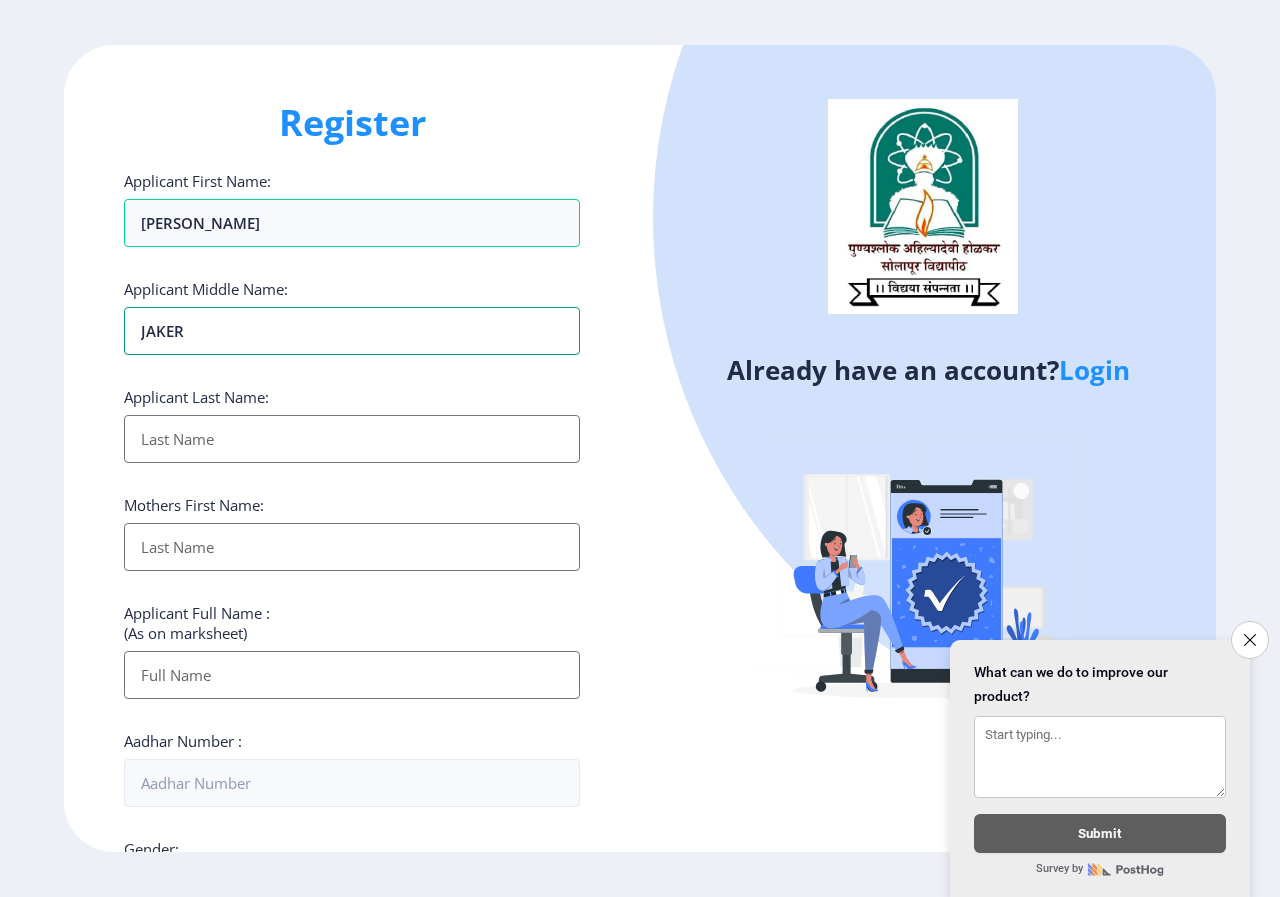 type on "JAKER" 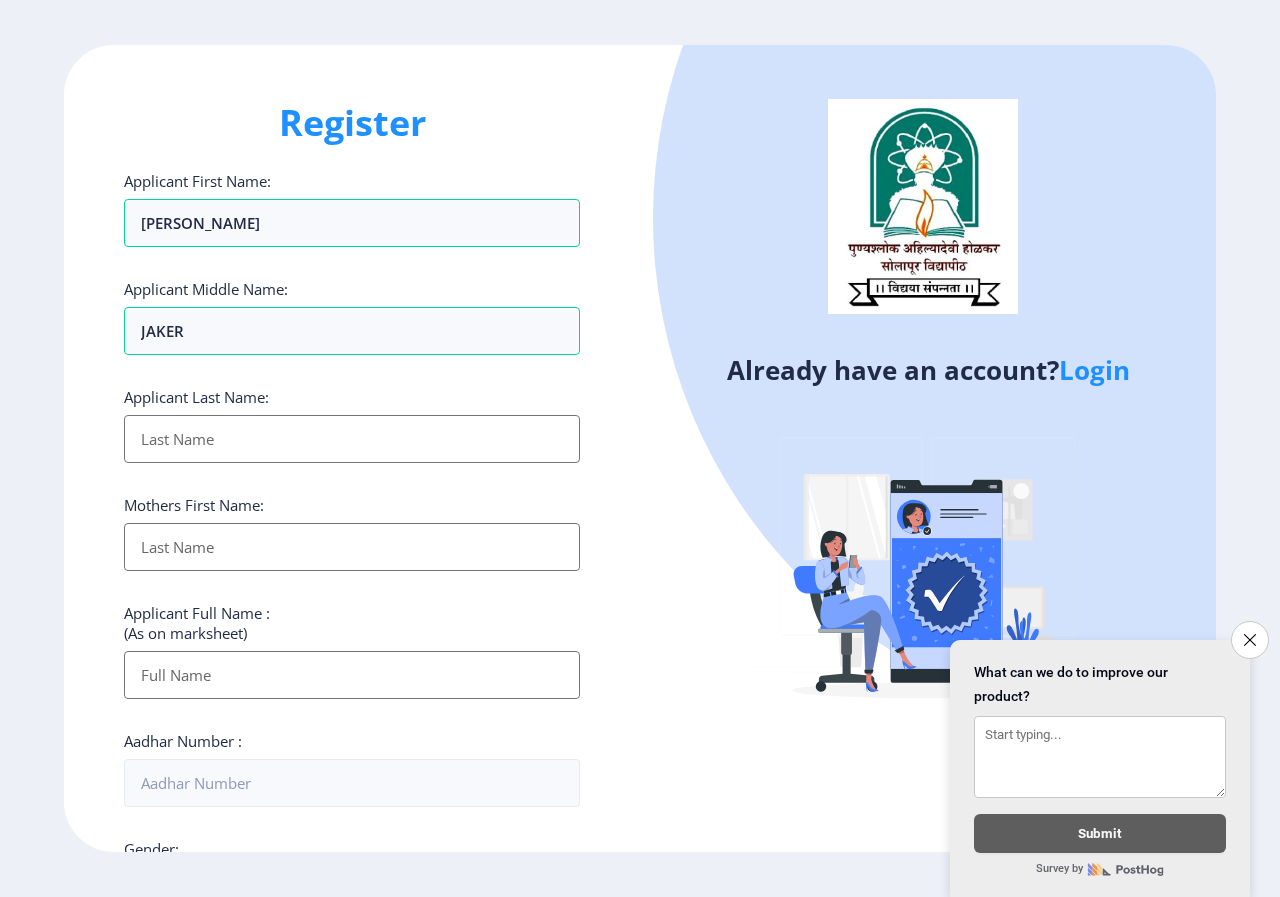 click on "Applicant First Name:" at bounding box center [352, 439] 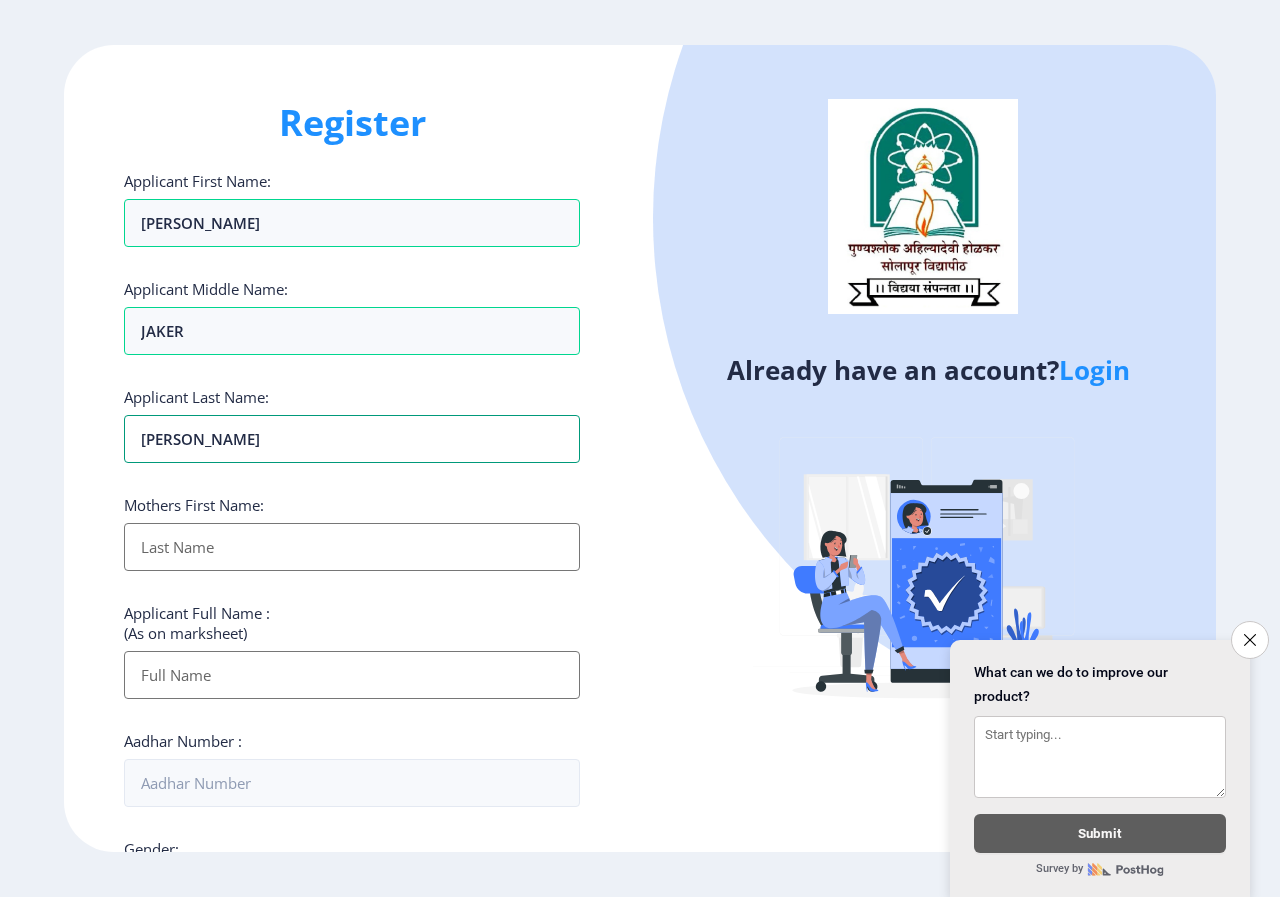 type on "[PERSON_NAME]" 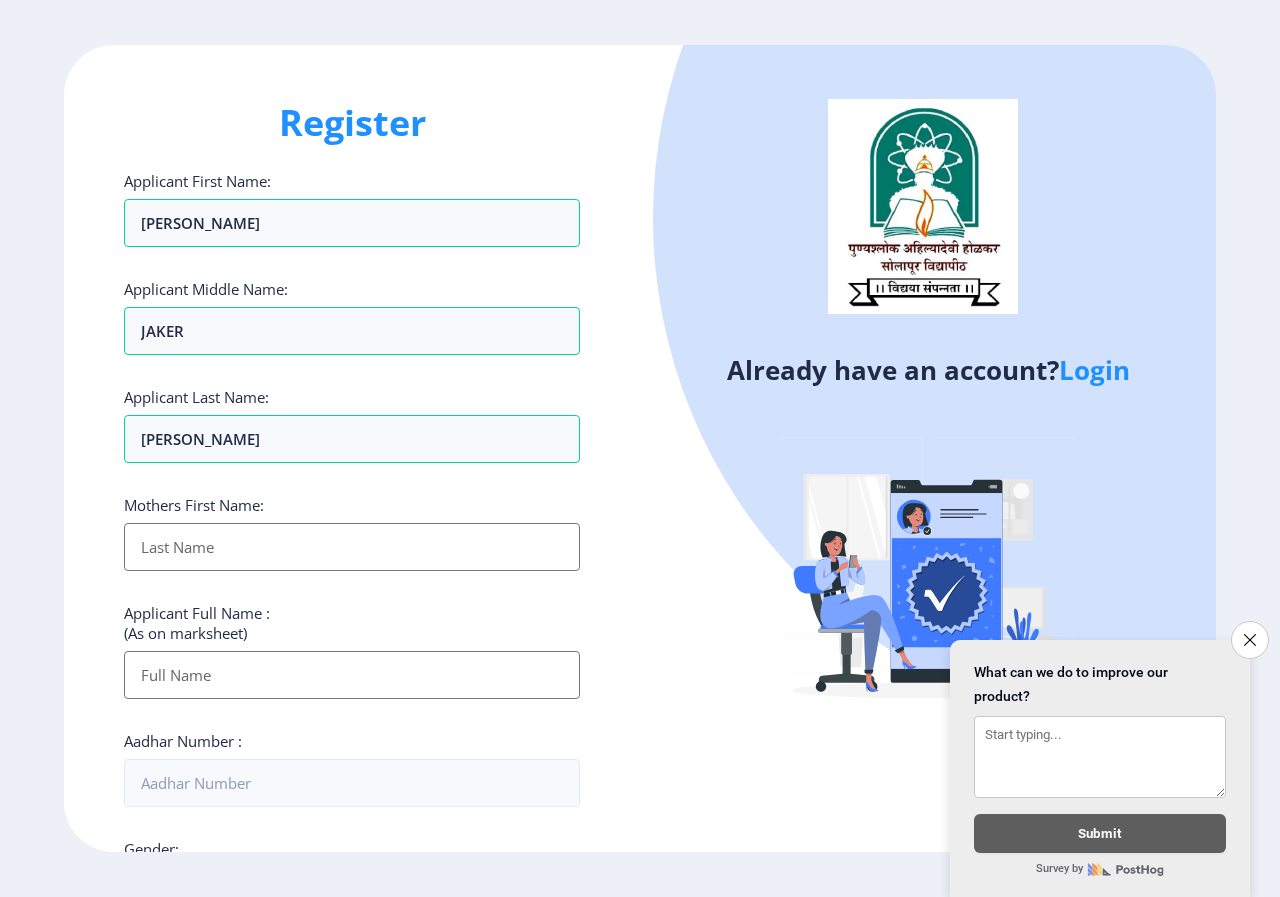 click on "Applicant First Name:" at bounding box center (352, 547) 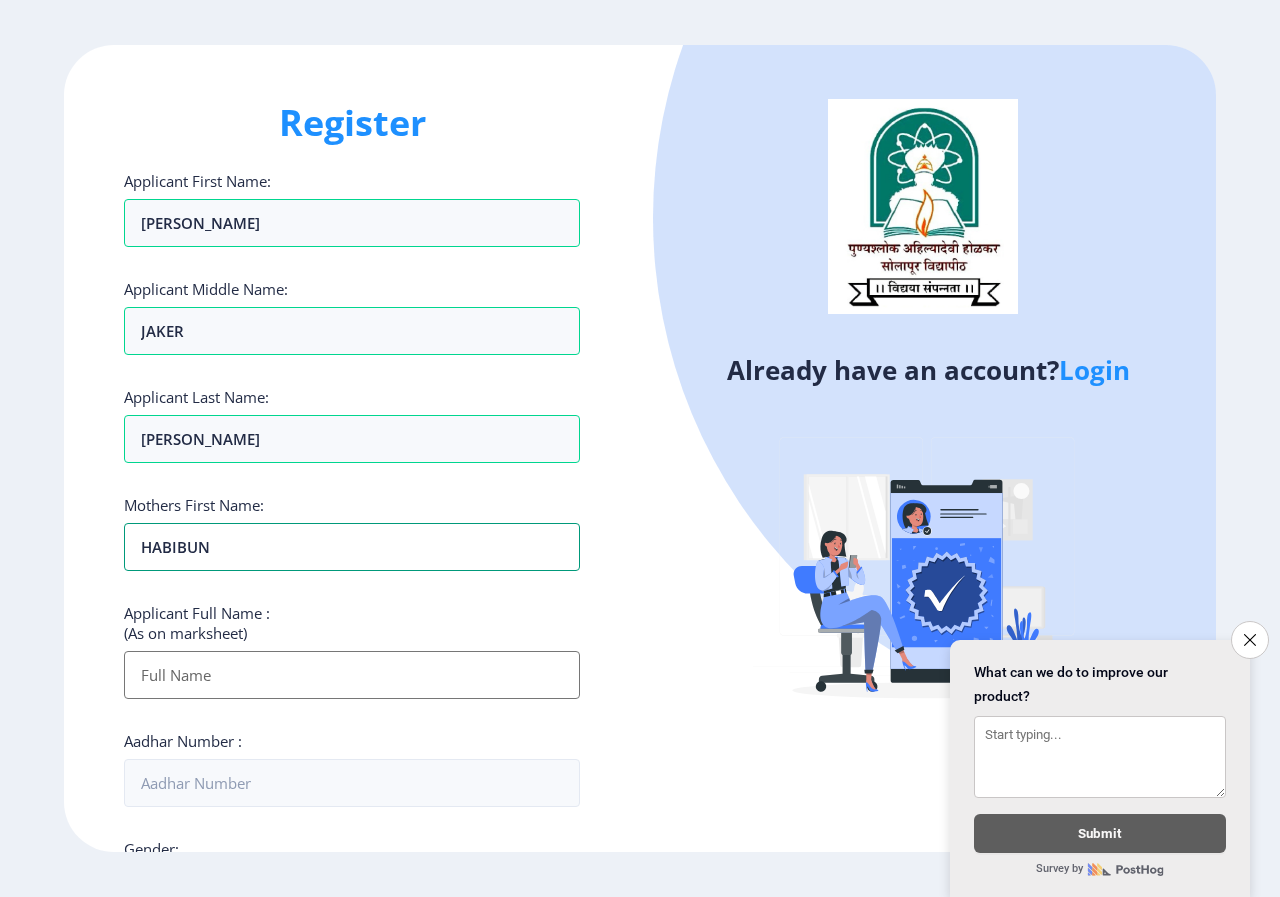 type on "HABIBUN" 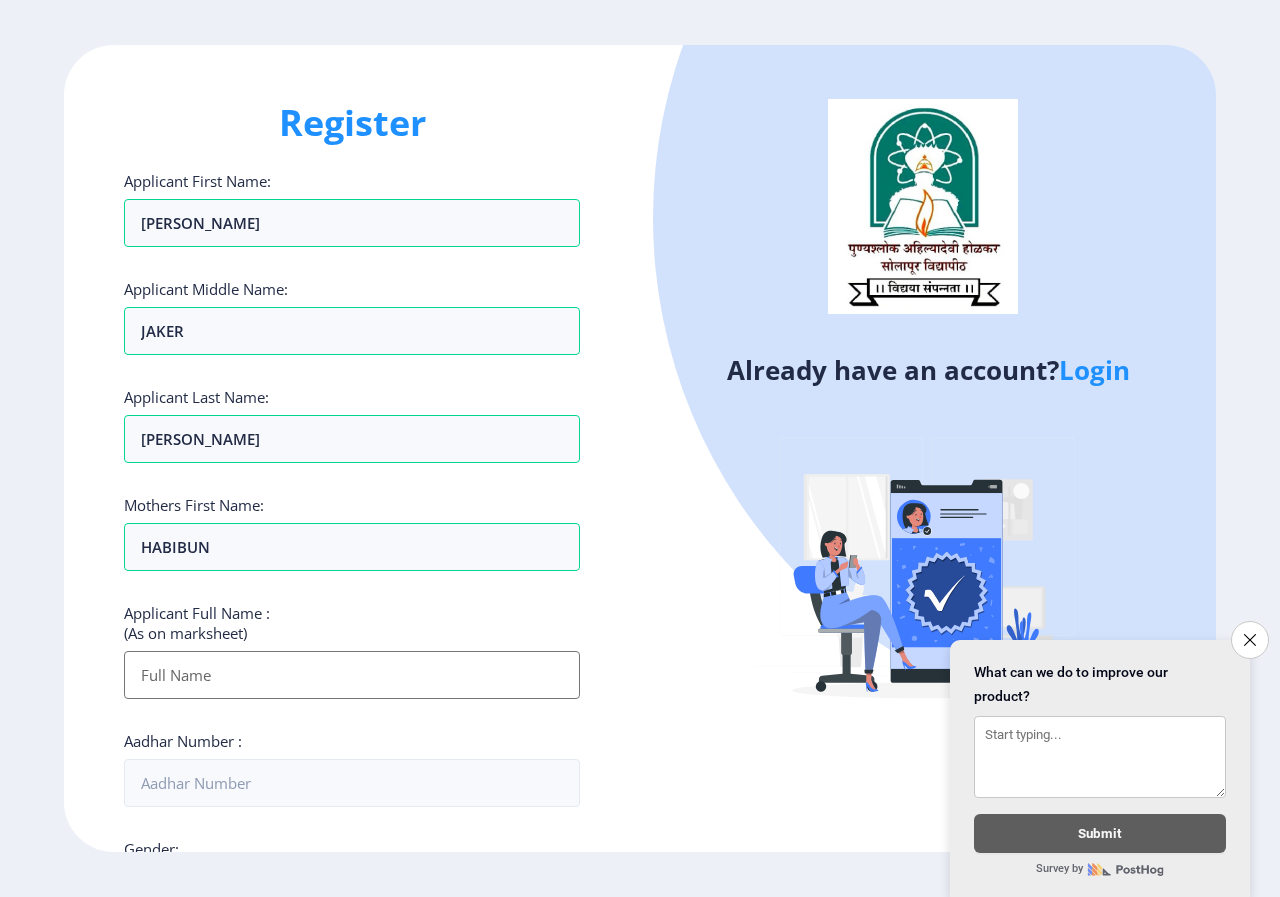 click on "Applicant First Name:" at bounding box center (352, 675) 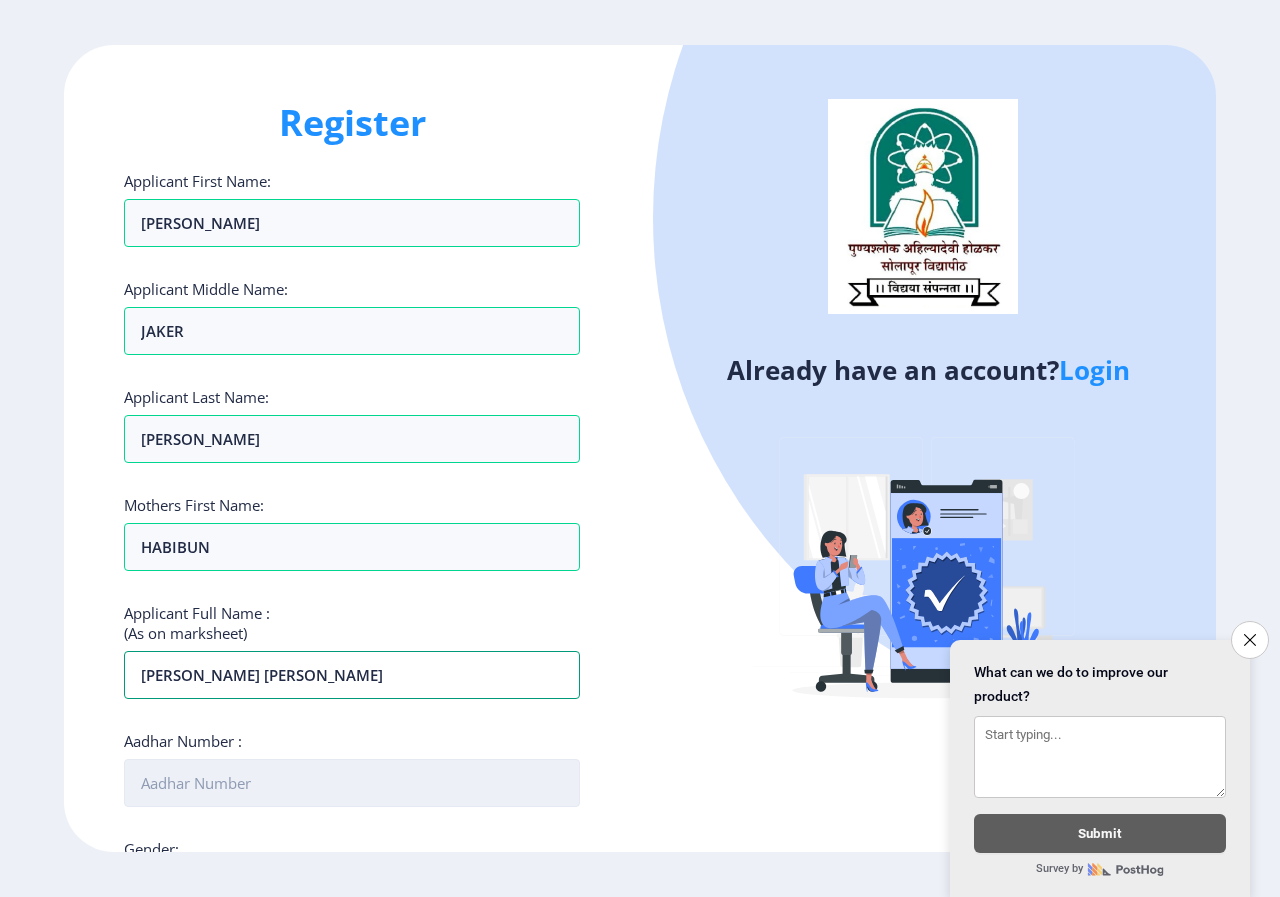 type on "[PERSON_NAME] [PERSON_NAME]" 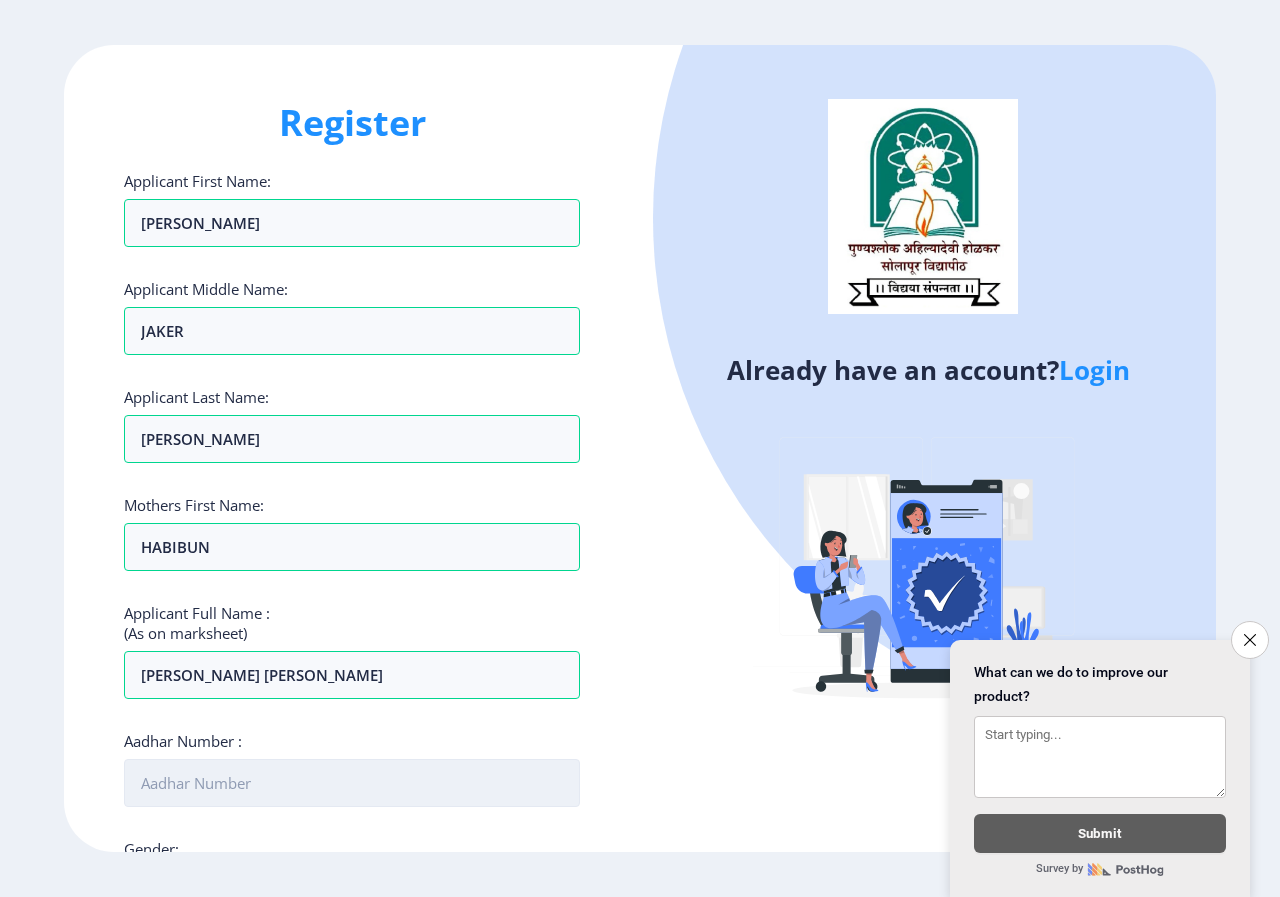 click on "Aadhar Number :" at bounding box center [352, 783] 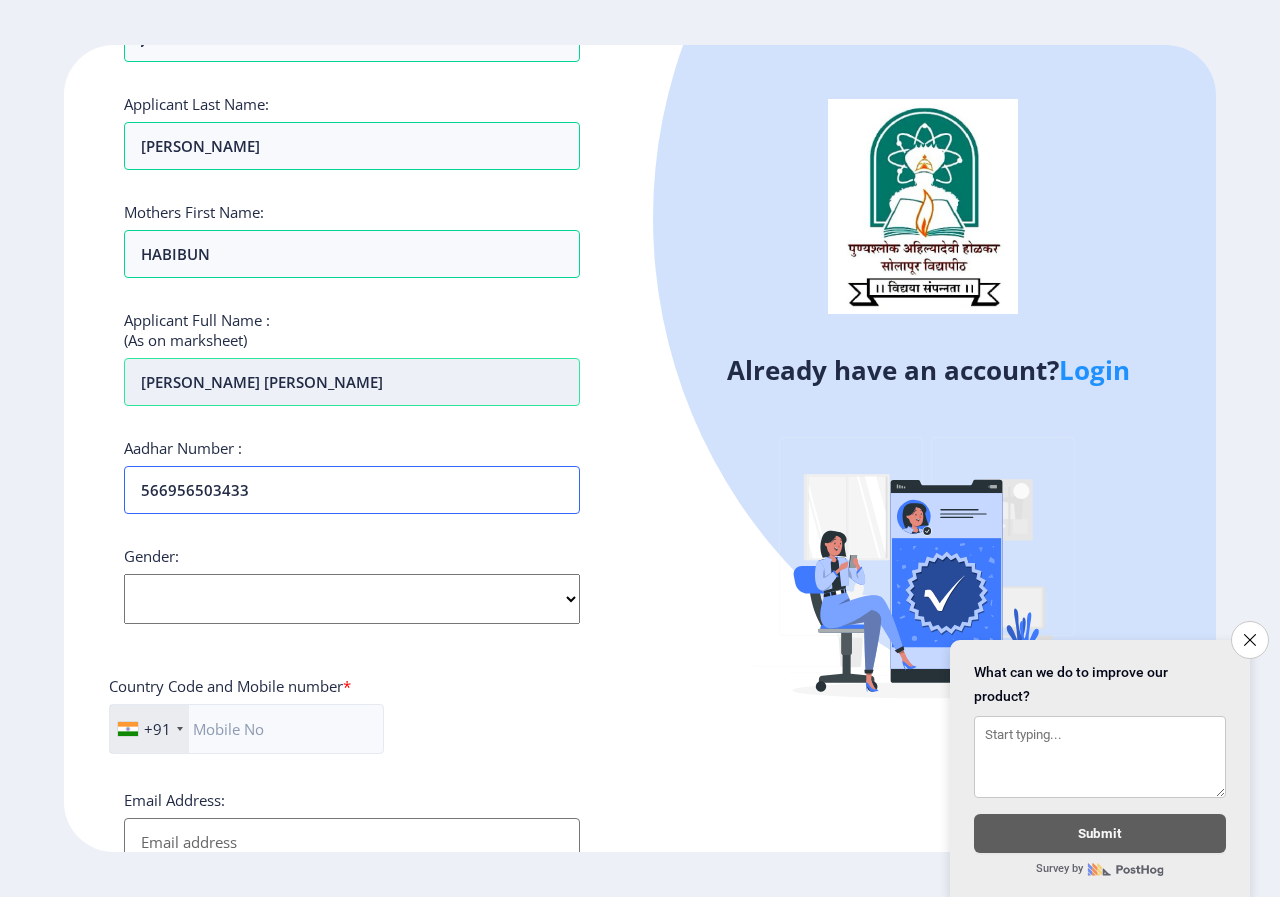scroll, scrollTop: 300, scrollLeft: 0, axis: vertical 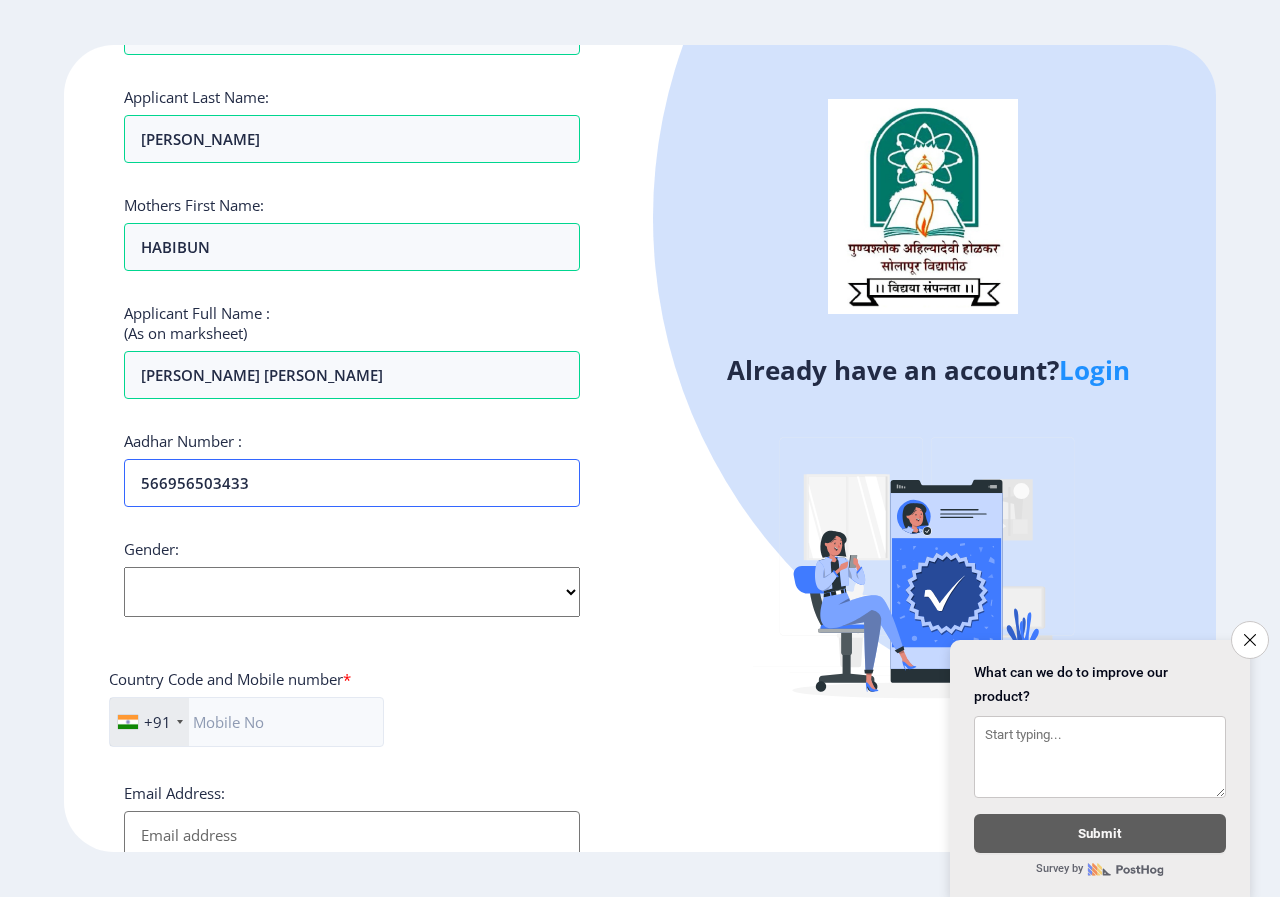 type on "566956503433" 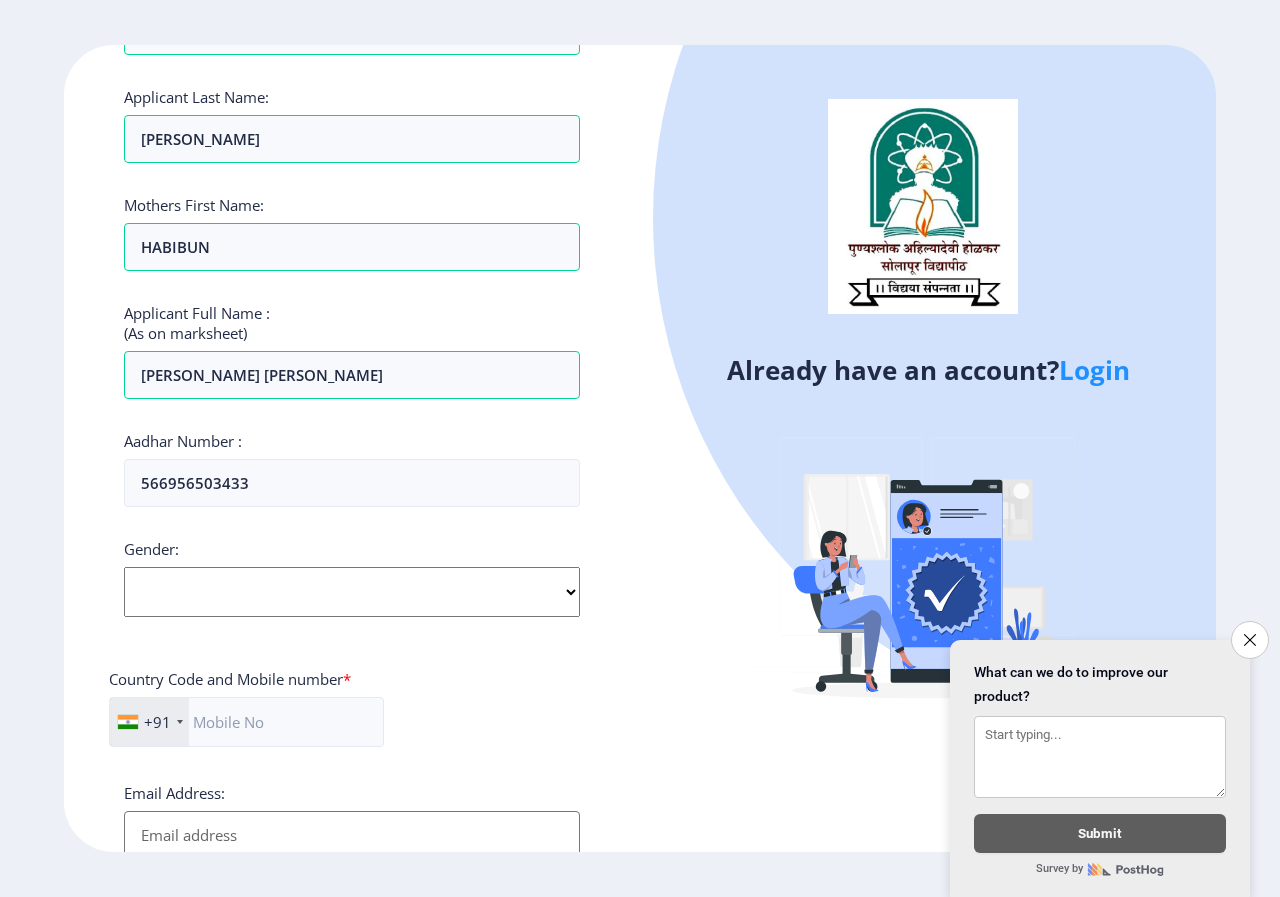 click on "Select Gender [DEMOGRAPHIC_DATA] [DEMOGRAPHIC_DATA] Other" 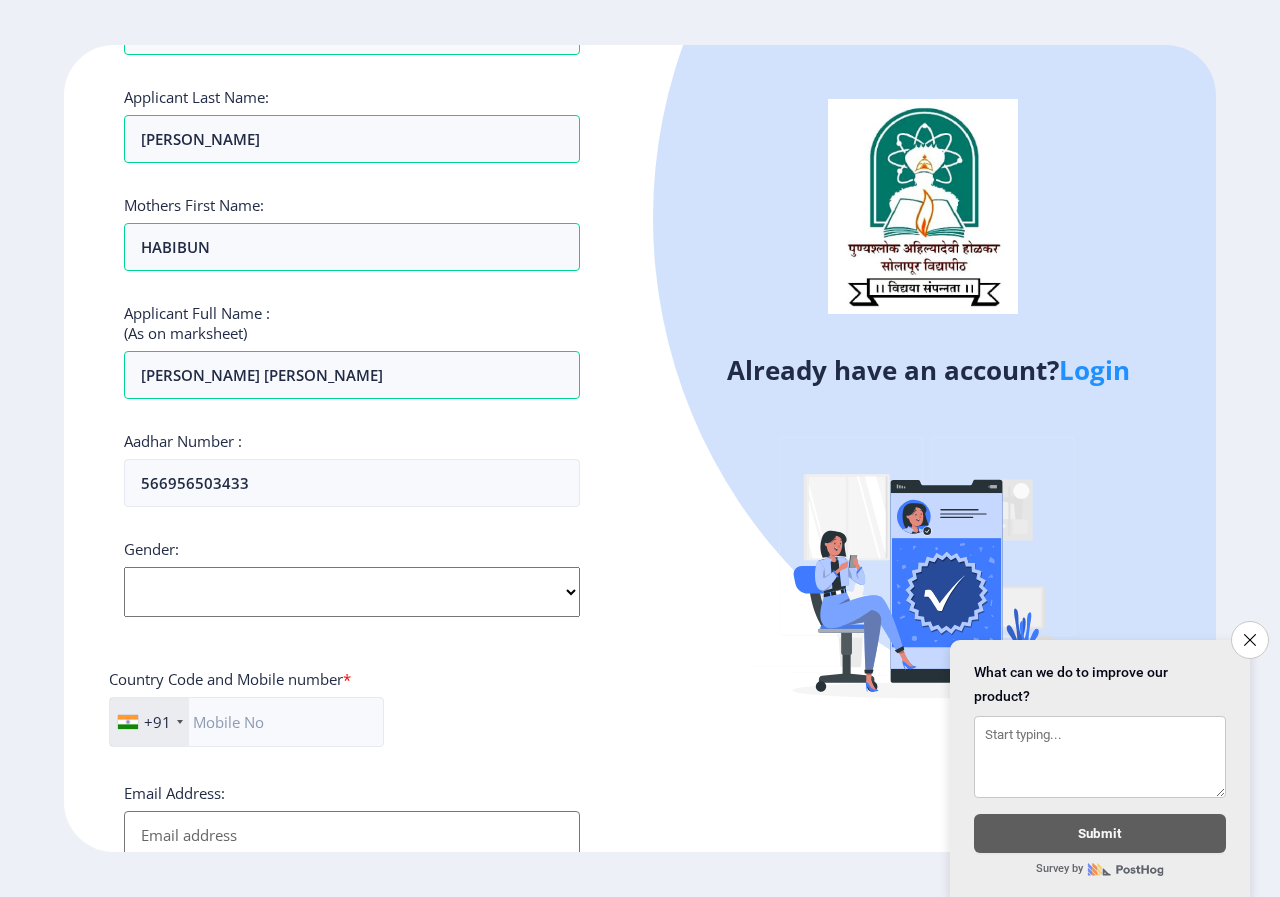 select on "[DEMOGRAPHIC_DATA]" 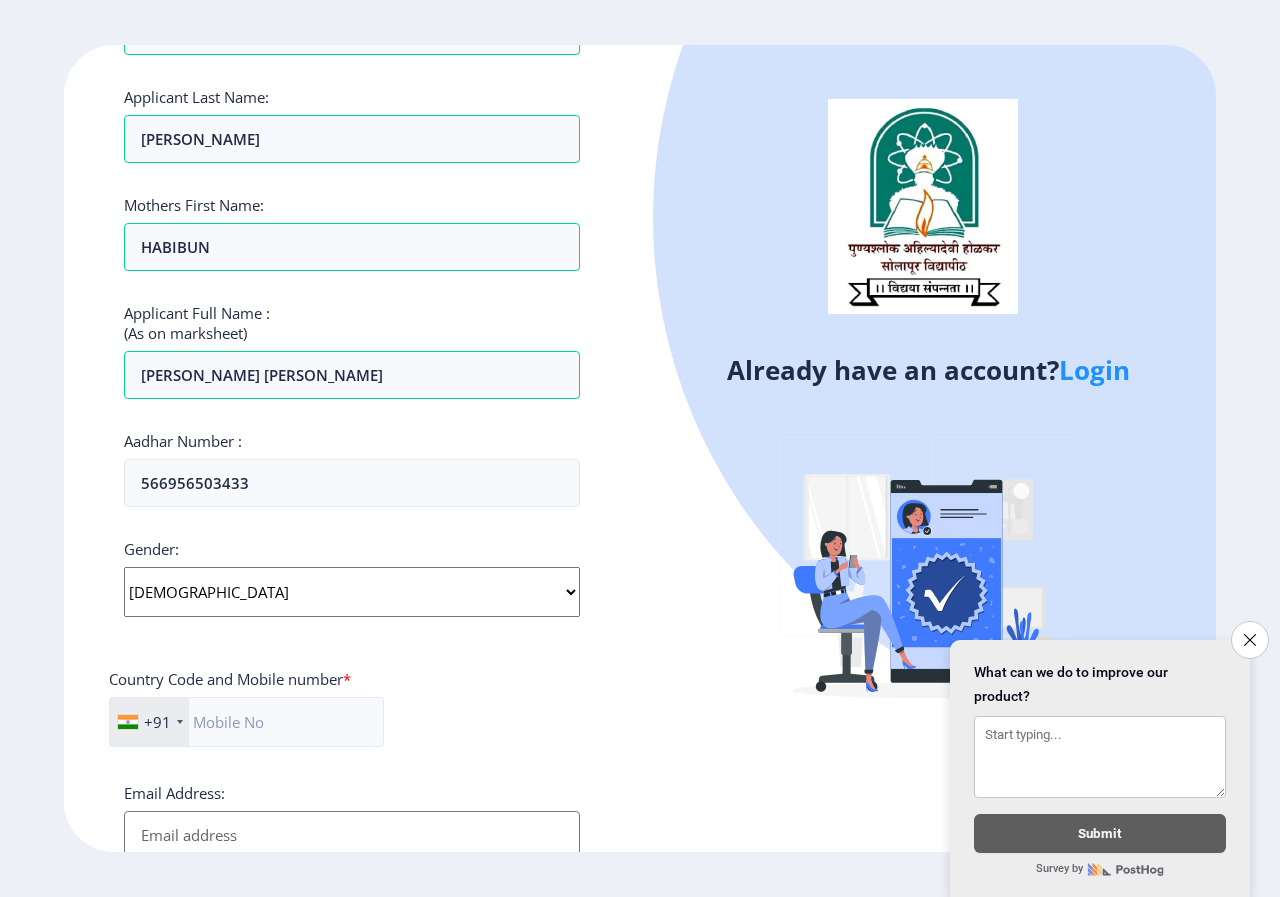 click on "Select Gender [DEMOGRAPHIC_DATA] [DEMOGRAPHIC_DATA] Other" 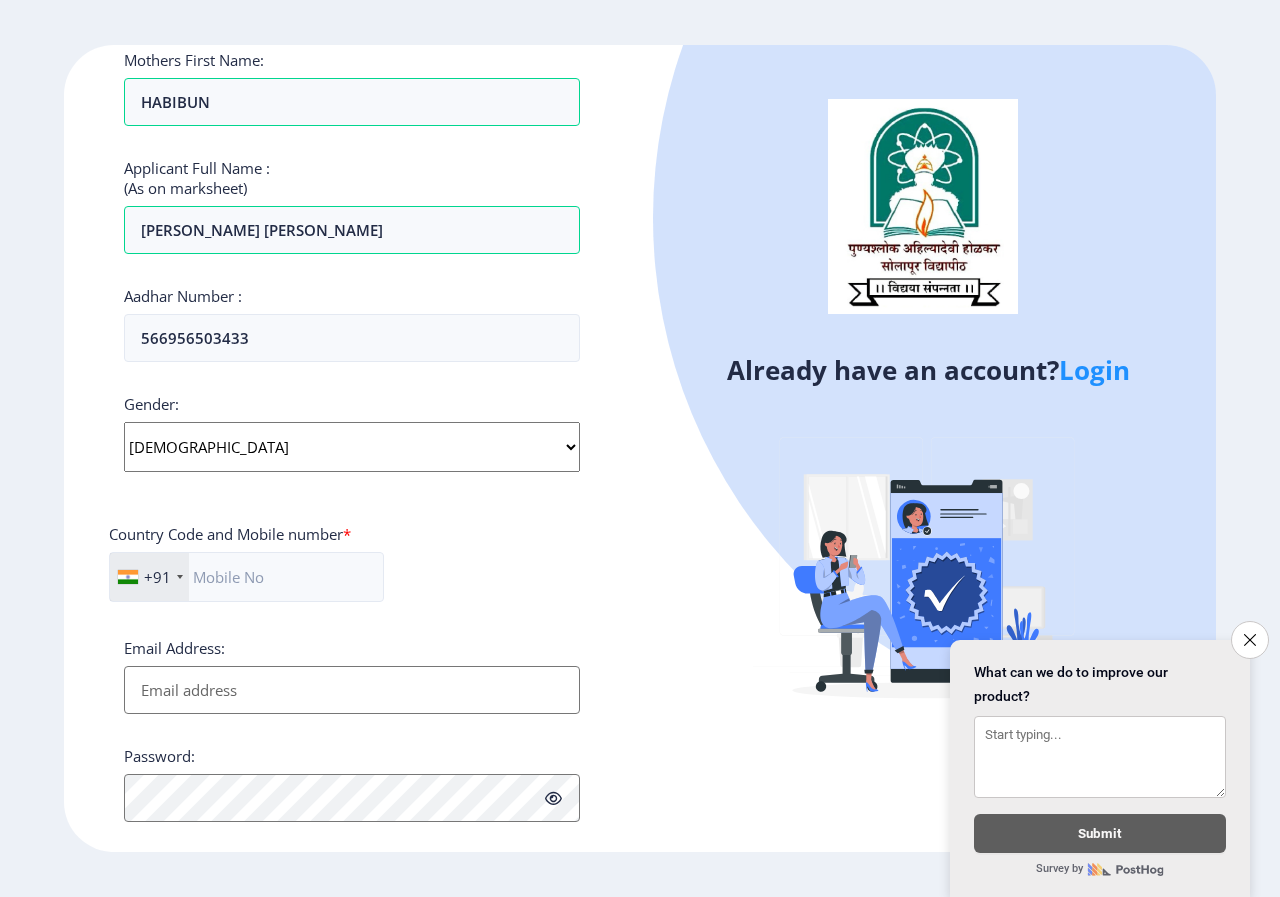 scroll, scrollTop: 500, scrollLeft: 0, axis: vertical 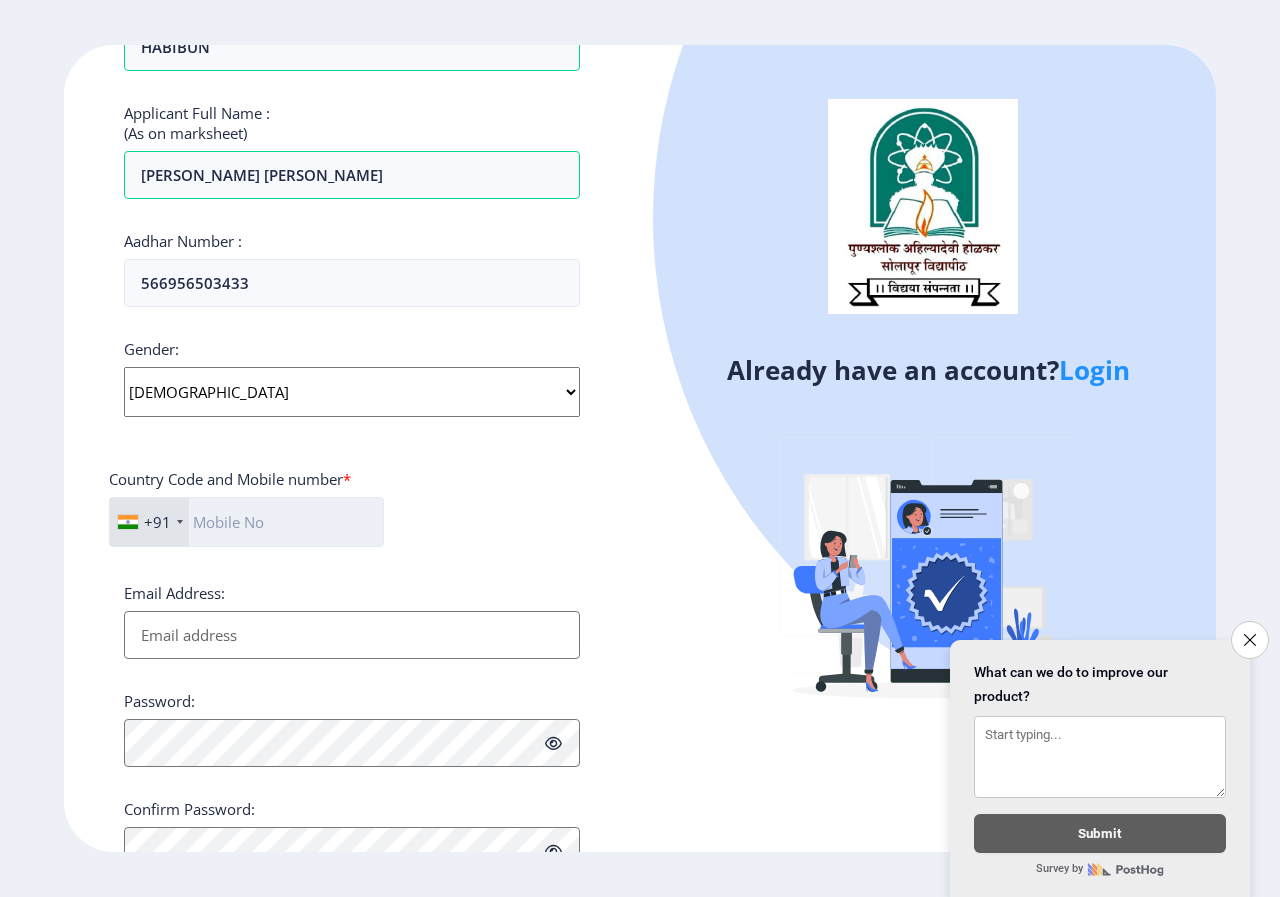 click 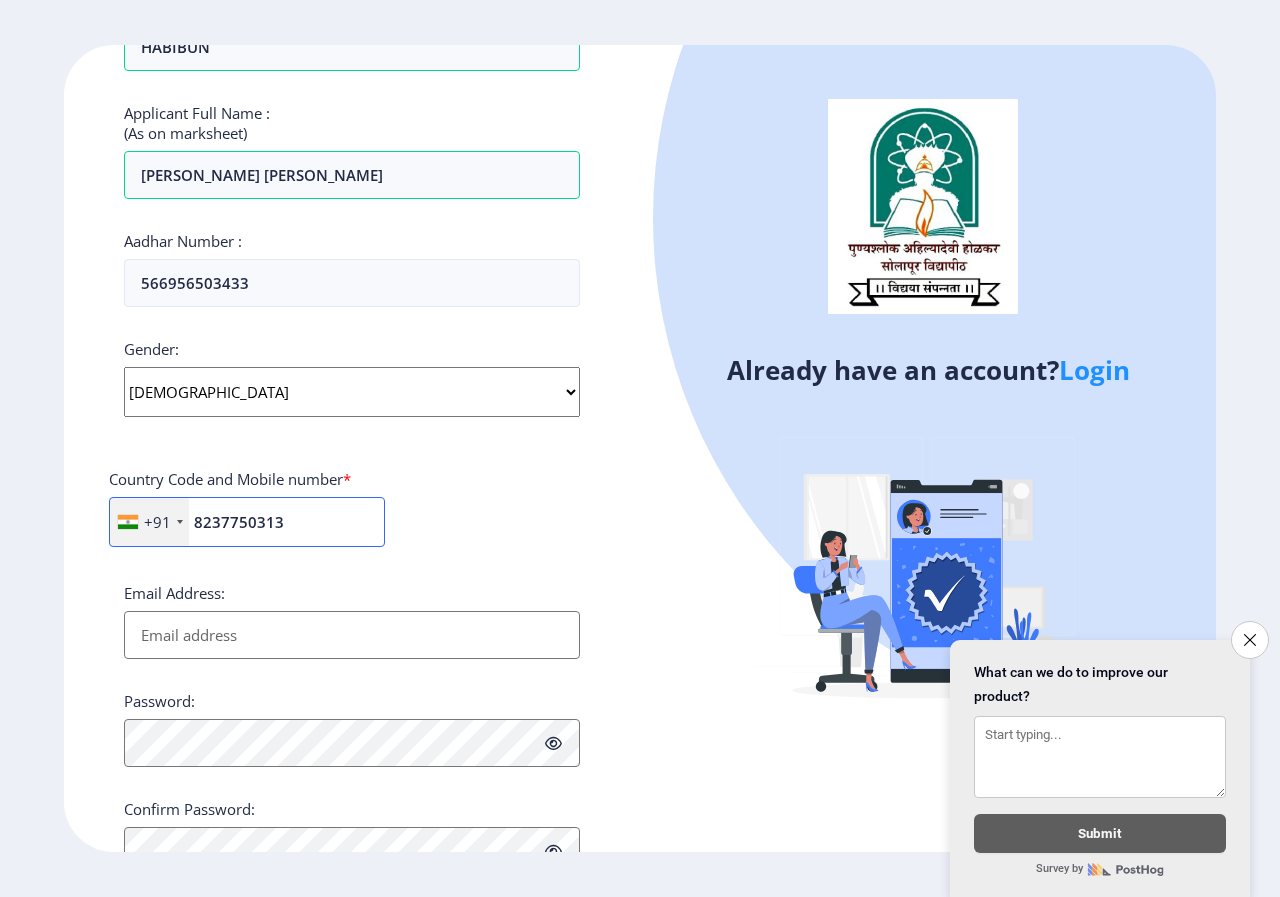 type on "8237750313" 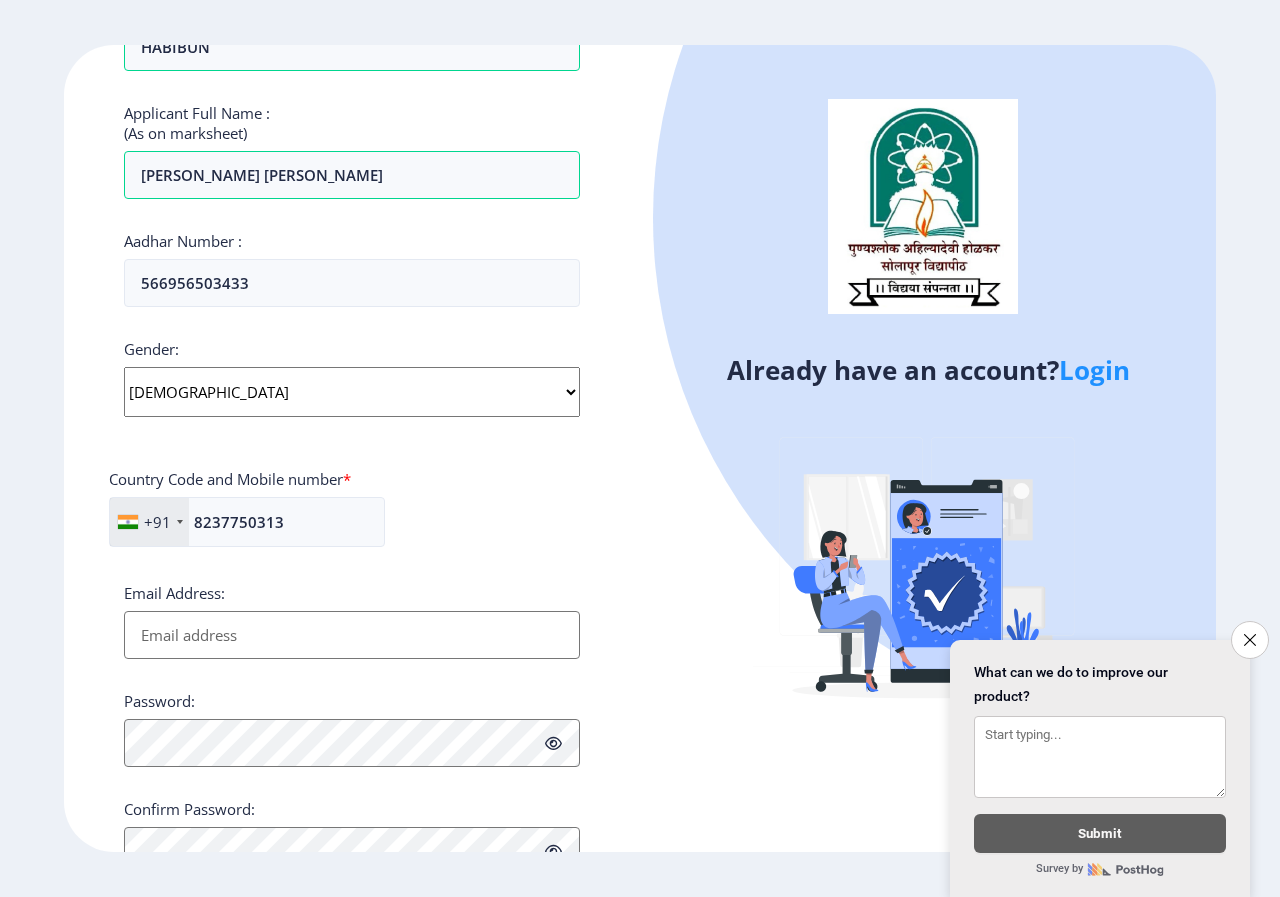 click on "Email Address:" at bounding box center (352, 635) 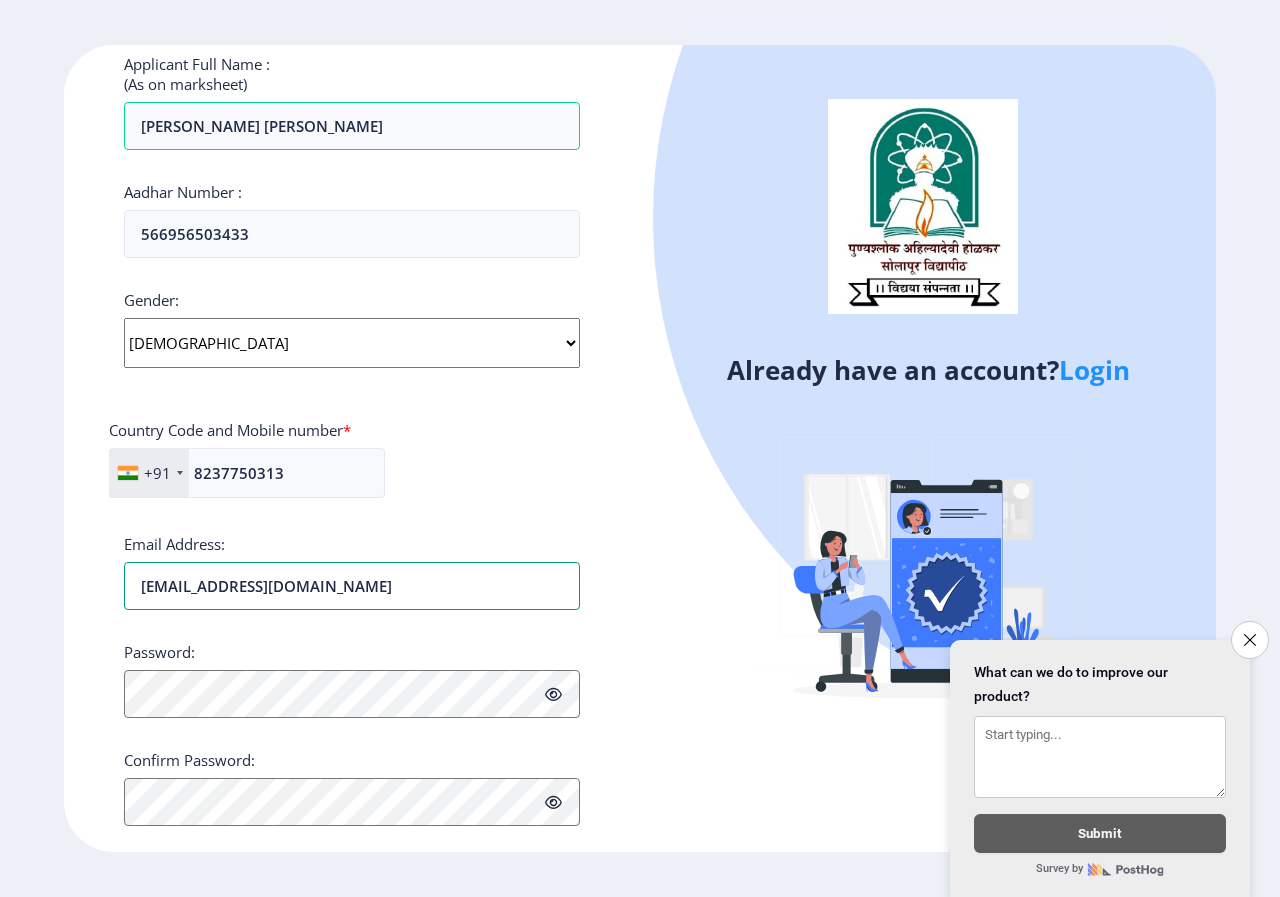 scroll, scrollTop: 585, scrollLeft: 0, axis: vertical 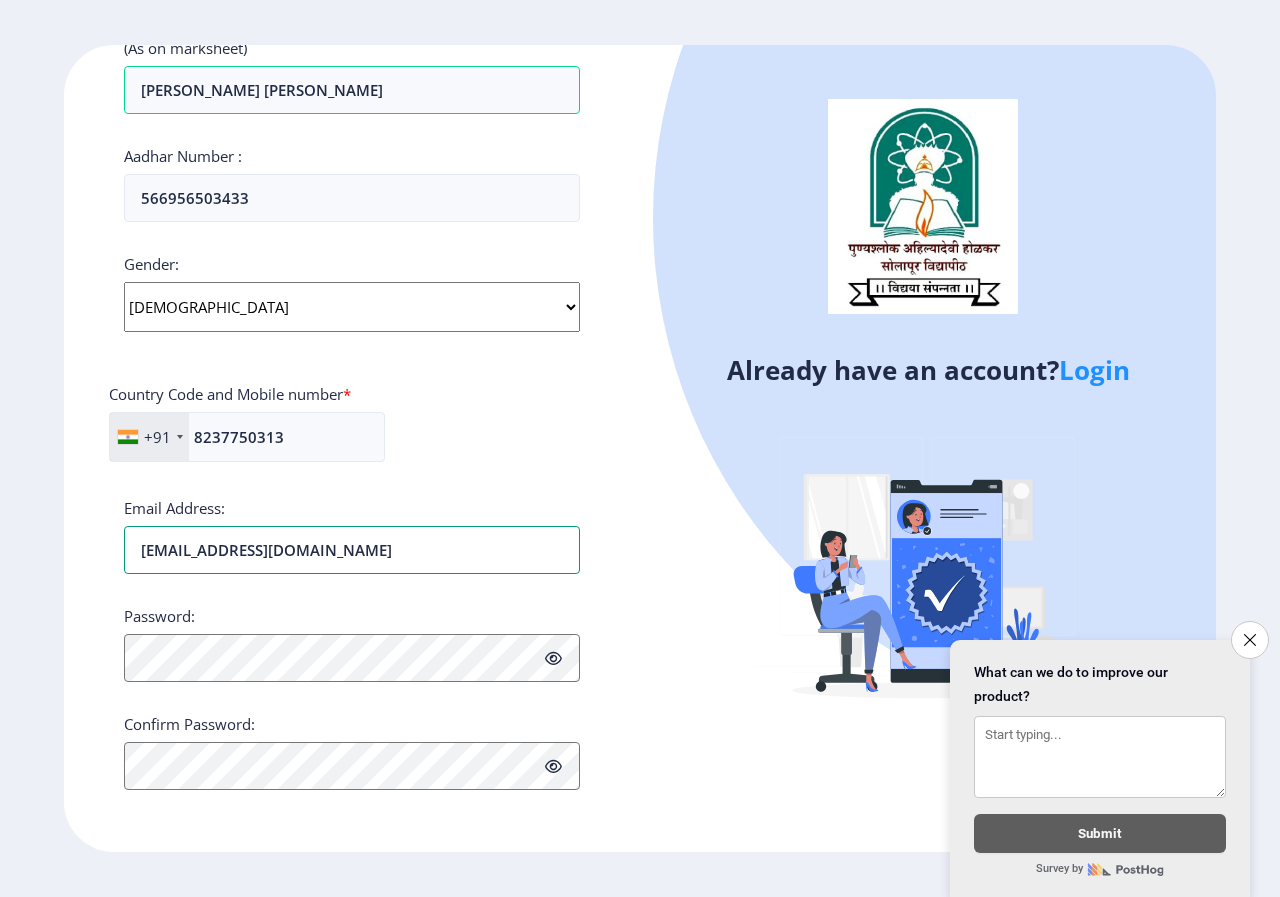 type on "[EMAIL_ADDRESS][DOMAIN_NAME]" 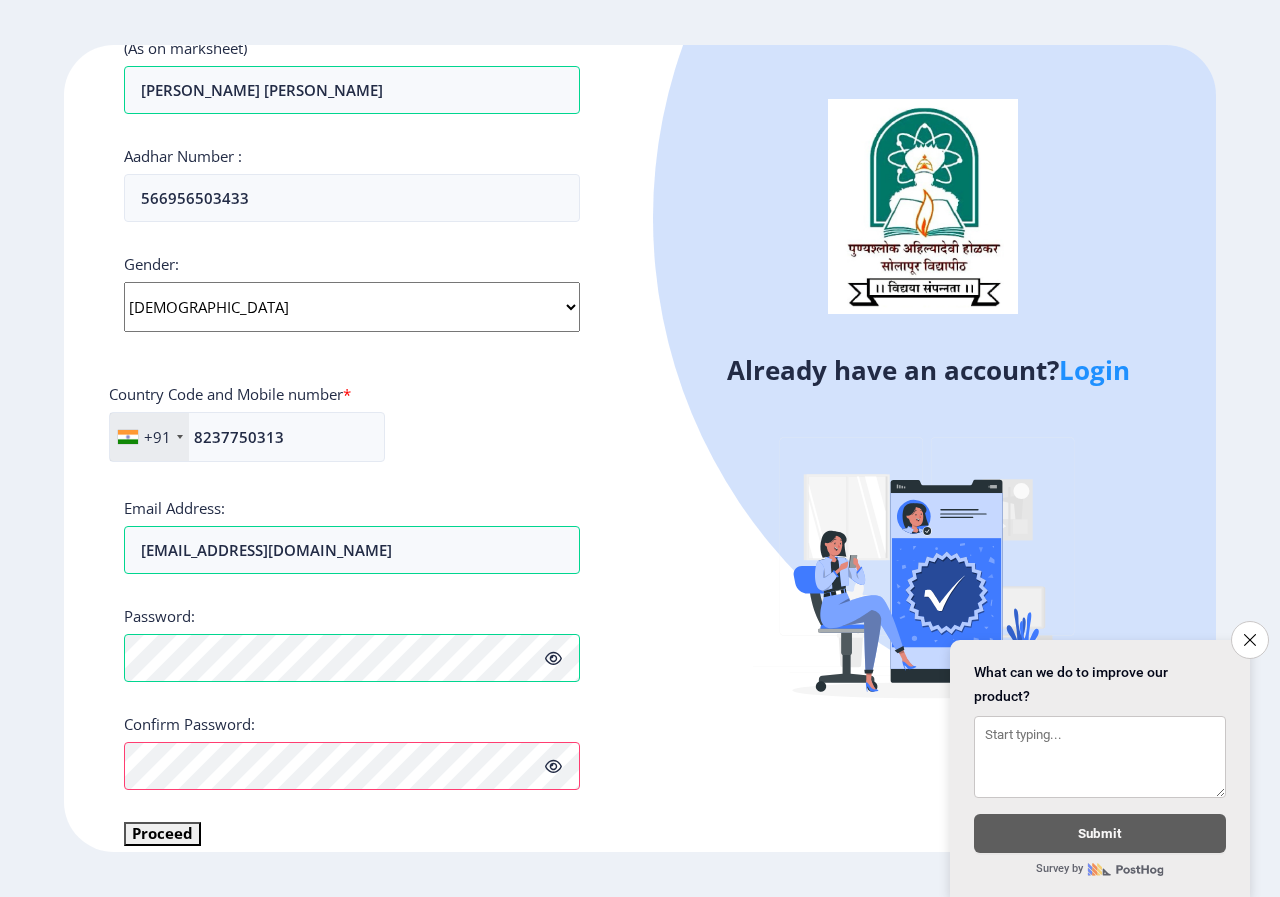 click 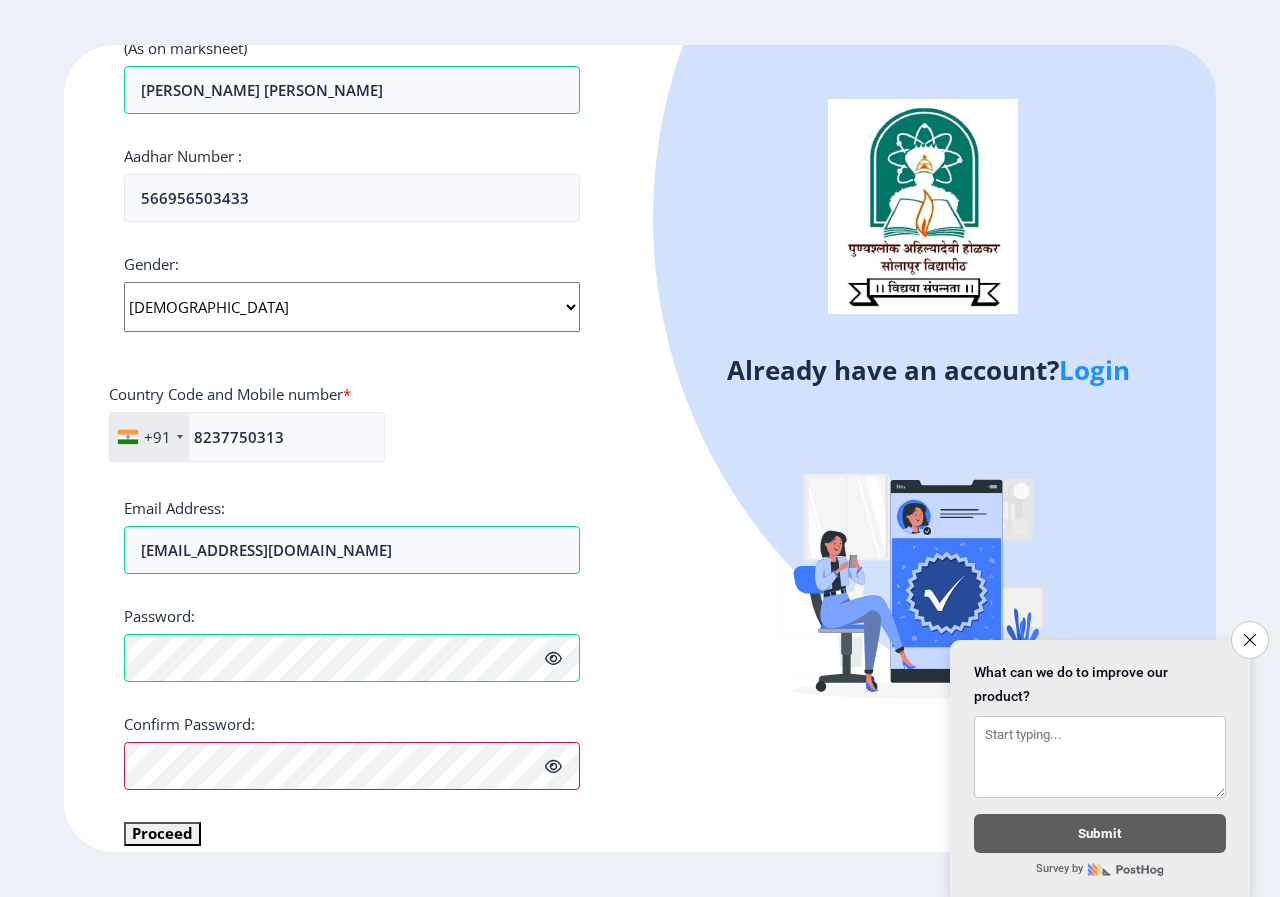 scroll, scrollTop: 609, scrollLeft: 0, axis: vertical 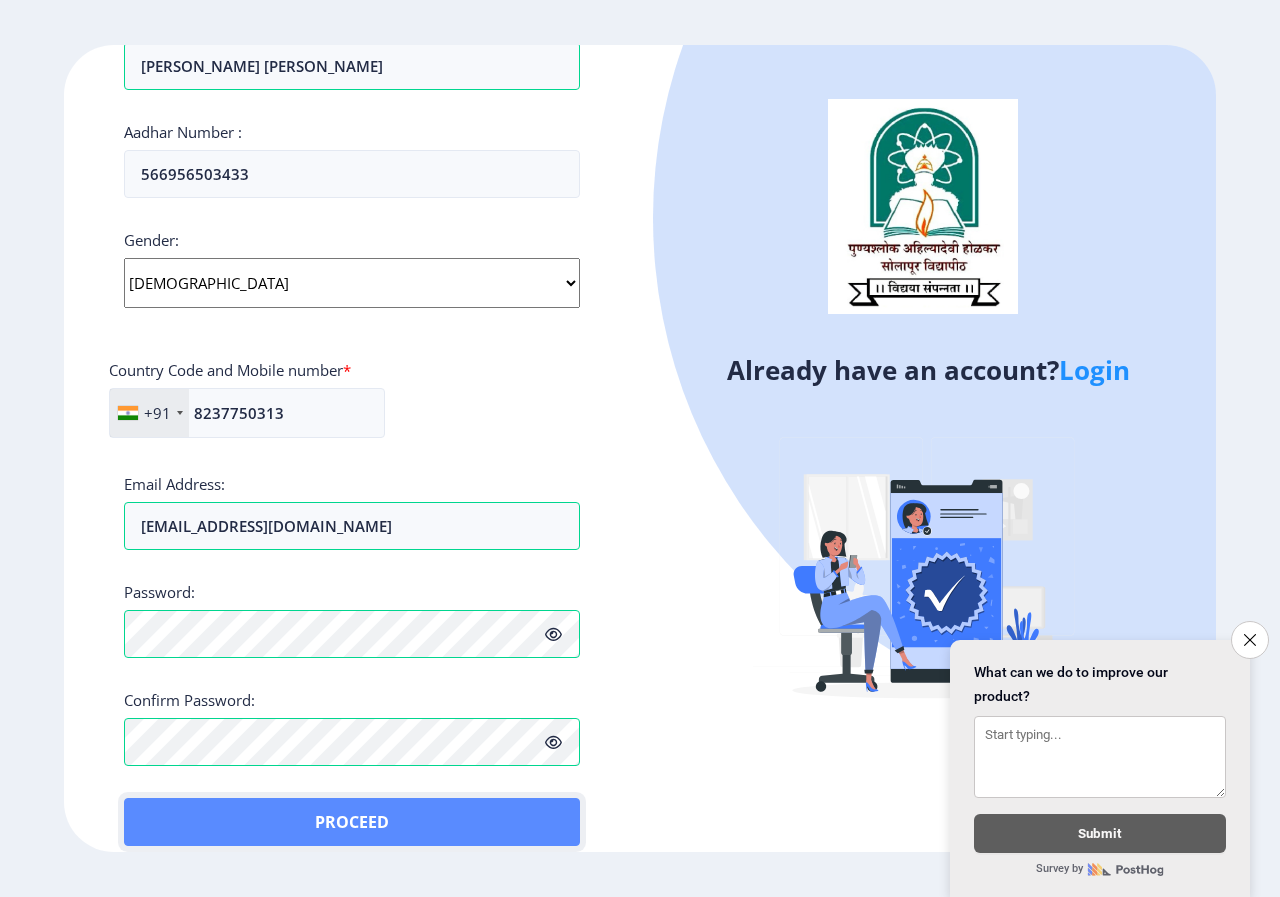 click on "Proceed" 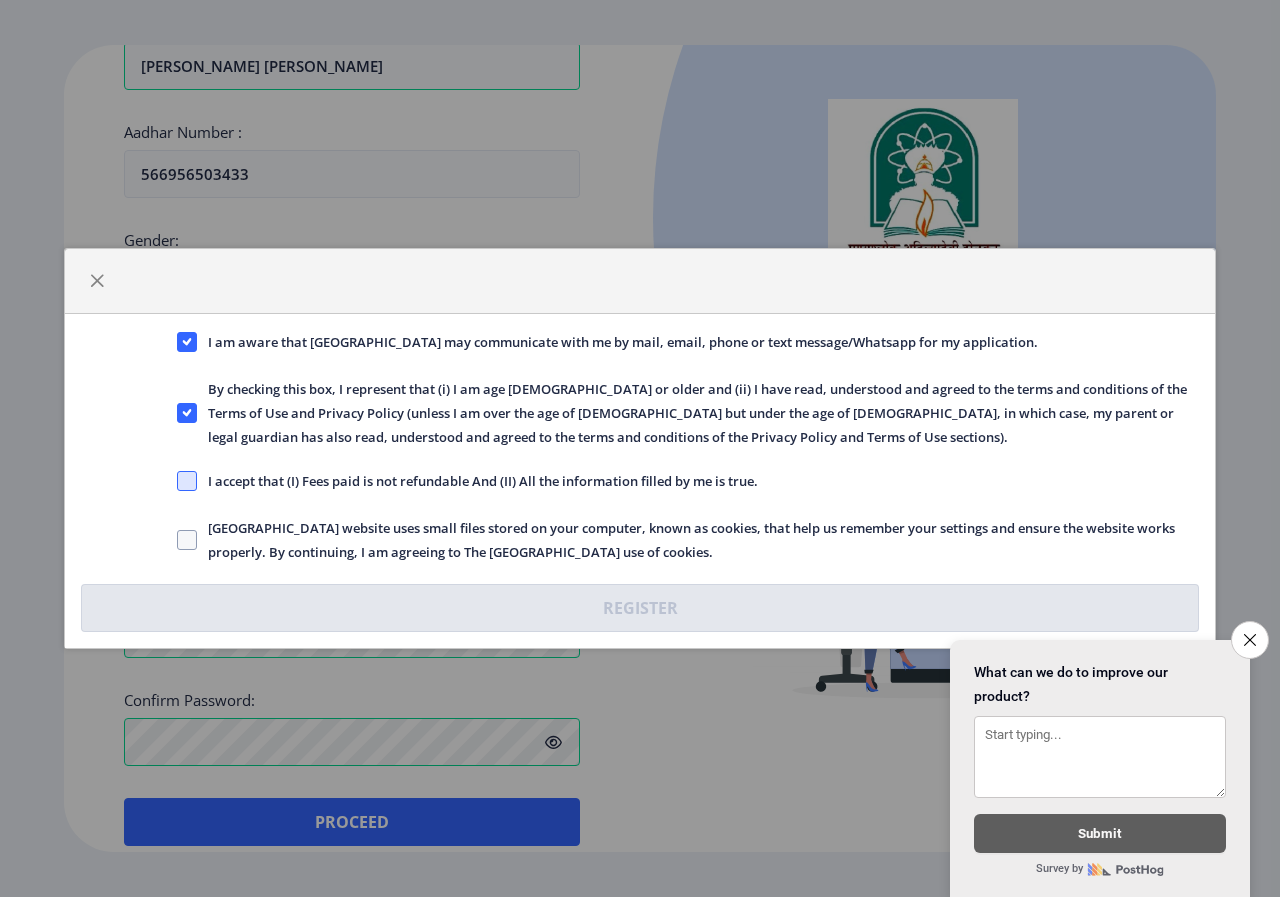 click 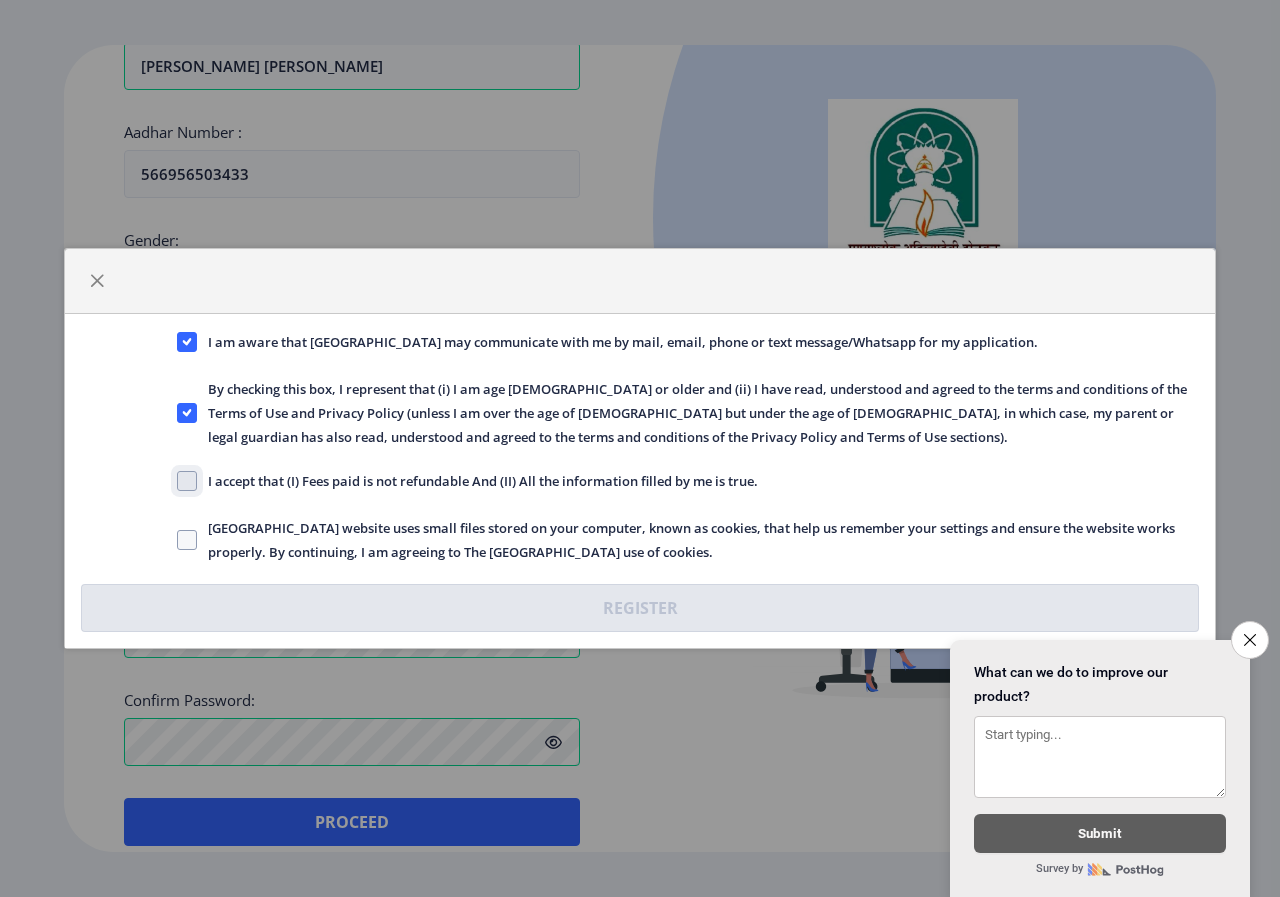 click on "I accept that (I) Fees paid is not refundable And (II) All the information filled by me is true." 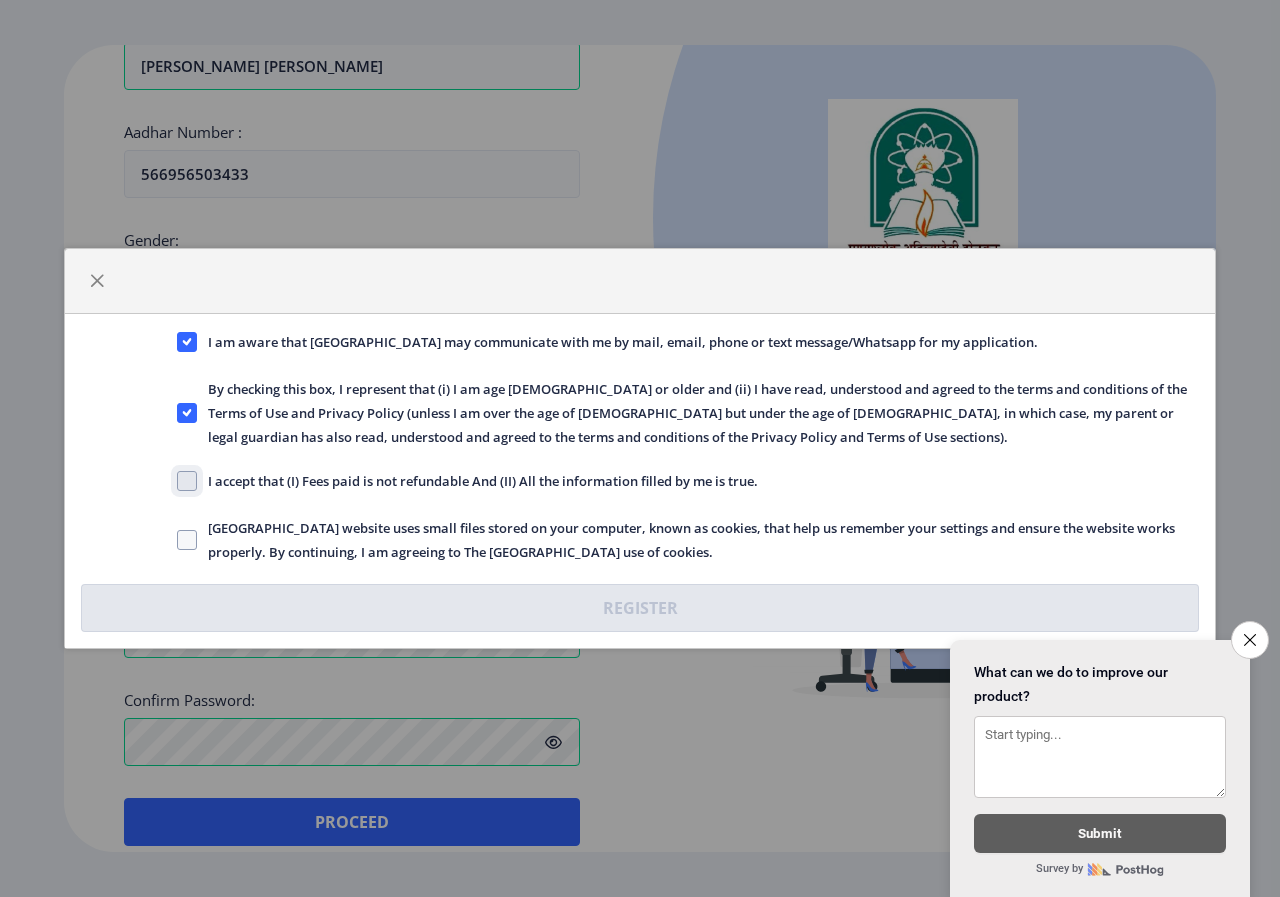 checkbox on "true" 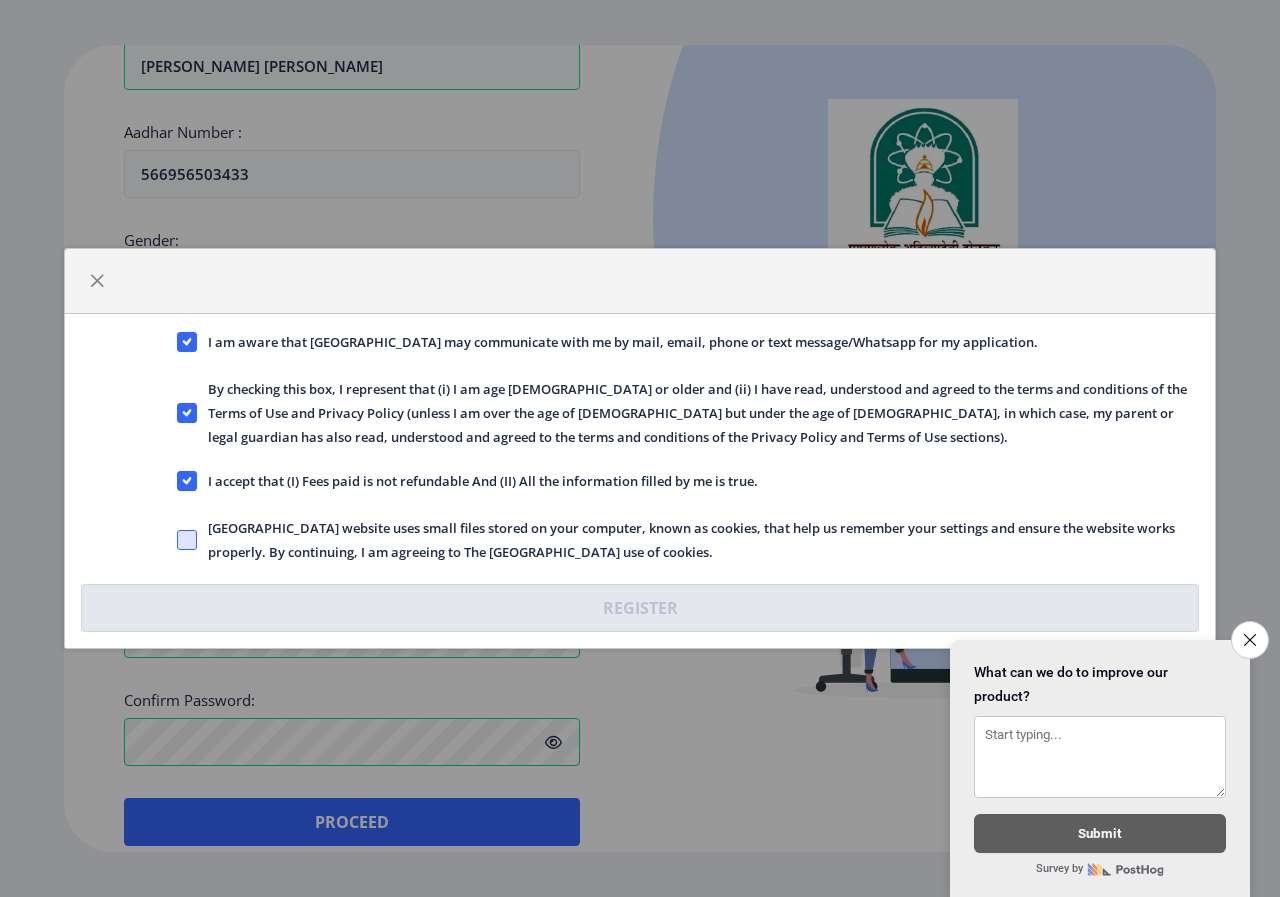 click 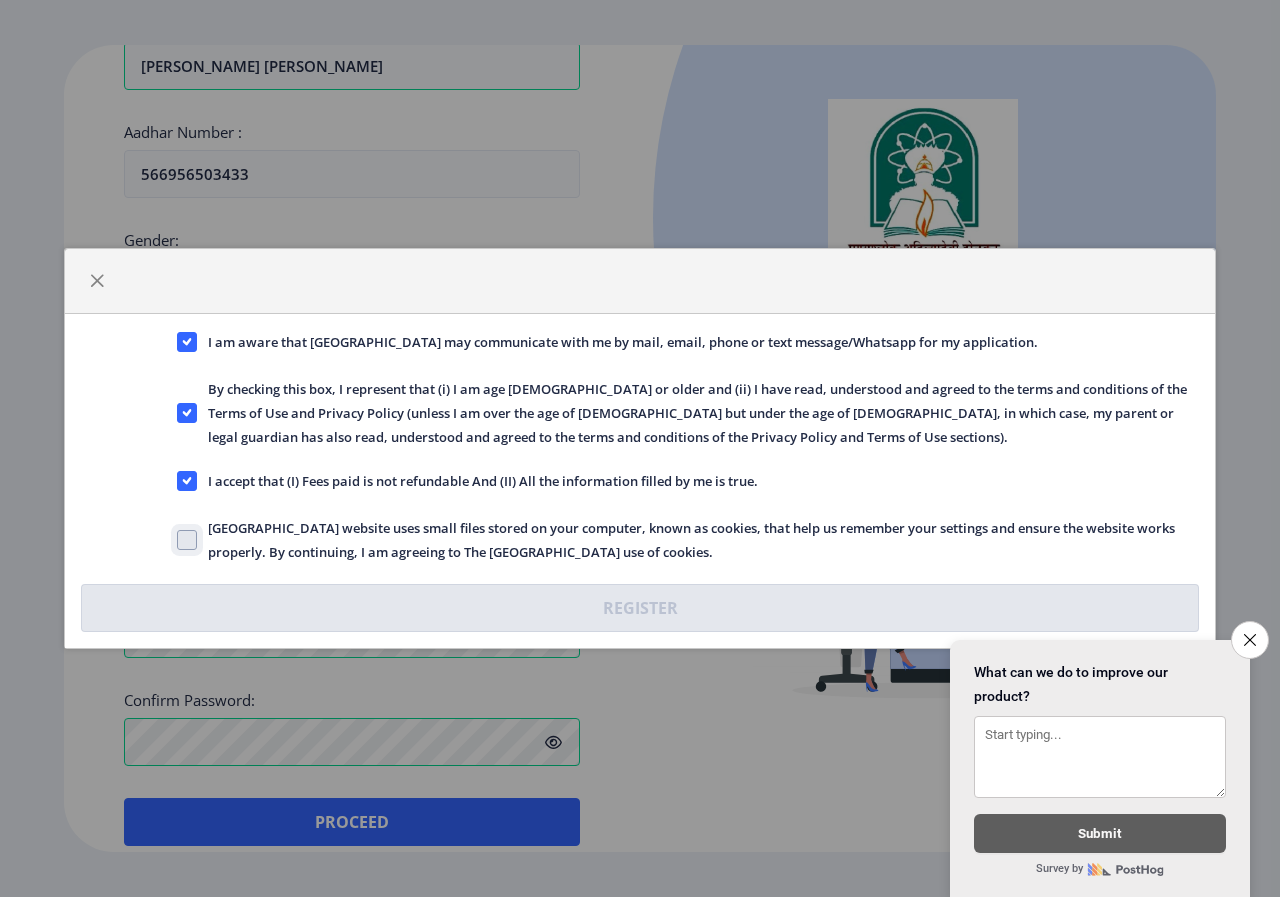click on "[GEOGRAPHIC_DATA] website uses small files stored on your computer, known as cookies, that help us remember your settings and ensure the website works properly. By continuing, I am agreeing to The [GEOGRAPHIC_DATA] use of cookies." 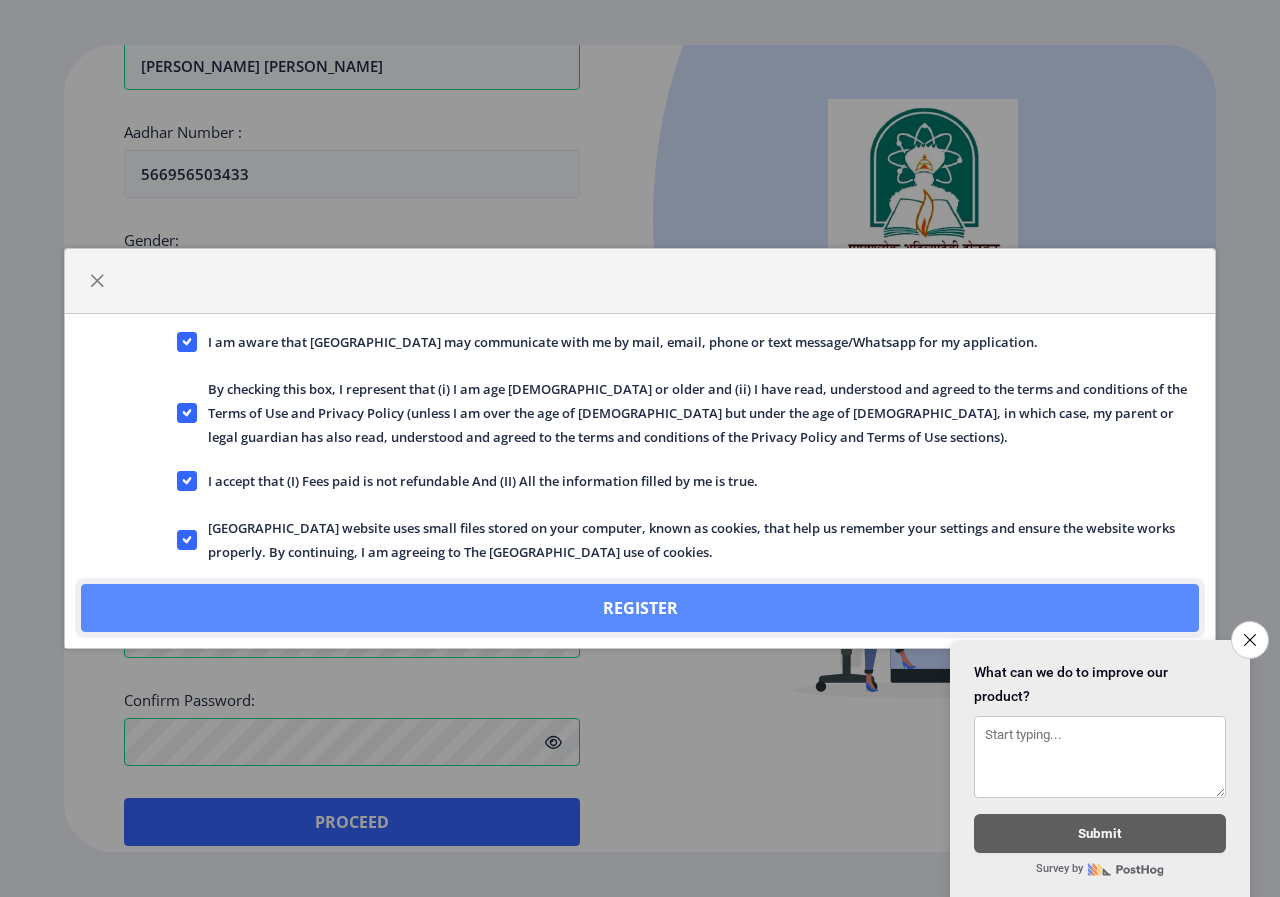 click on "Register" 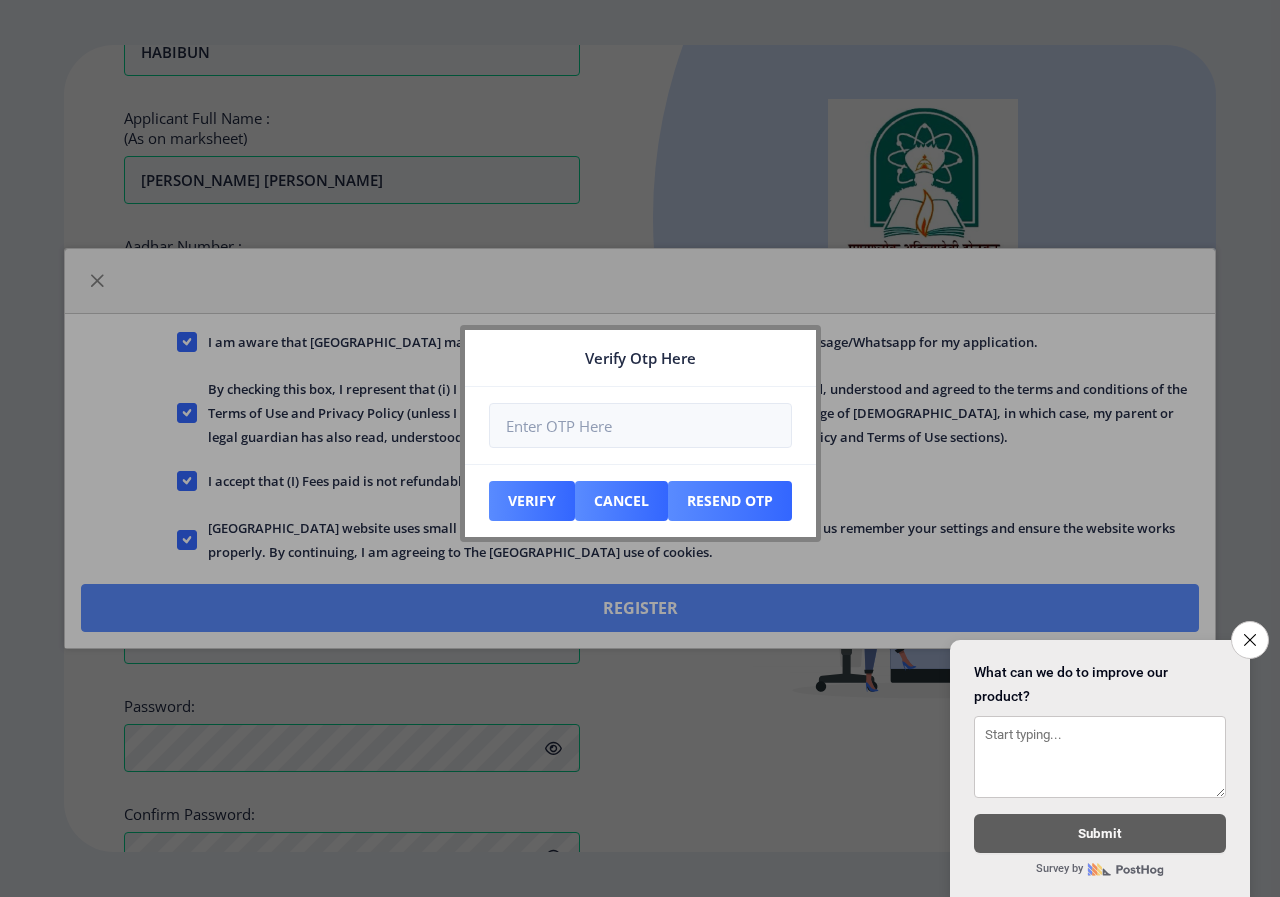 scroll, scrollTop: 723, scrollLeft: 0, axis: vertical 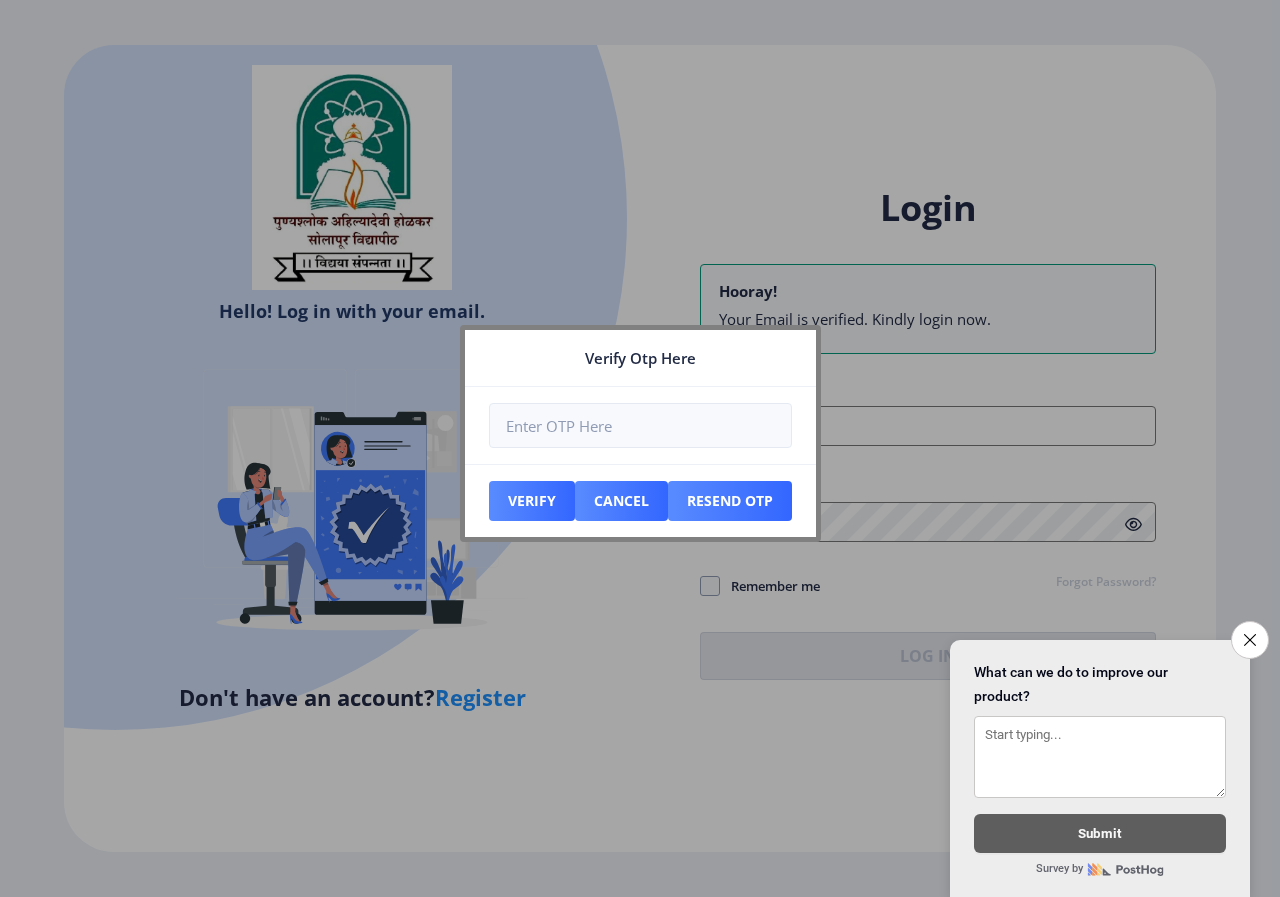 type on "[EMAIL_ADDRESS][DOMAIN_NAME]" 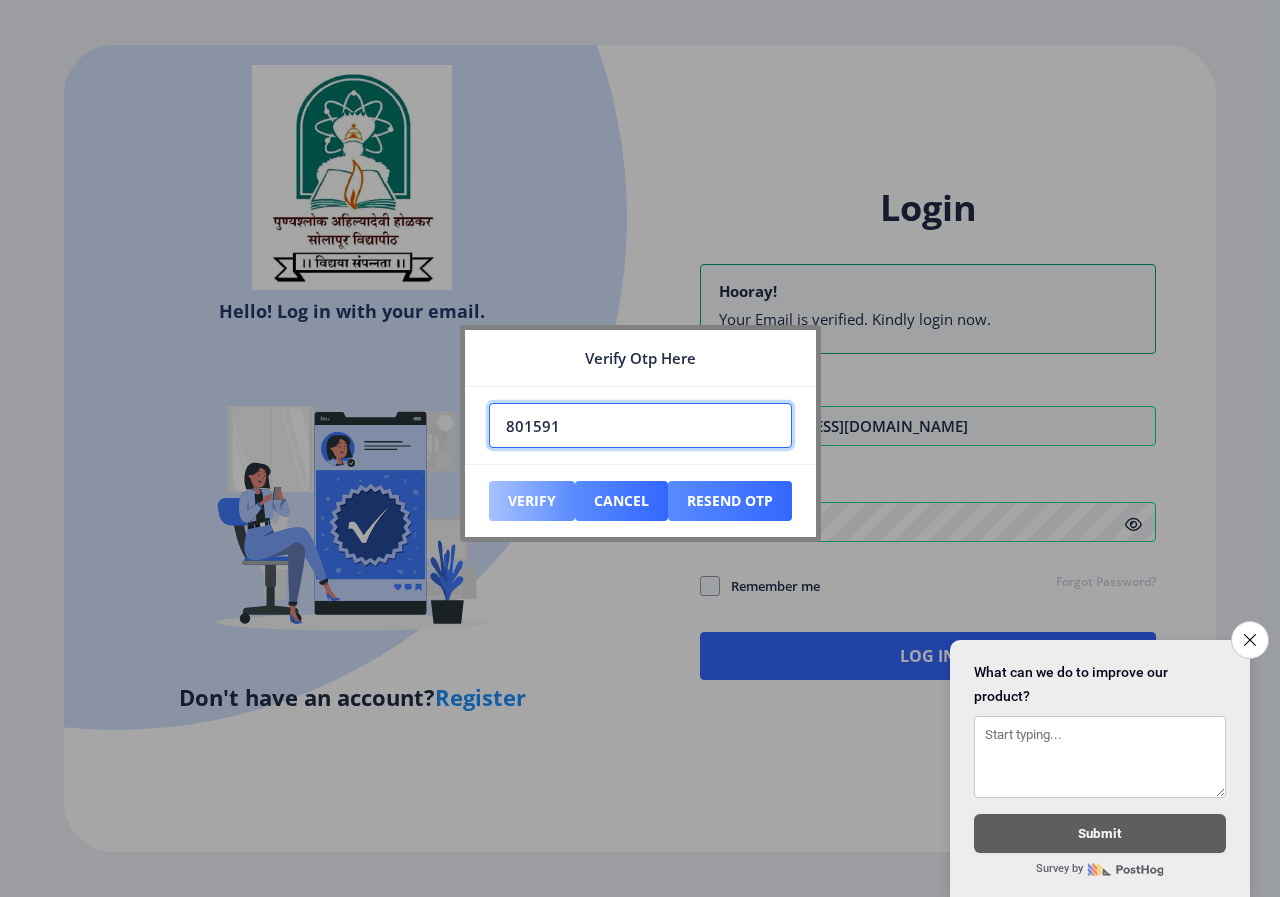 type on "801591" 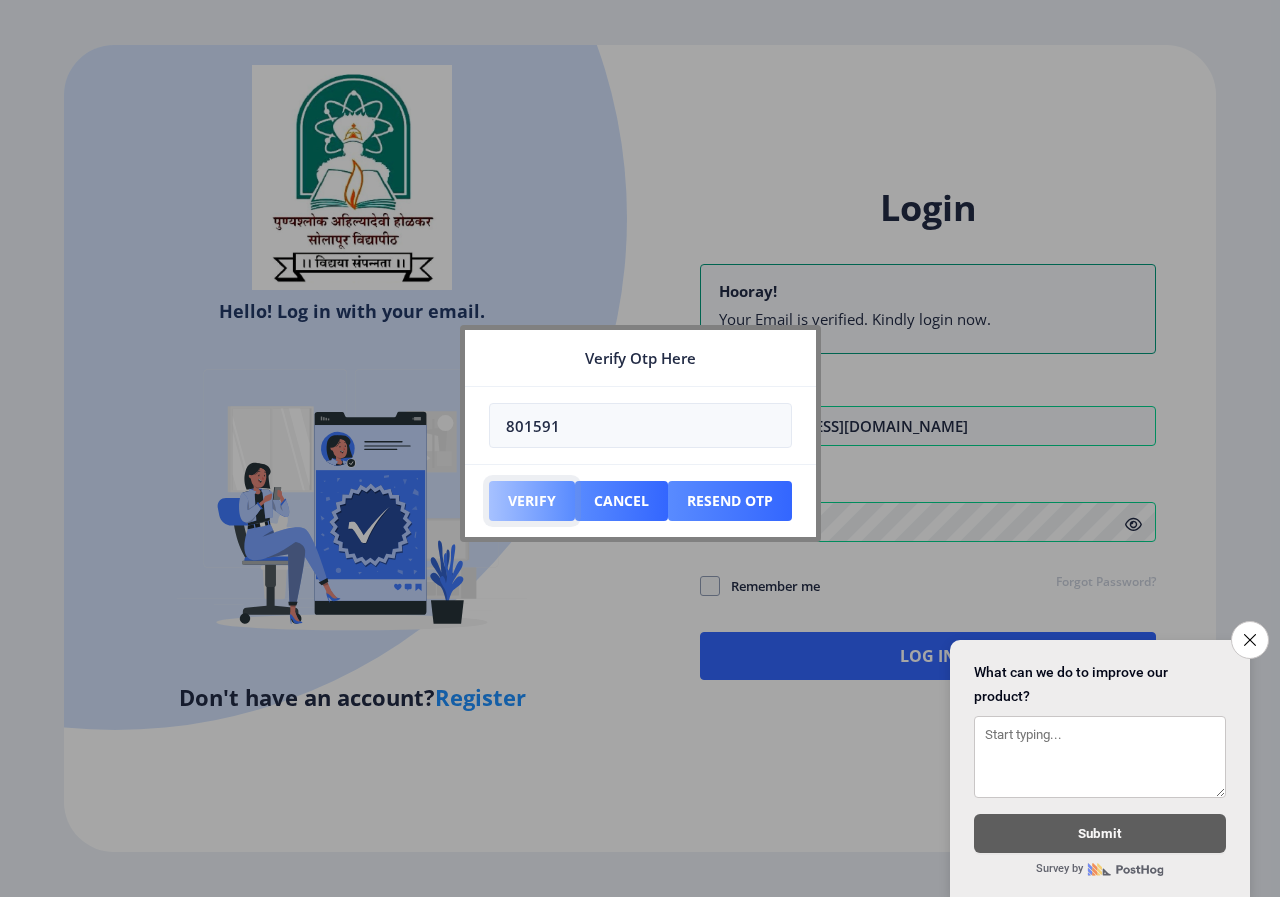 click on "Verify" at bounding box center (532, 501) 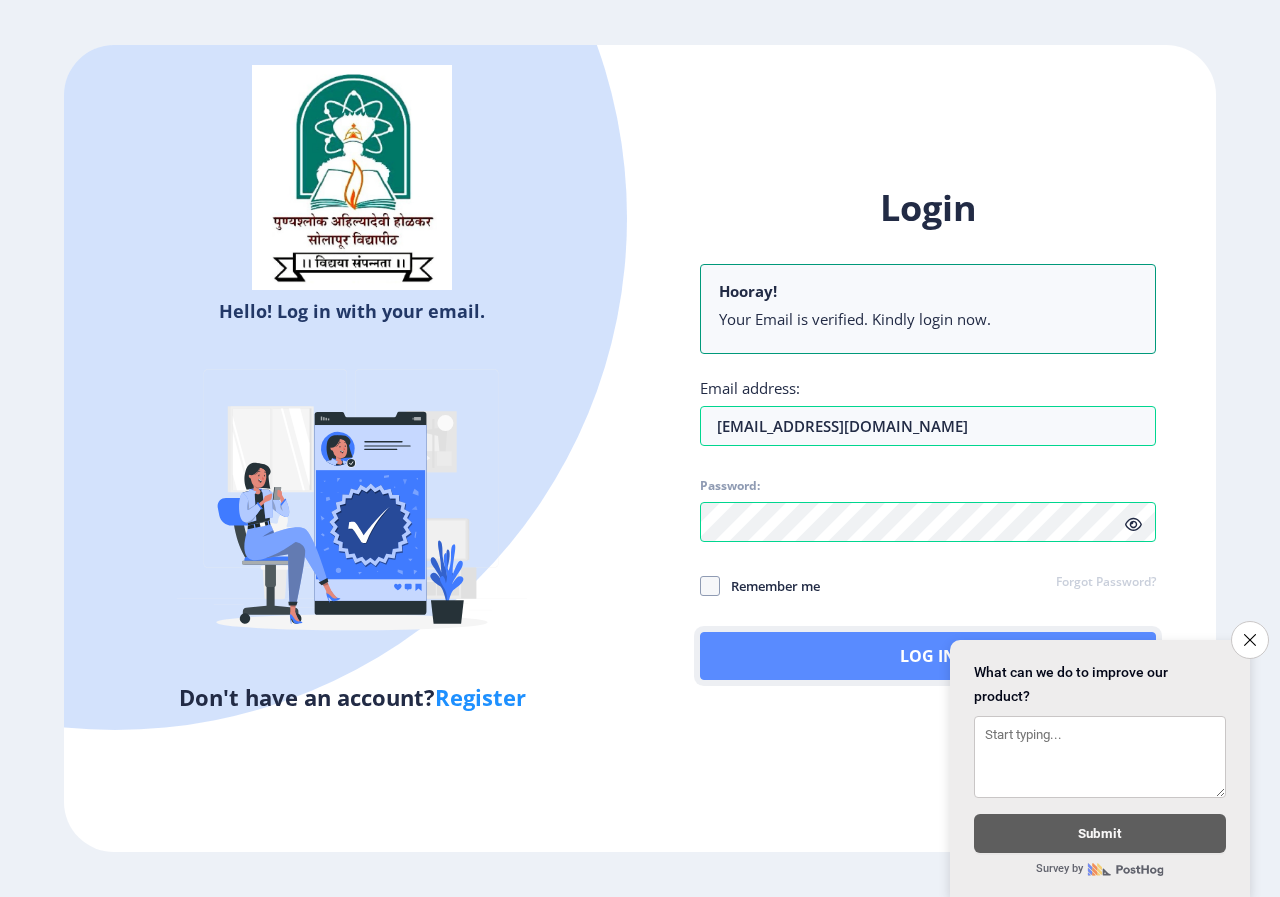 click on "Log In" 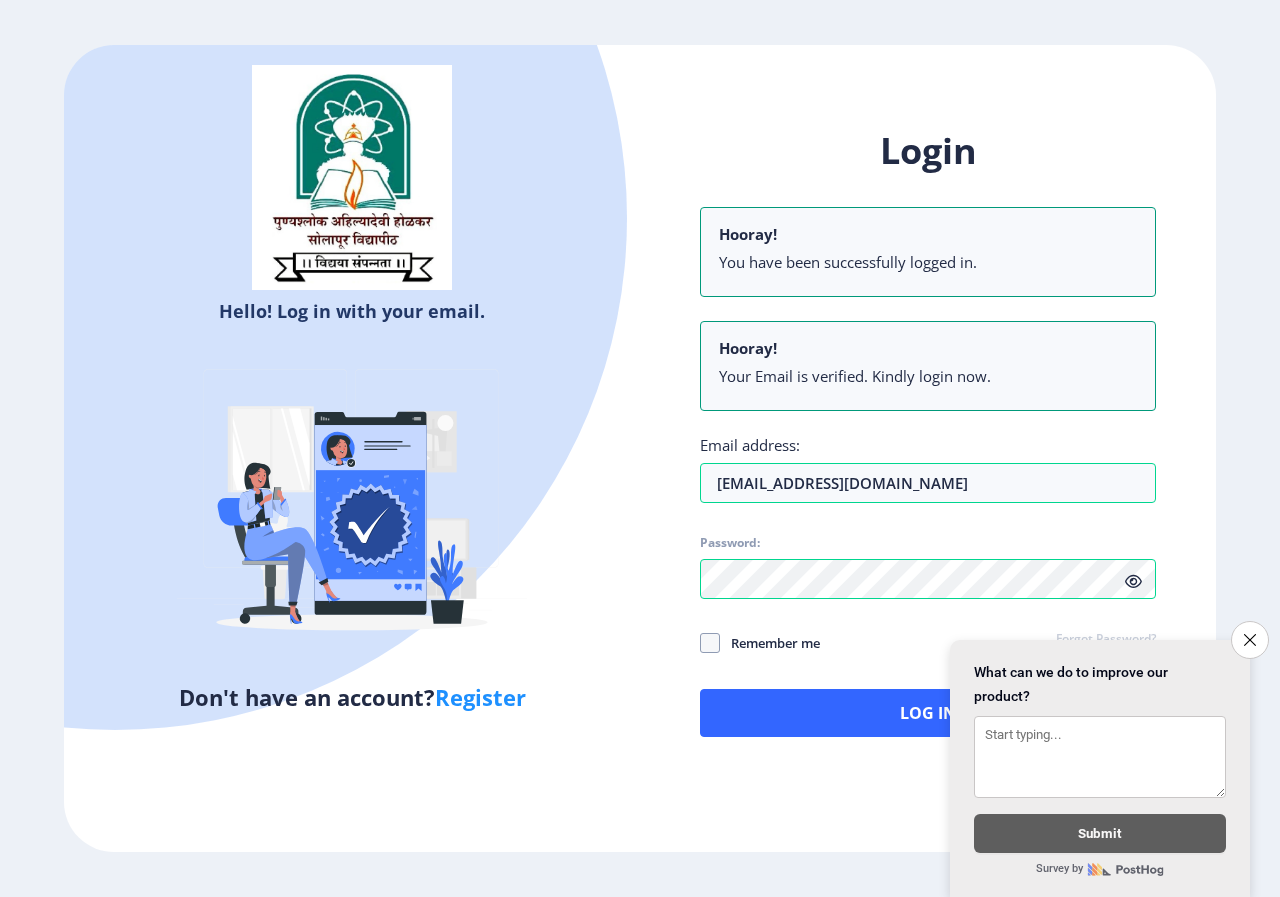 click on "Login Hooray! You have been successfully logged in. Hooray! Your Email is verified. Kindly login now. Email address: [EMAIL_ADDRESS][DOMAIN_NAME] Password: Remember me Forgot Password?  Log In   Don't have an account?  Register" 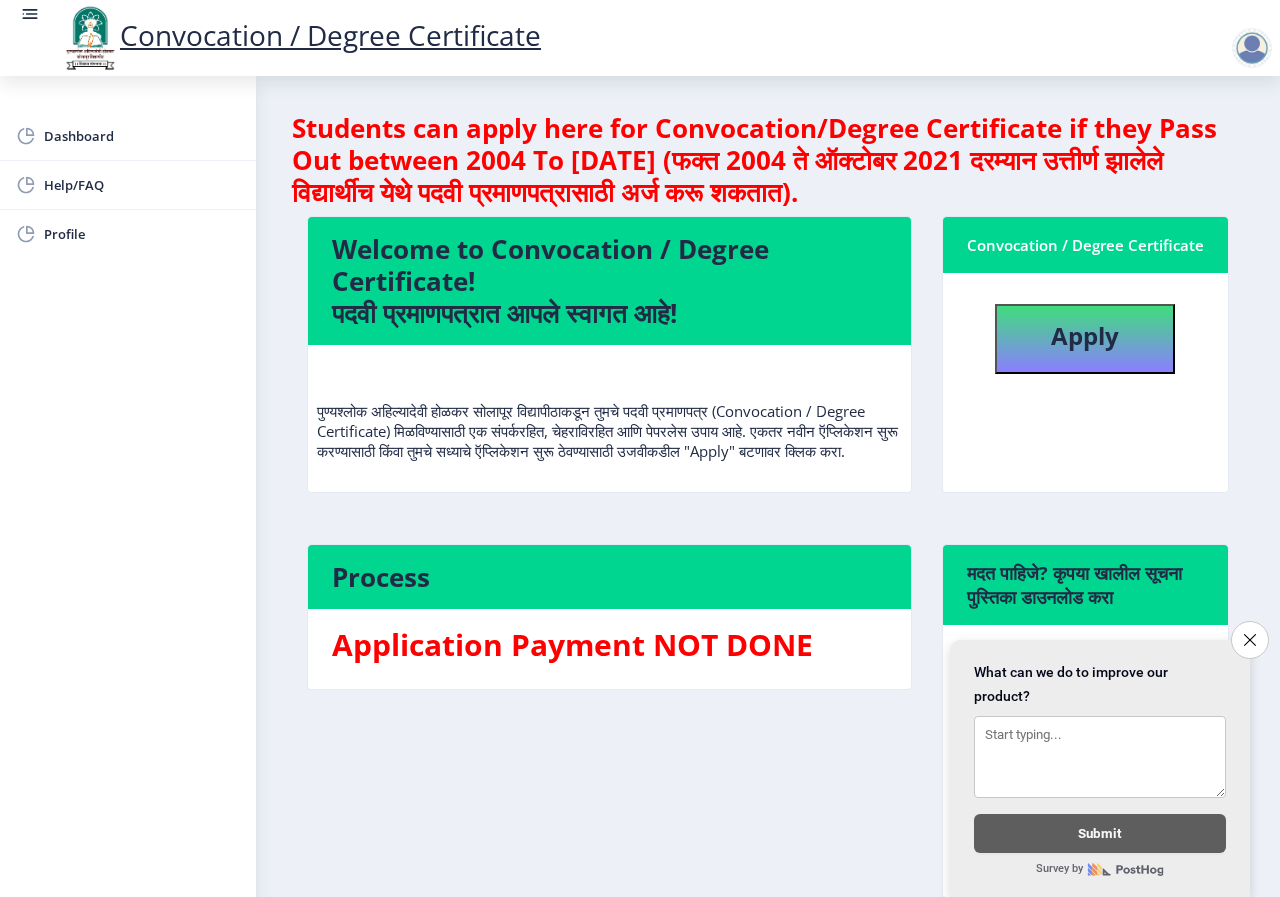 scroll, scrollTop: 3, scrollLeft: 0, axis: vertical 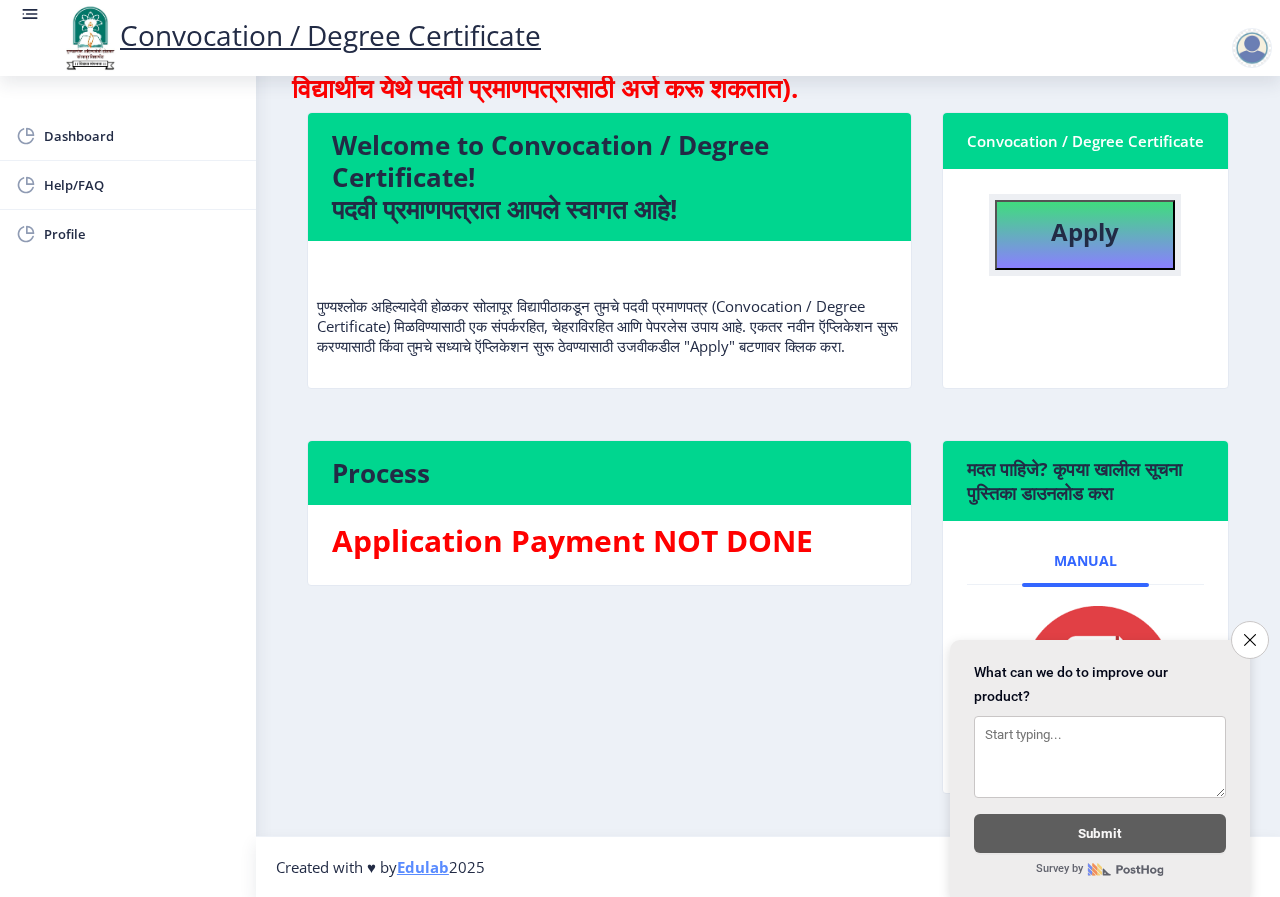 click on "Apply" 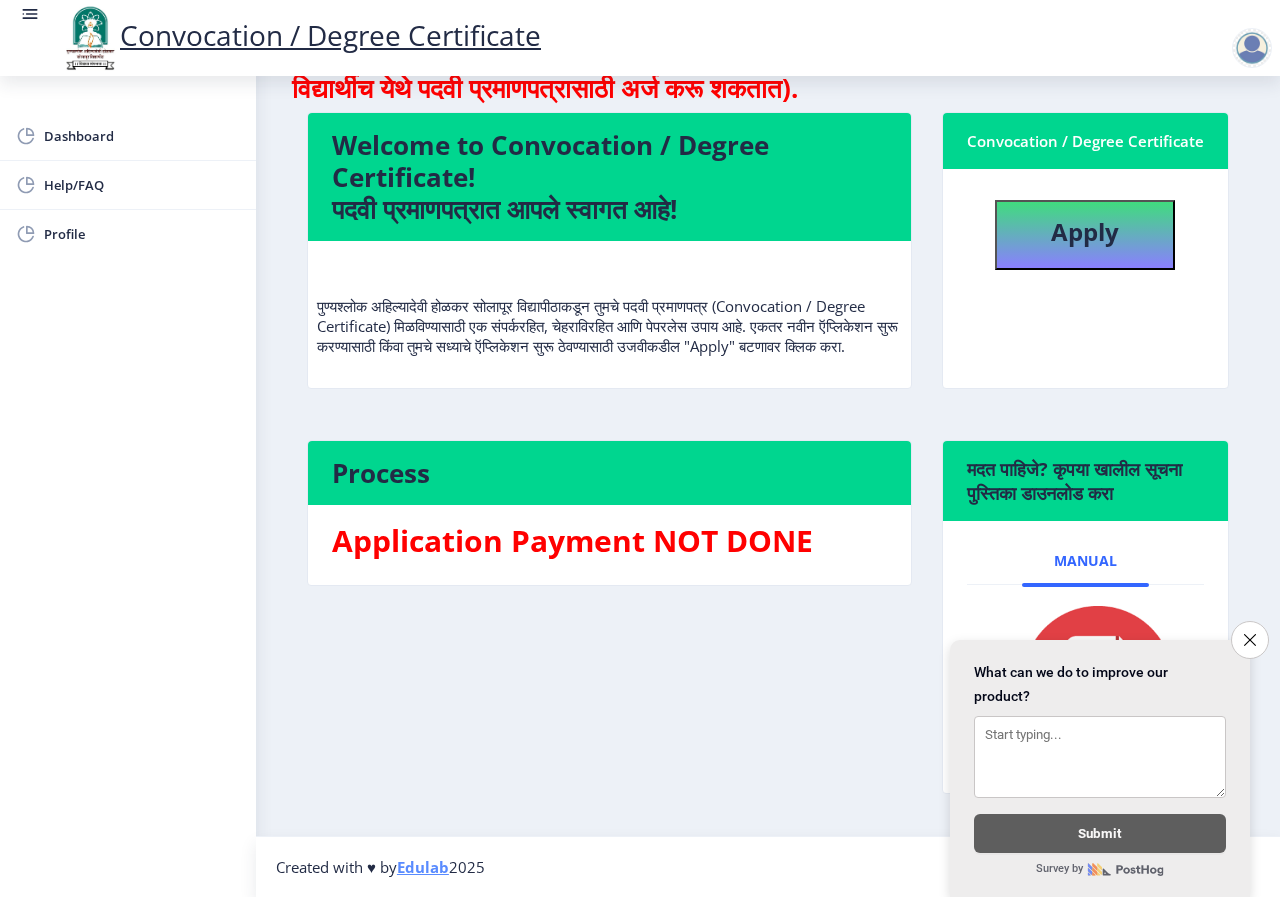 select 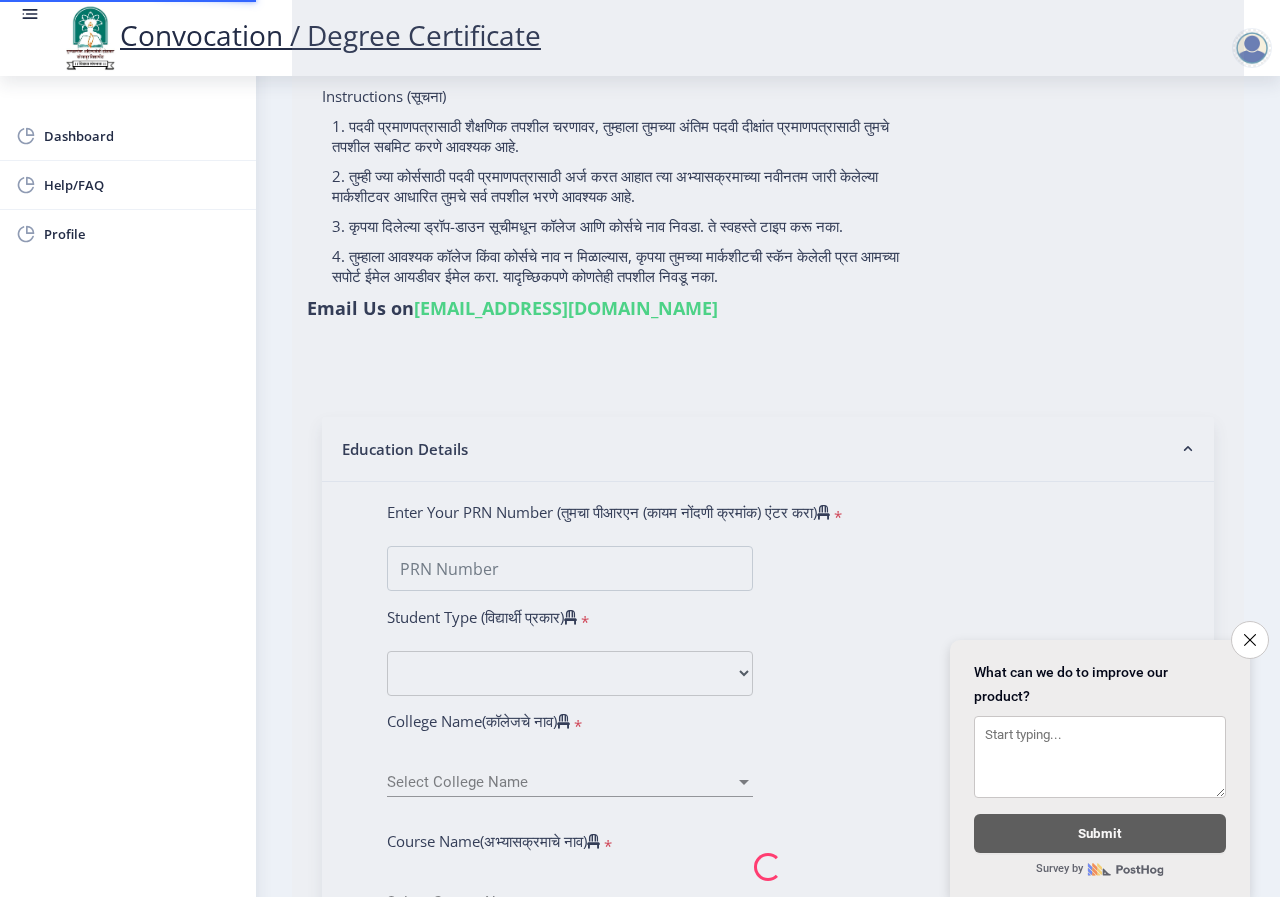scroll, scrollTop: 0, scrollLeft: 0, axis: both 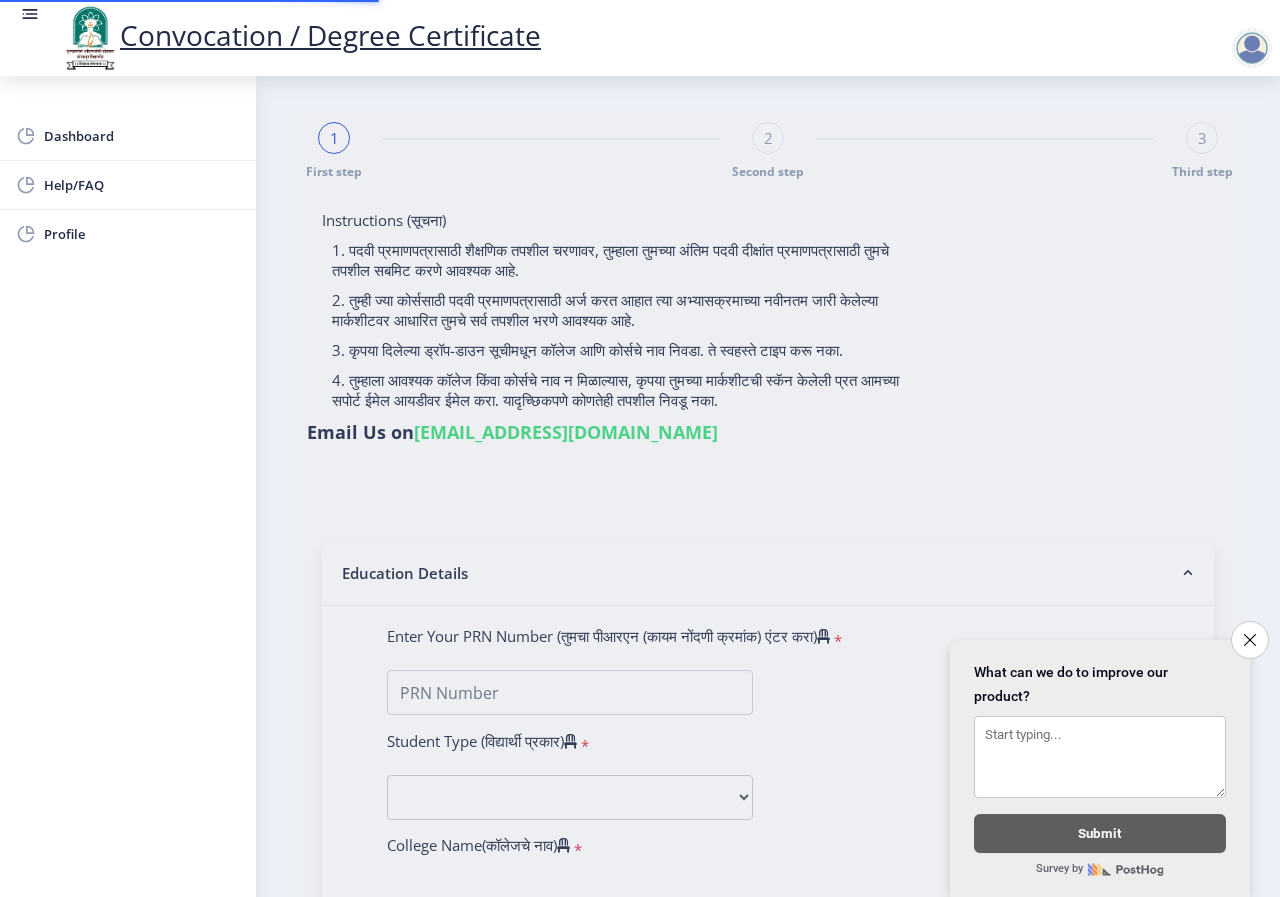 type on "[PERSON_NAME] [PERSON_NAME]" 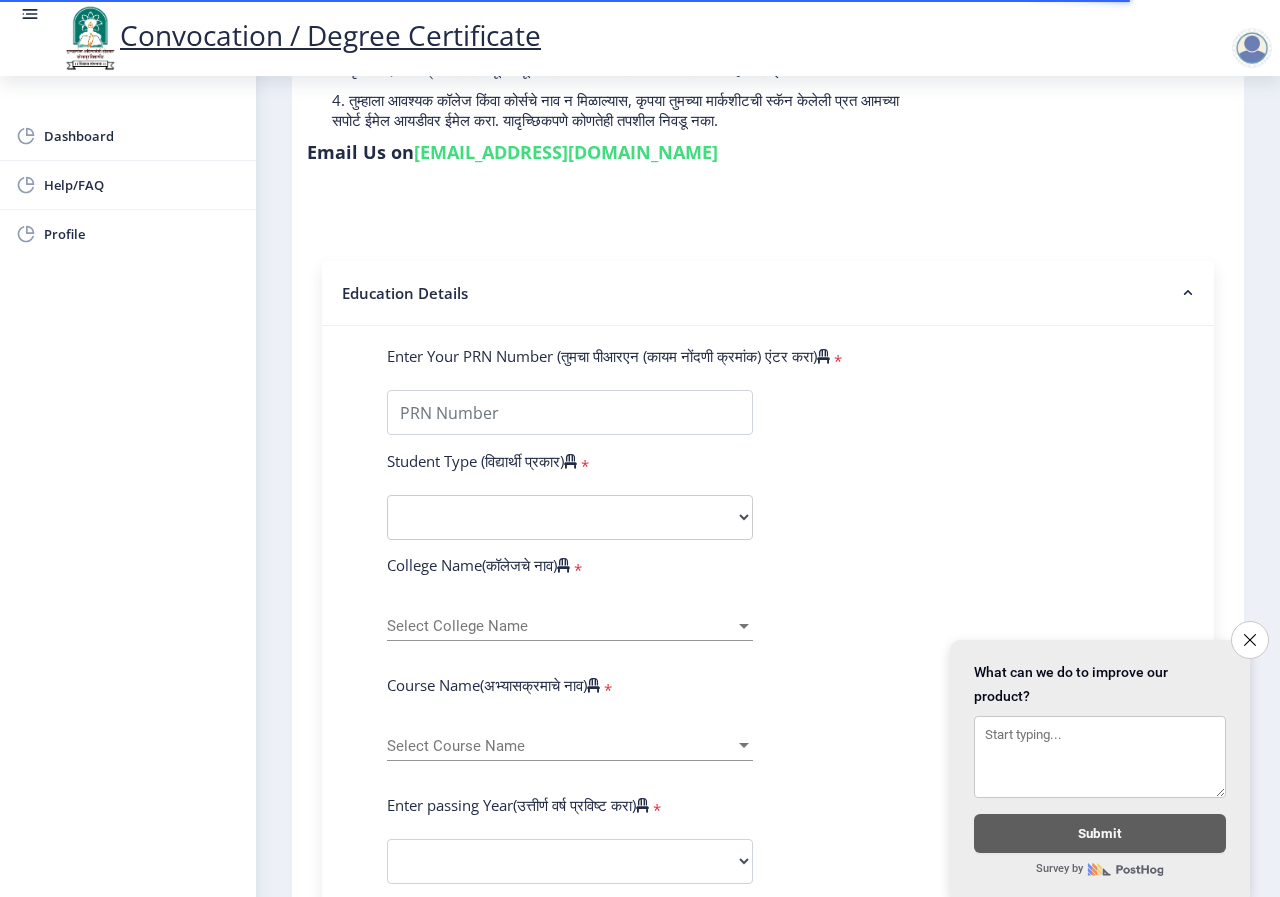 scroll, scrollTop: 300, scrollLeft: 0, axis: vertical 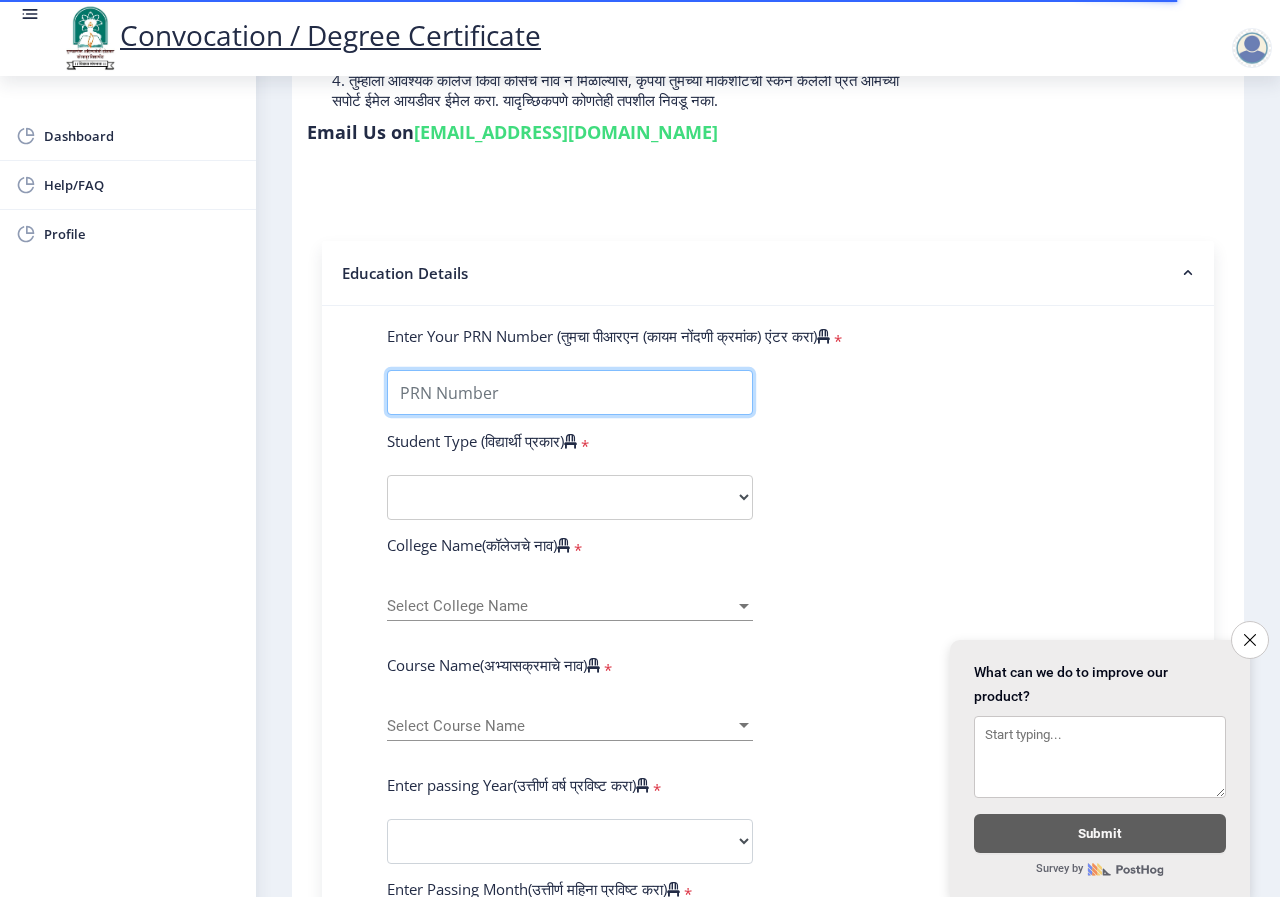 click on "Enter Your PRN Number (तुमचा पीआरएन (कायम नोंदणी क्रमांक) एंटर करा)" at bounding box center [570, 392] 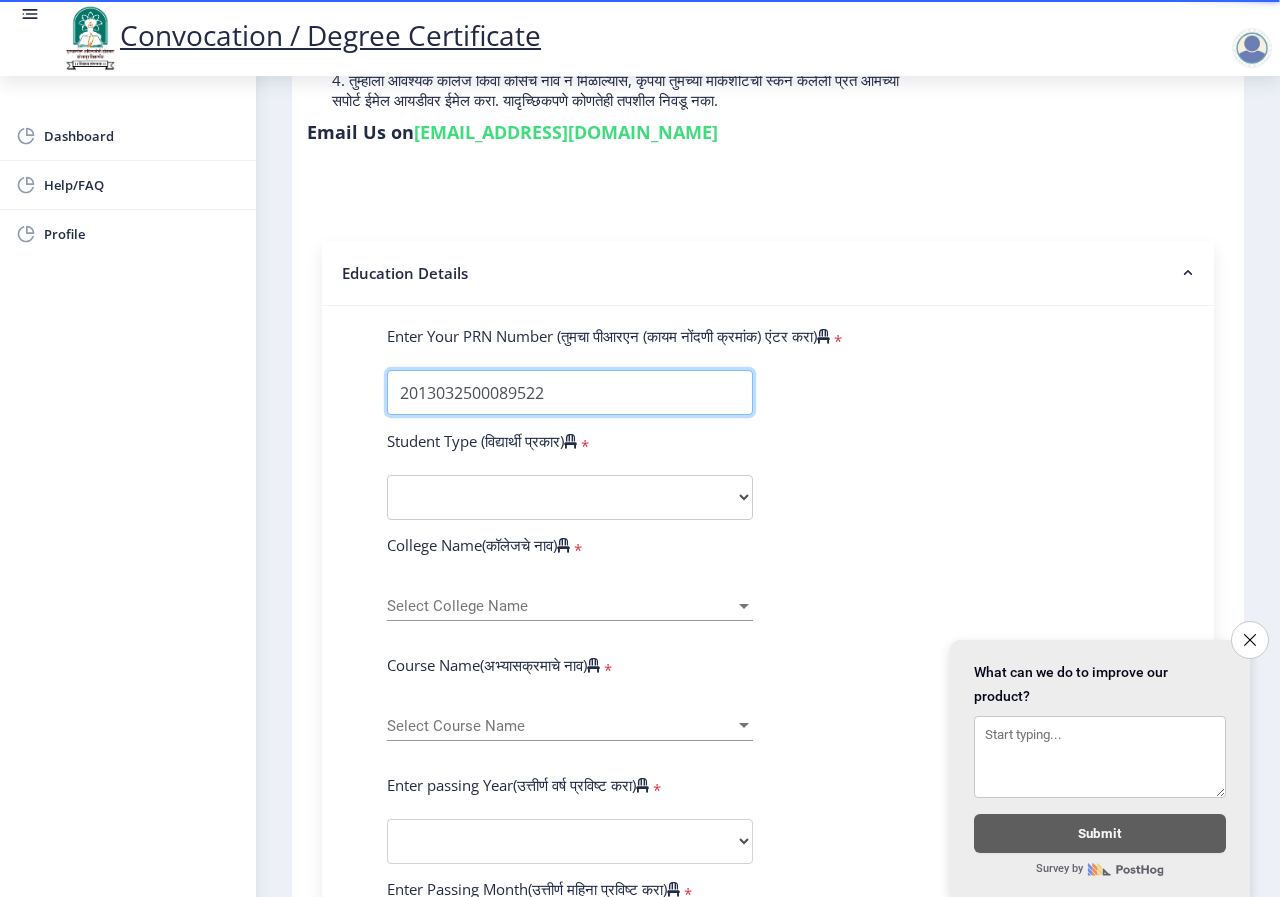 type on "2013032500089522" 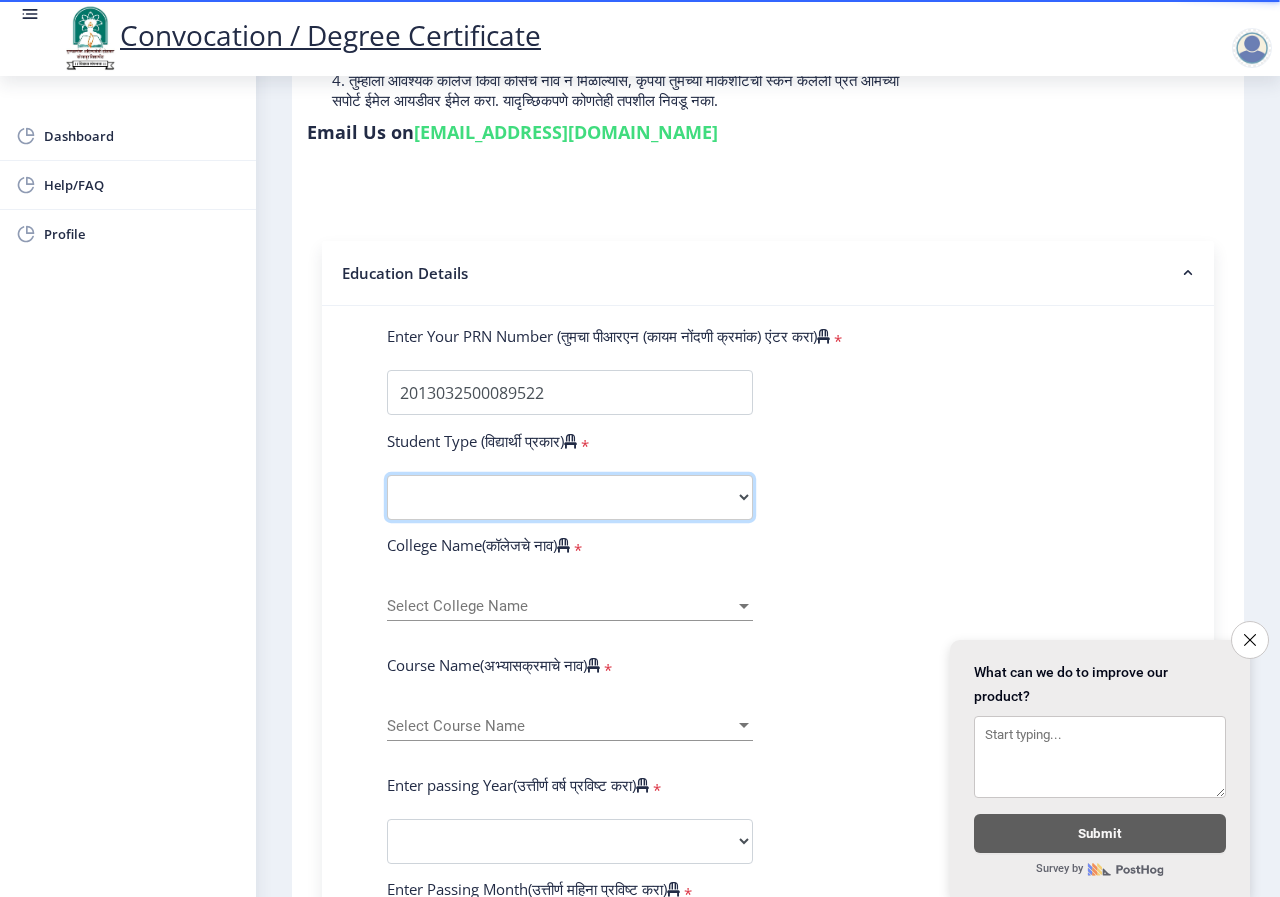 click on "Select Student Type Regular External" at bounding box center (570, 497) 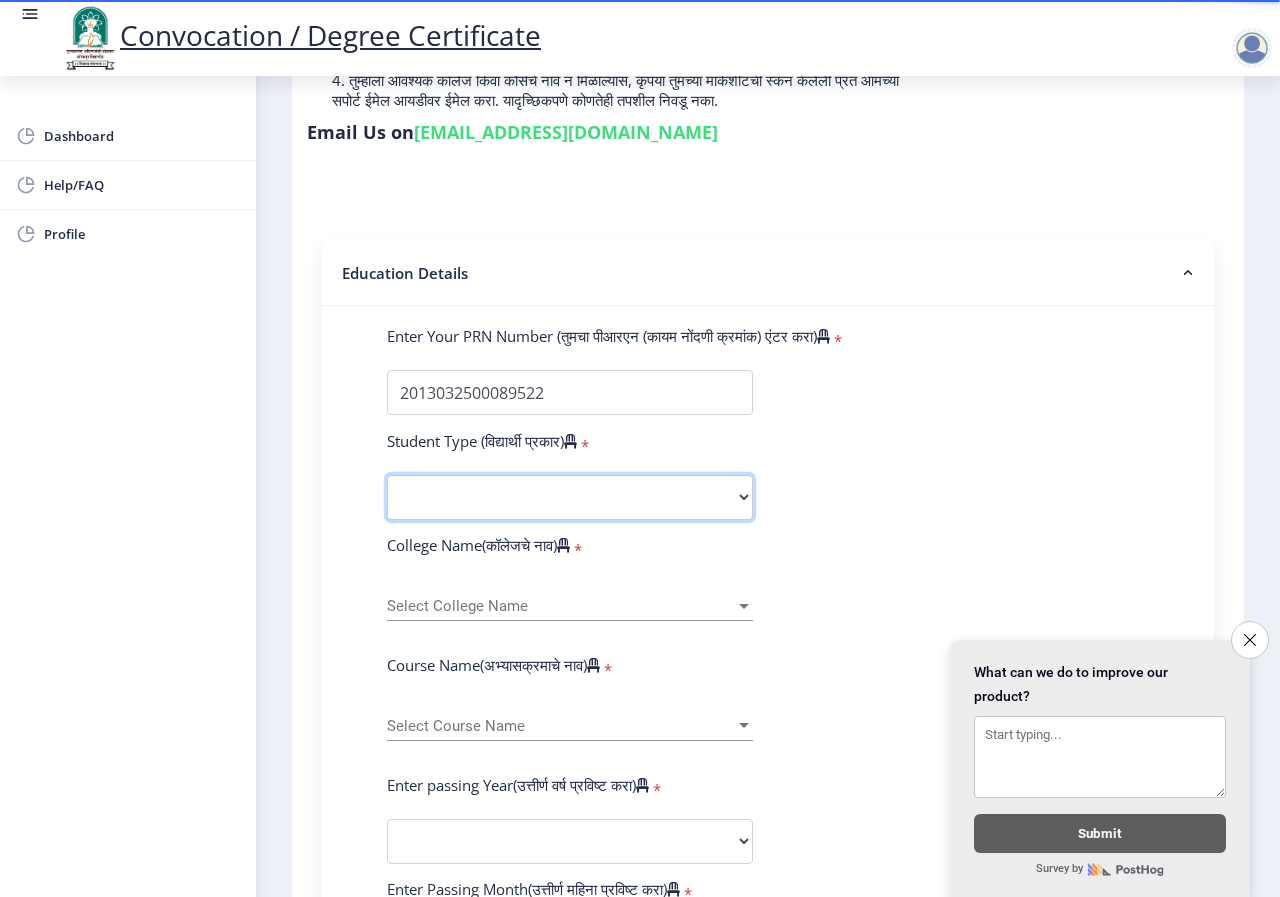 select on "Regular" 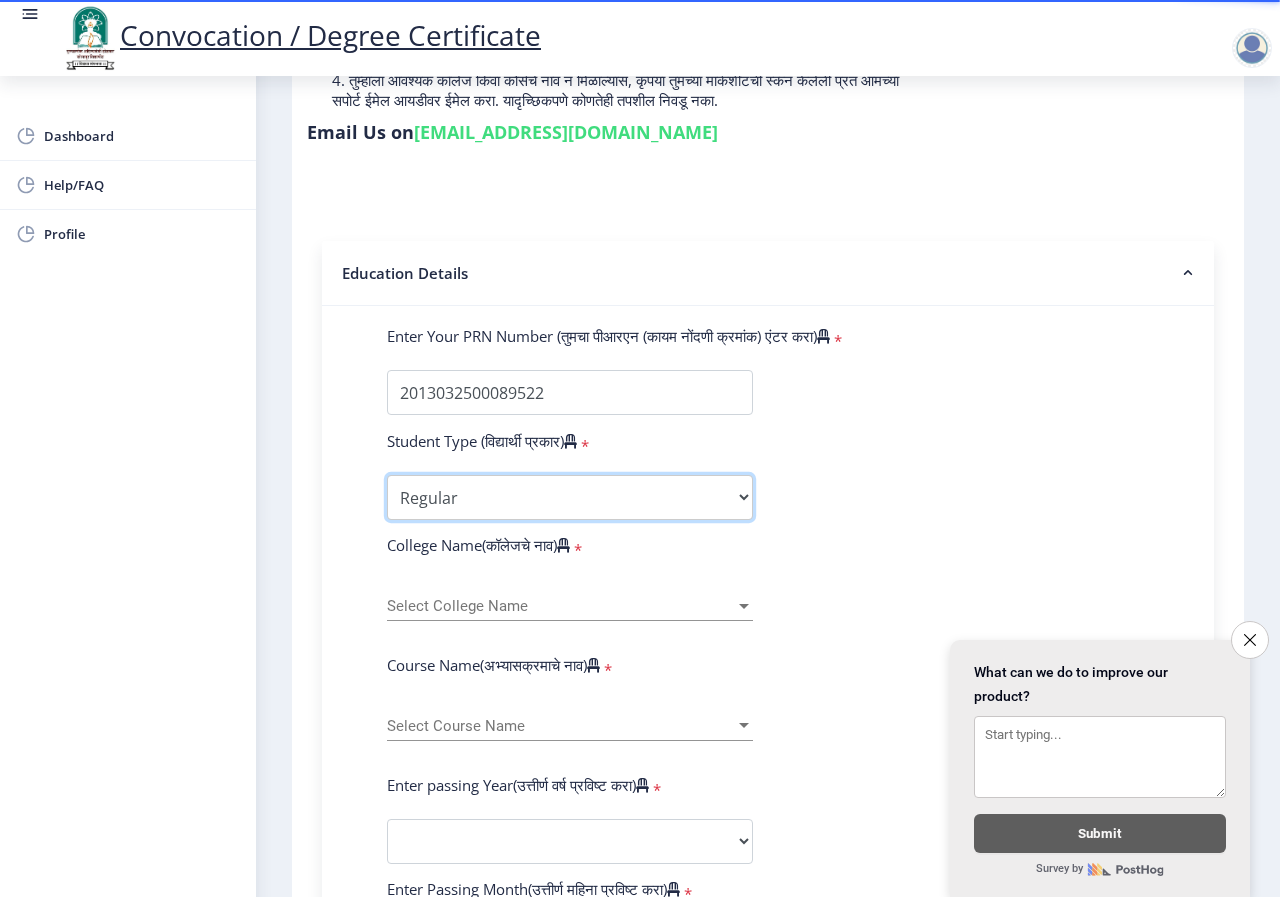 click on "Select Student Type Regular External" at bounding box center [570, 497] 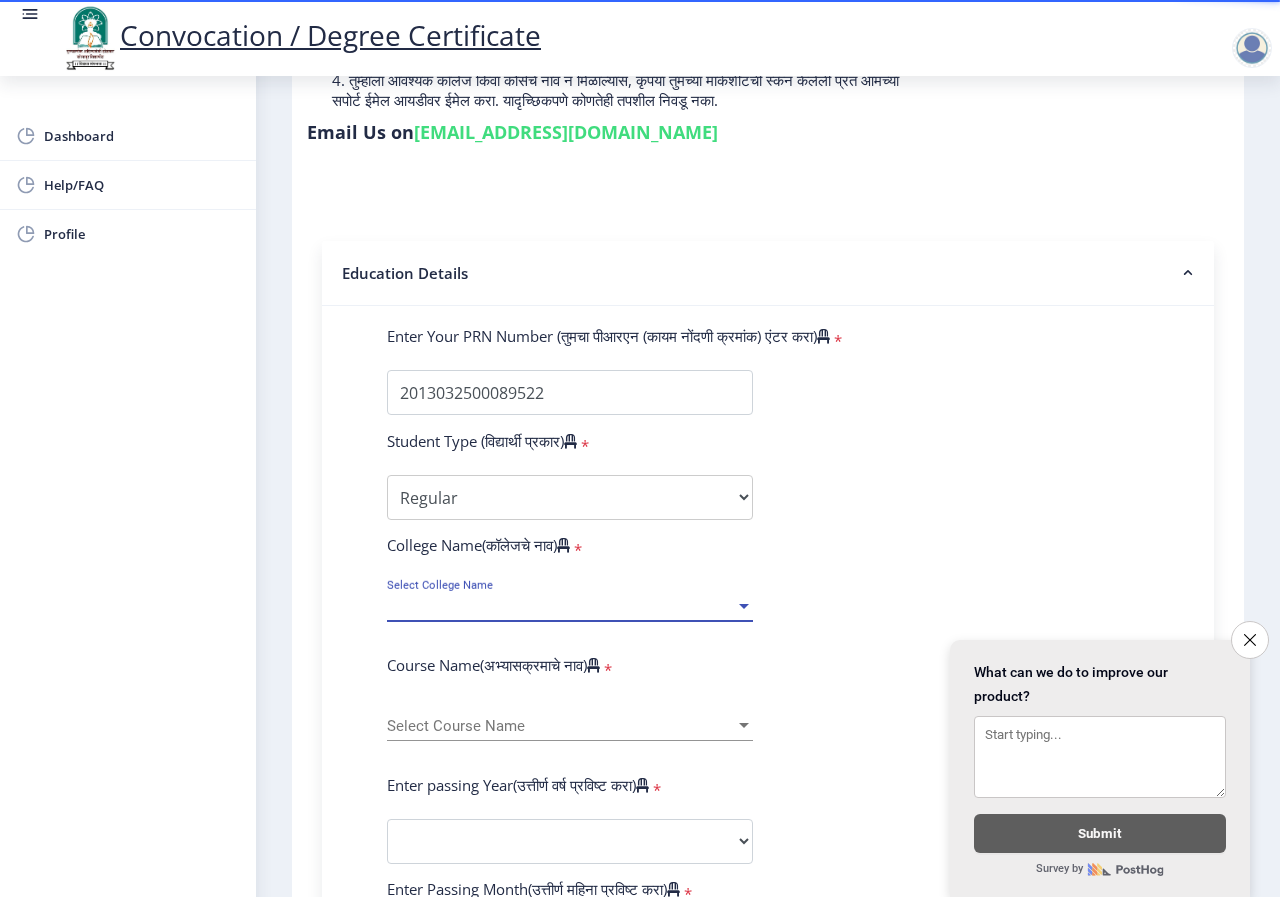 click on "Select College Name" at bounding box center [561, 606] 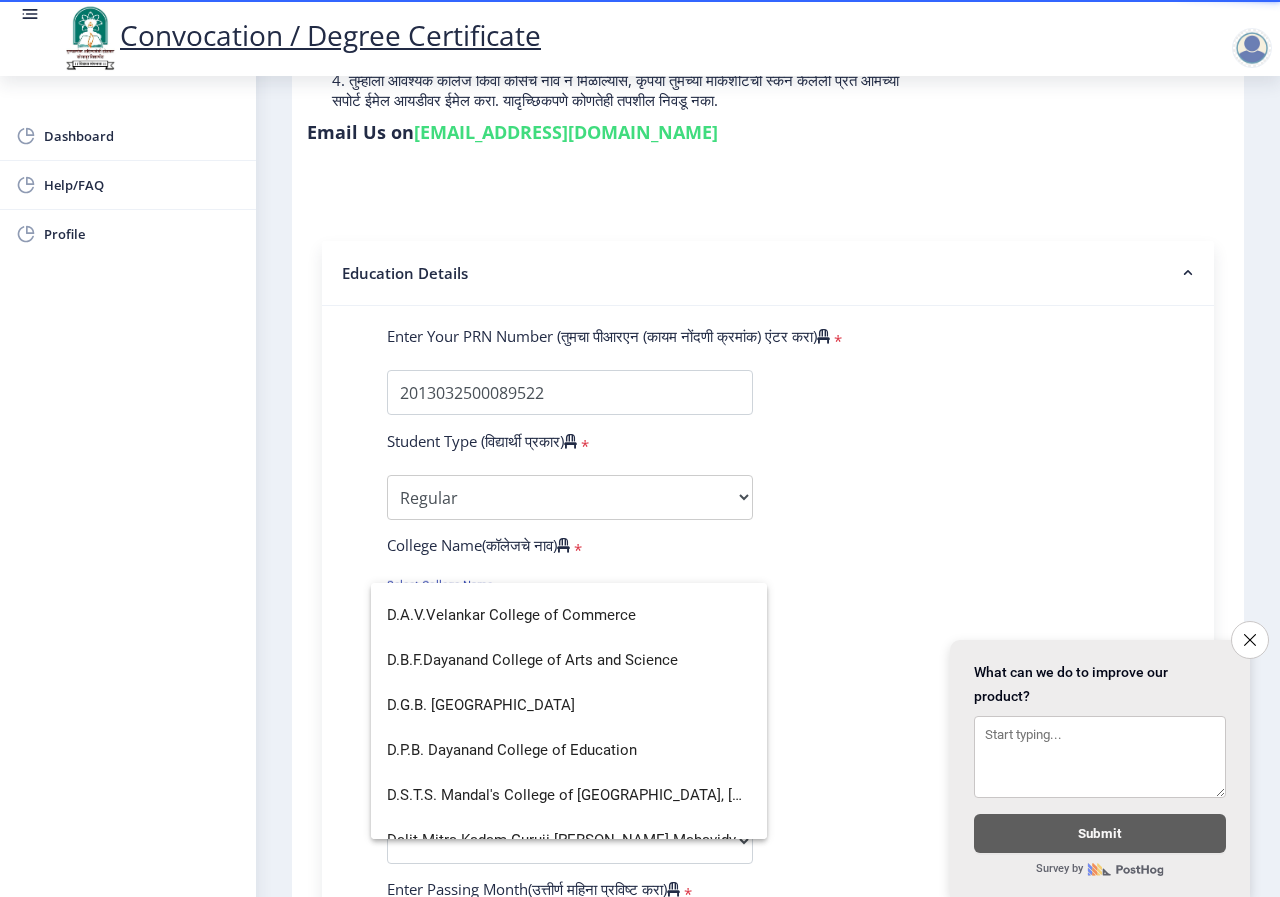 scroll, scrollTop: 1000, scrollLeft: 0, axis: vertical 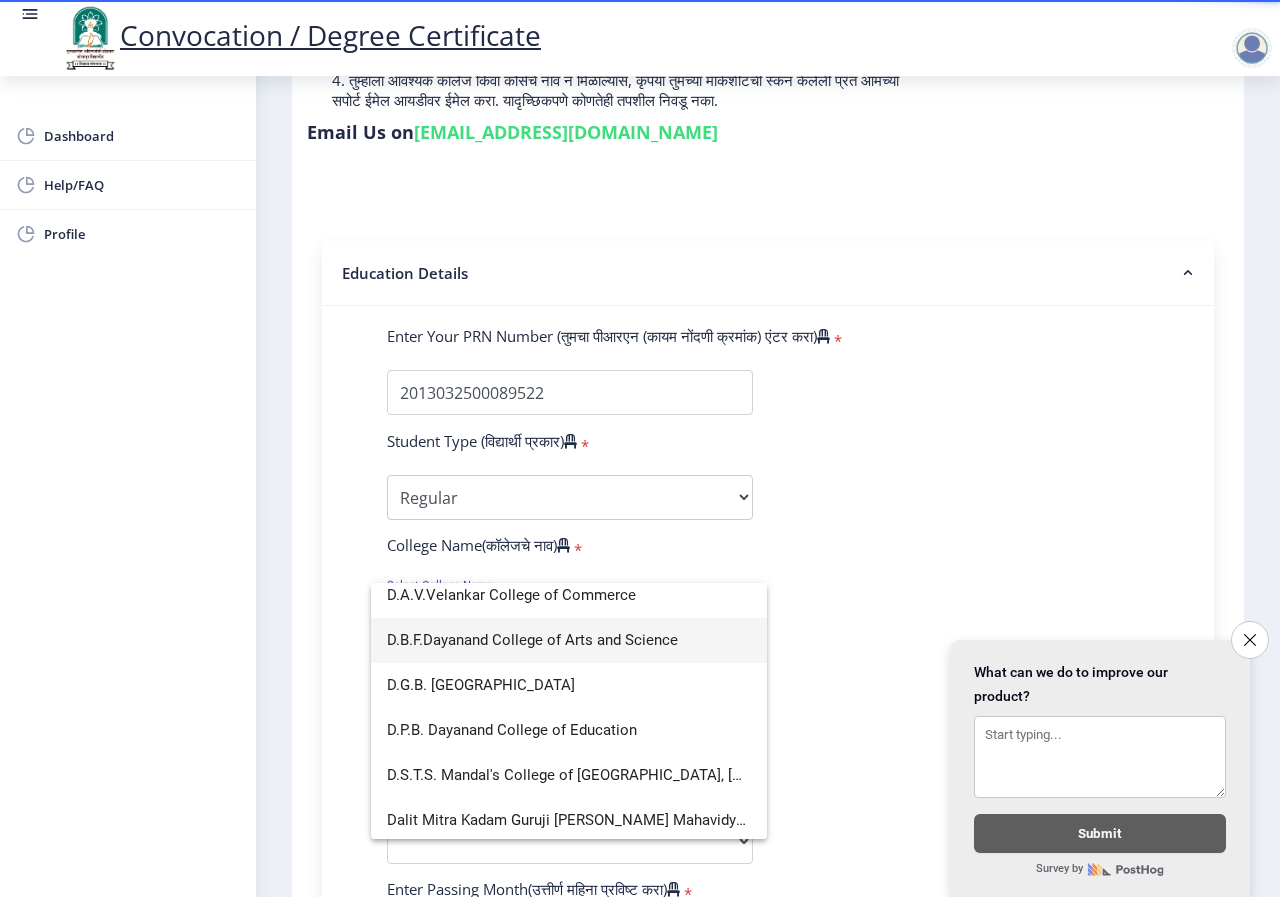 click on "D.B.F.Dayanand College of Arts and Science" at bounding box center [569, 640] 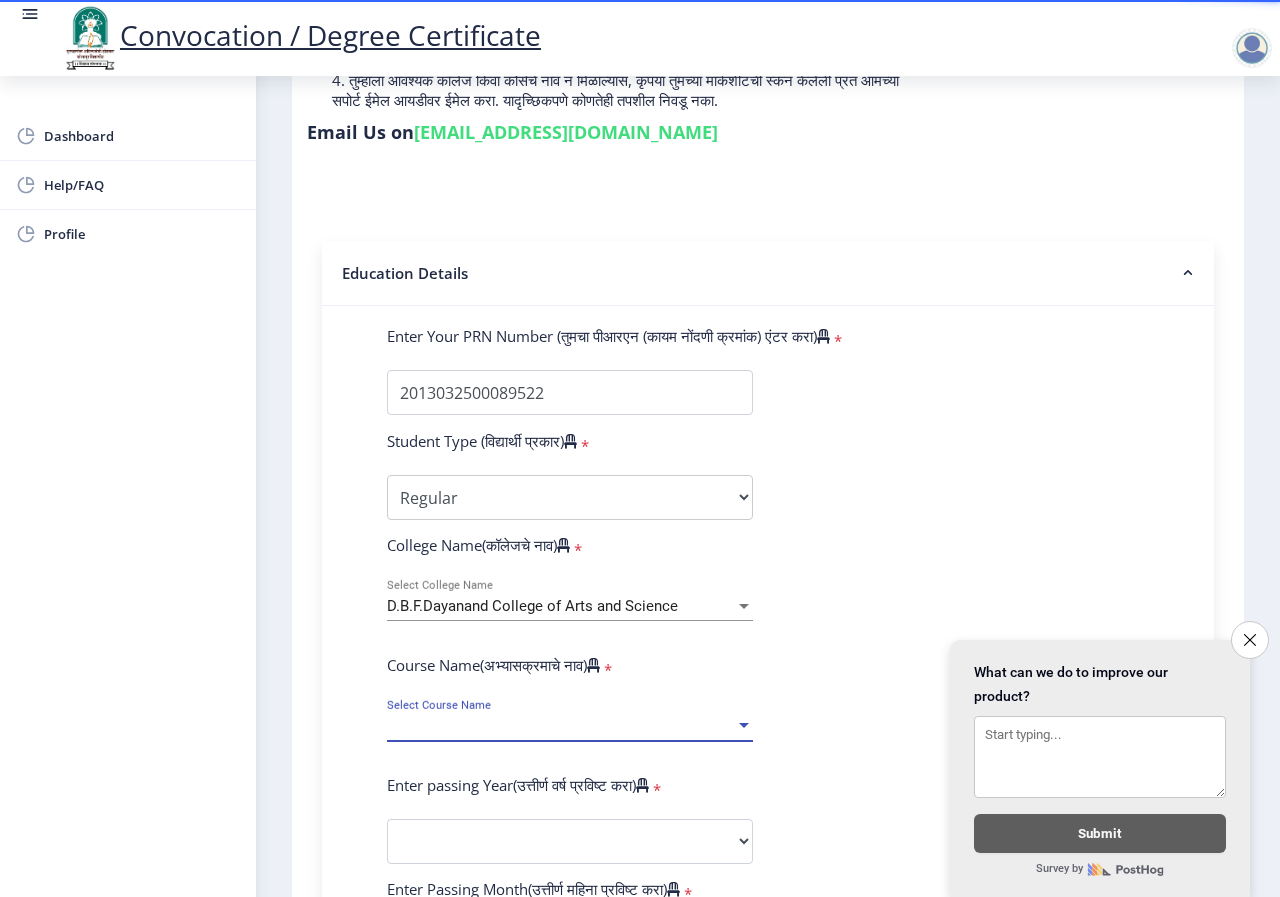 click on "Select Course Name" at bounding box center (561, 726) 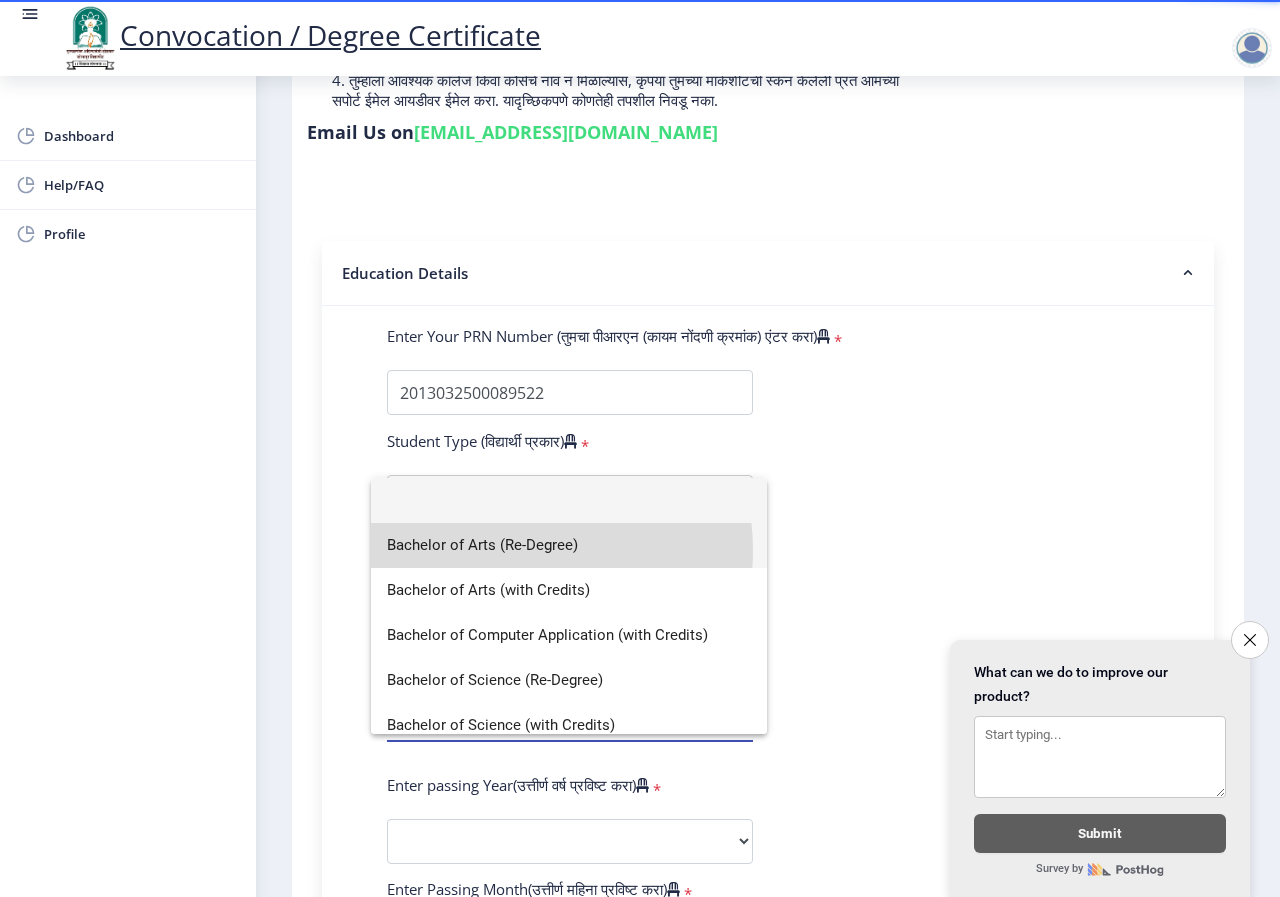 click on "Bachelor of Arts (Re-Degree)" at bounding box center (569, 545) 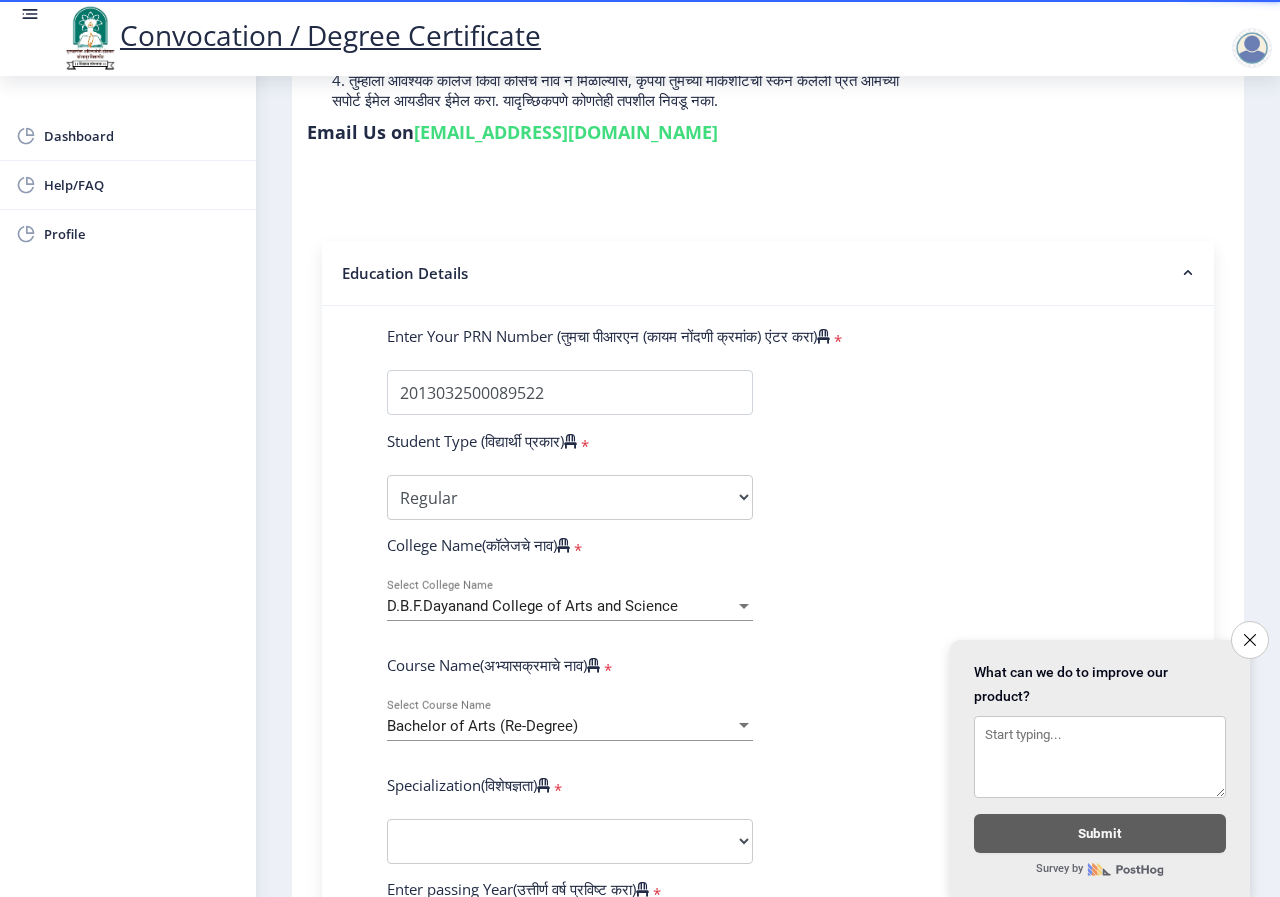 click on "Bachelor of Arts (Re-Degree)" at bounding box center (561, 726) 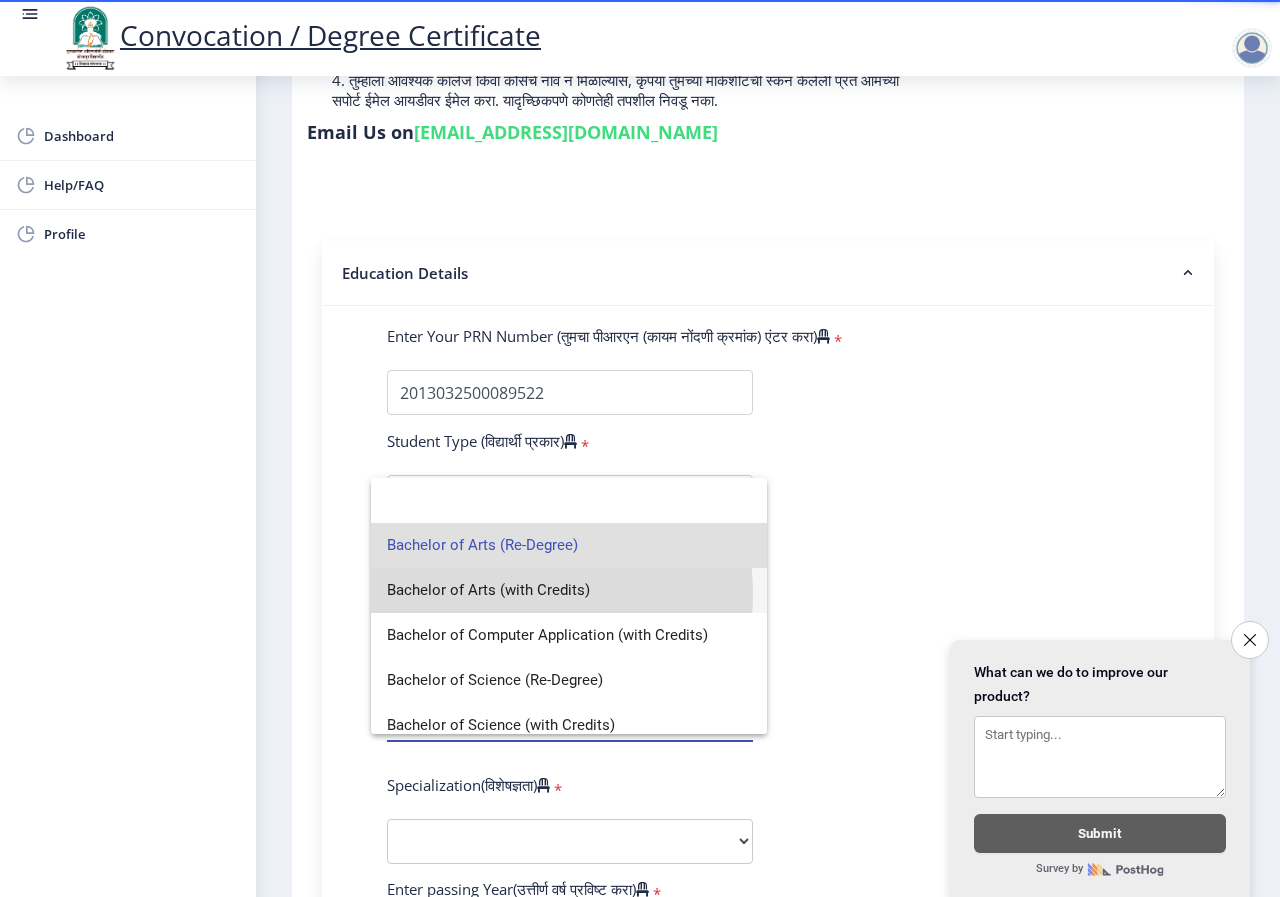 click on "Bachelor of Arts (with Credits)" at bounding box center [569, 590] 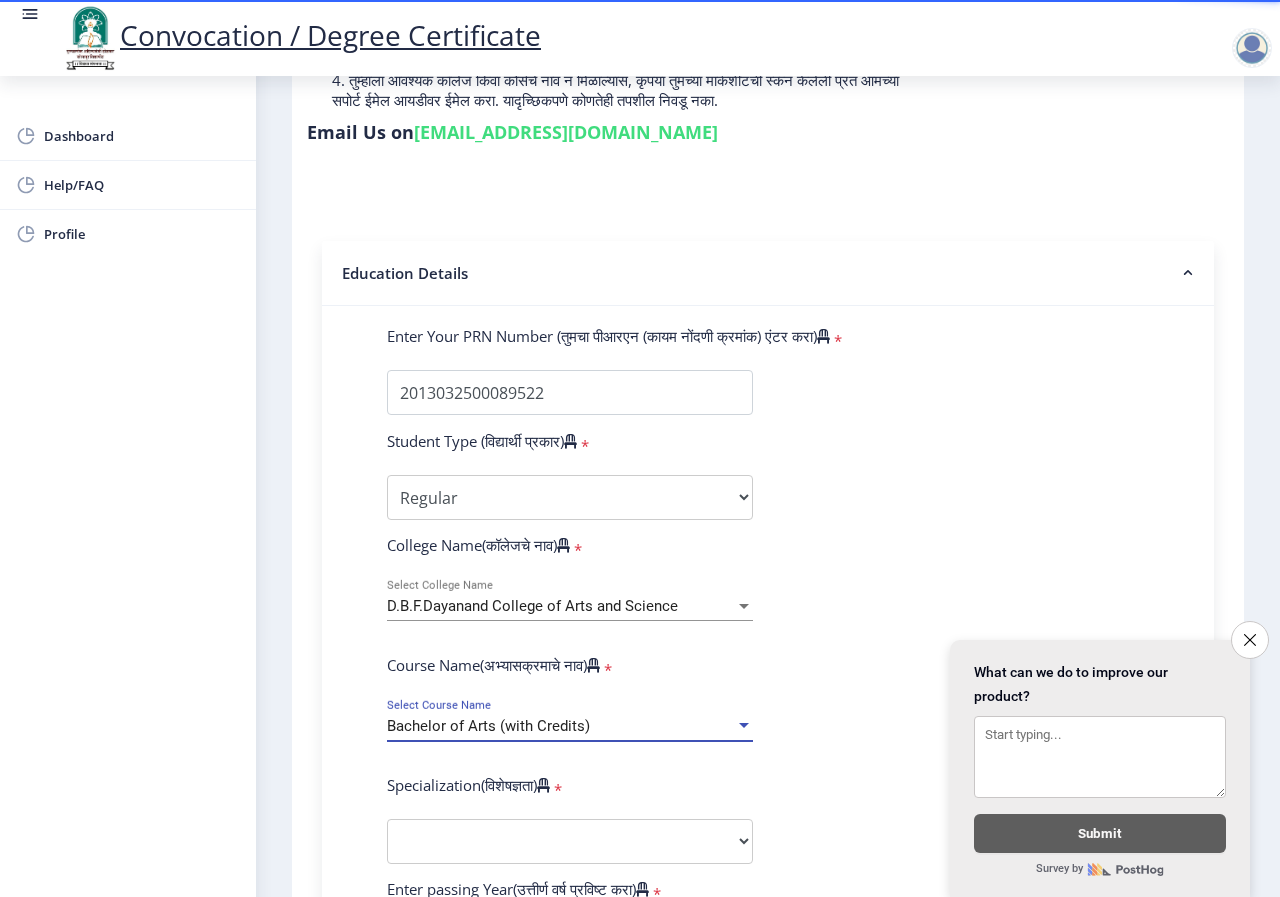 click on "Bachelor of Arts (with Credits)" at bounding box center [561, 726] 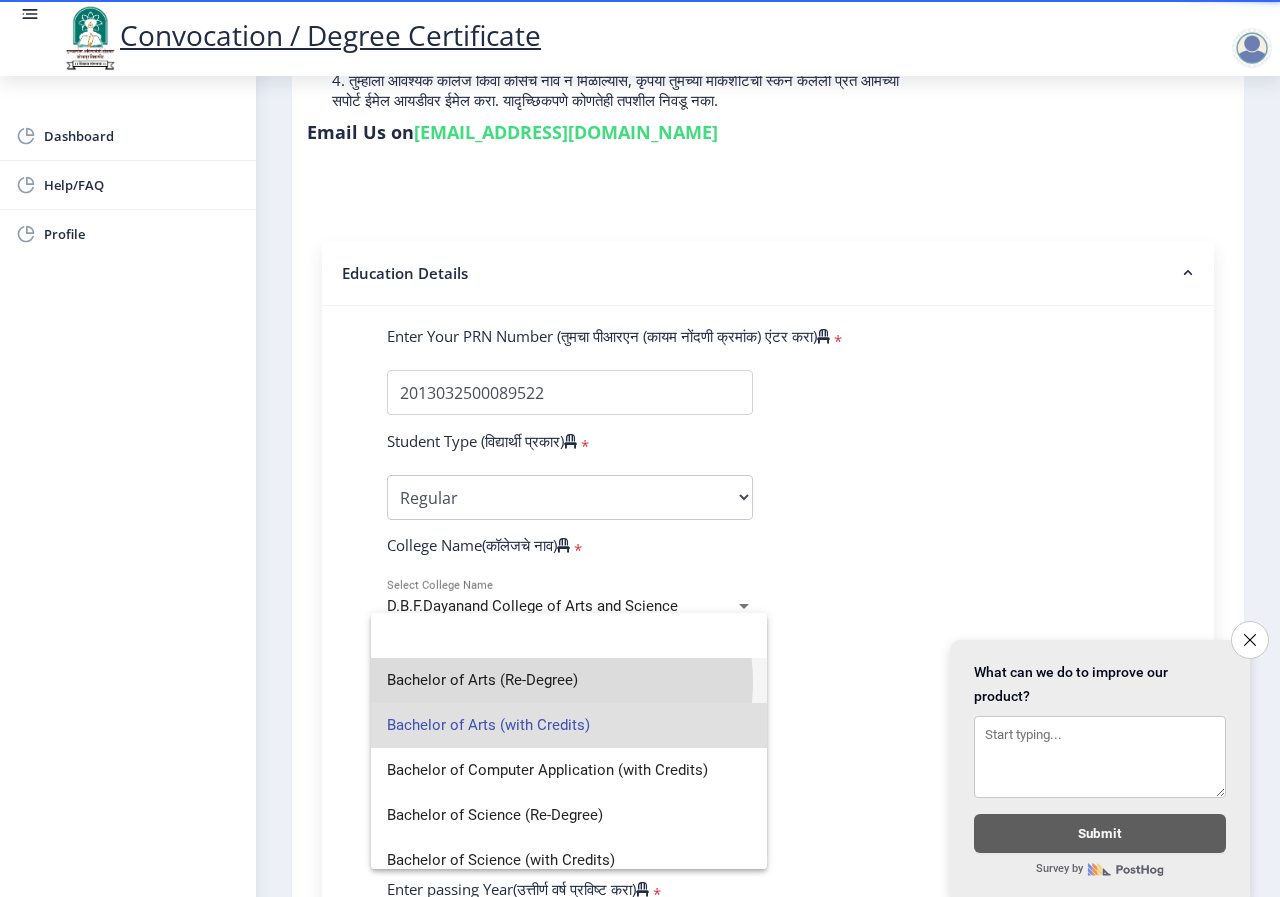 click on "Bachelor of Arts (Re-Degree)" at bounding box center [569, 680] 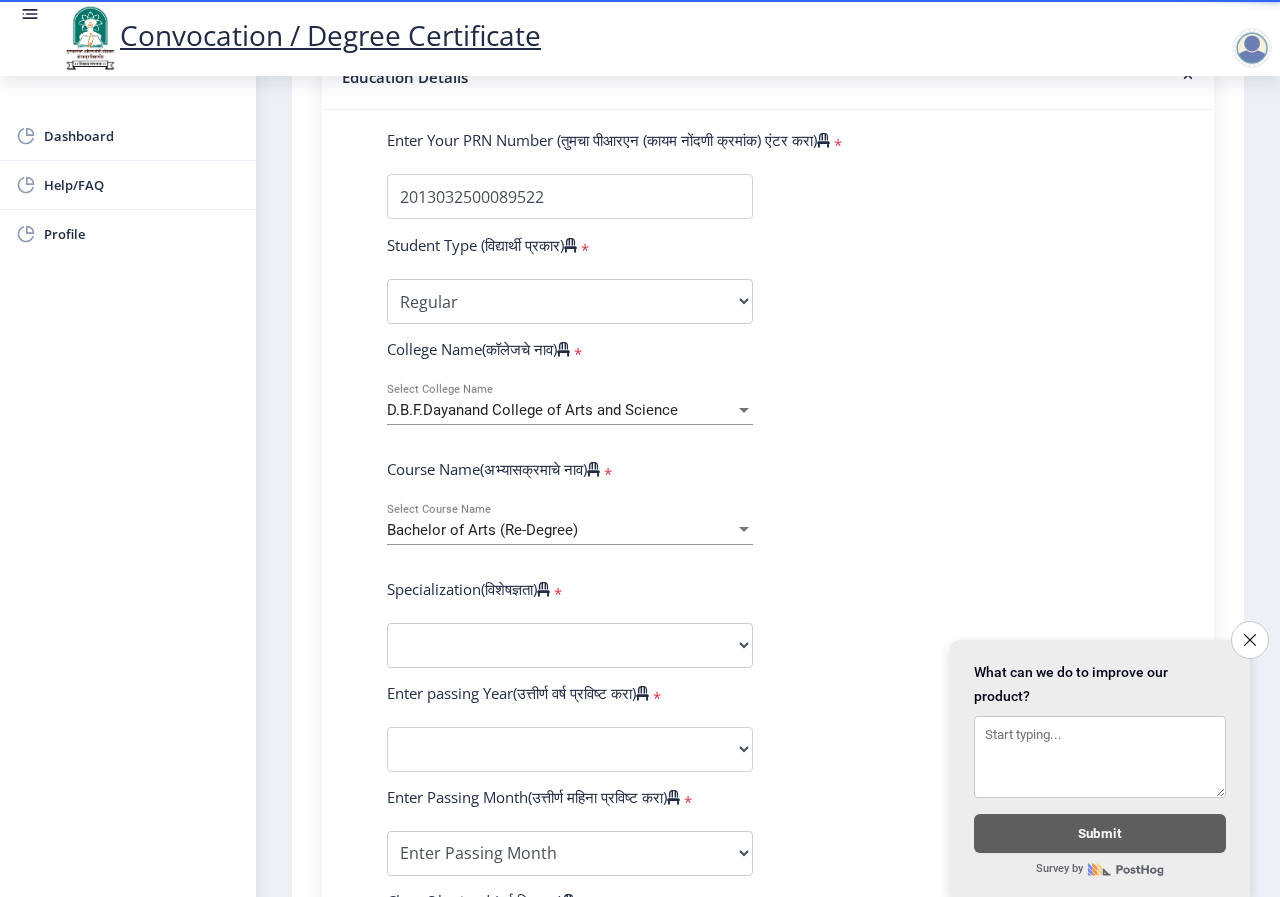 scroll, scrollTop: 500, scrollLeft: 0, axis: vertical 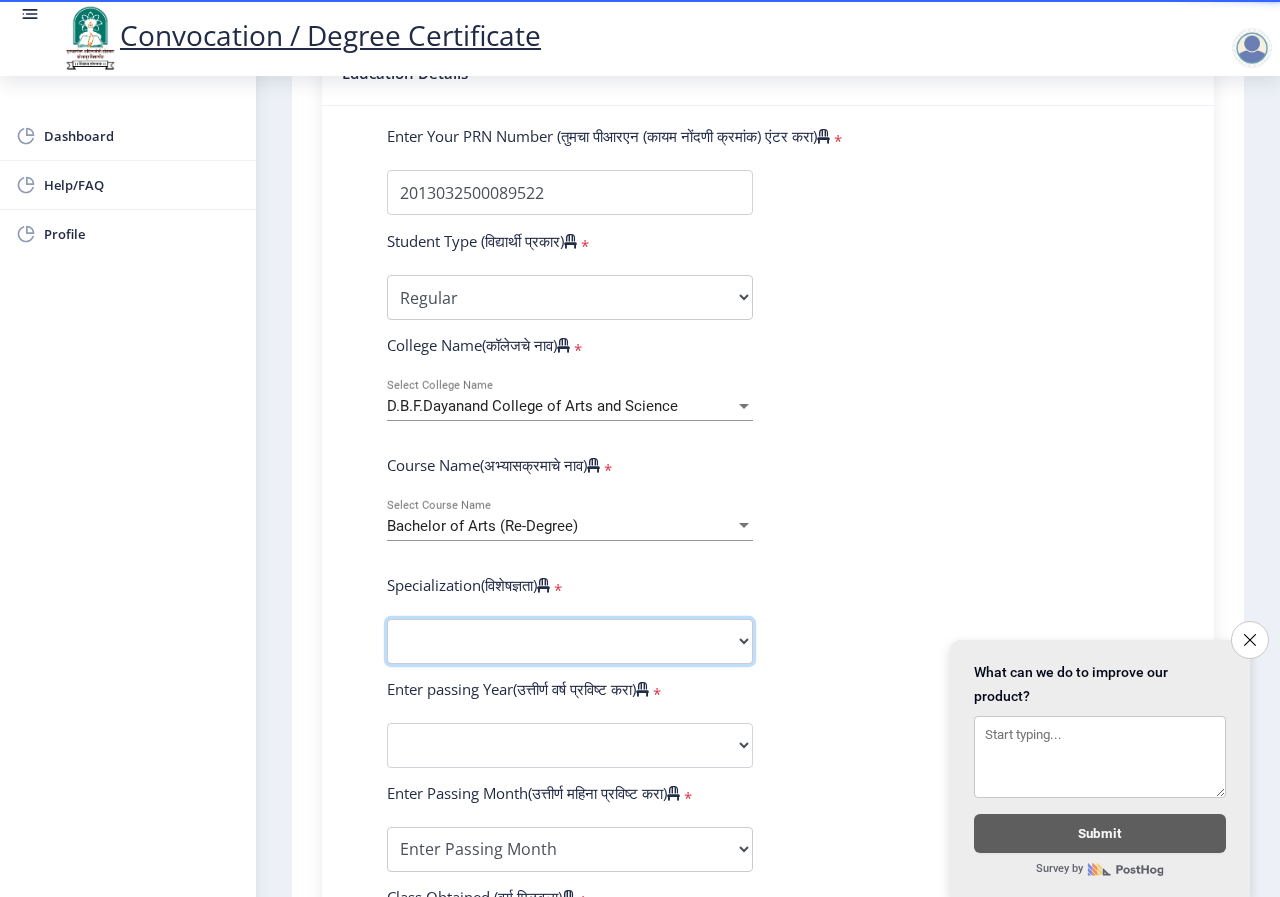 click on "Specialization English Geography Hindi Marathi Music Sanskrit Urdu Ancient Indian History Culture & Archaeology Economics History Physical Education Political Science Psychology Sociology Kannada Philosophy Other" at bounding box center (570, 641) 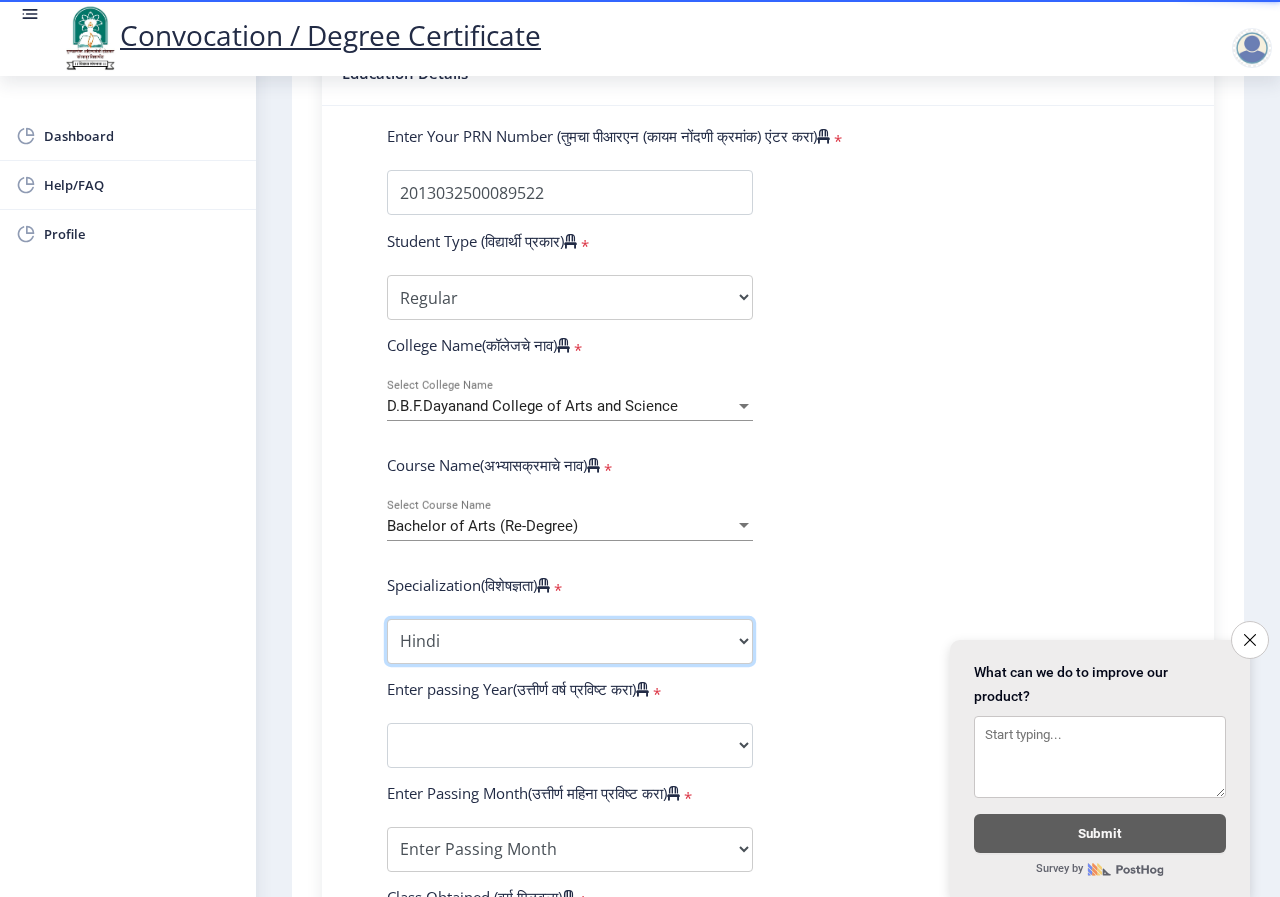 click on "Specialization English Geography Hindi Marathi Music Sanskrit Urdu Ancient Indian History Culture & Archaeology Economics History Physical Education Political Science Psychology Sociology Kannada Philosophy Other" at bounding box center (570, 641) 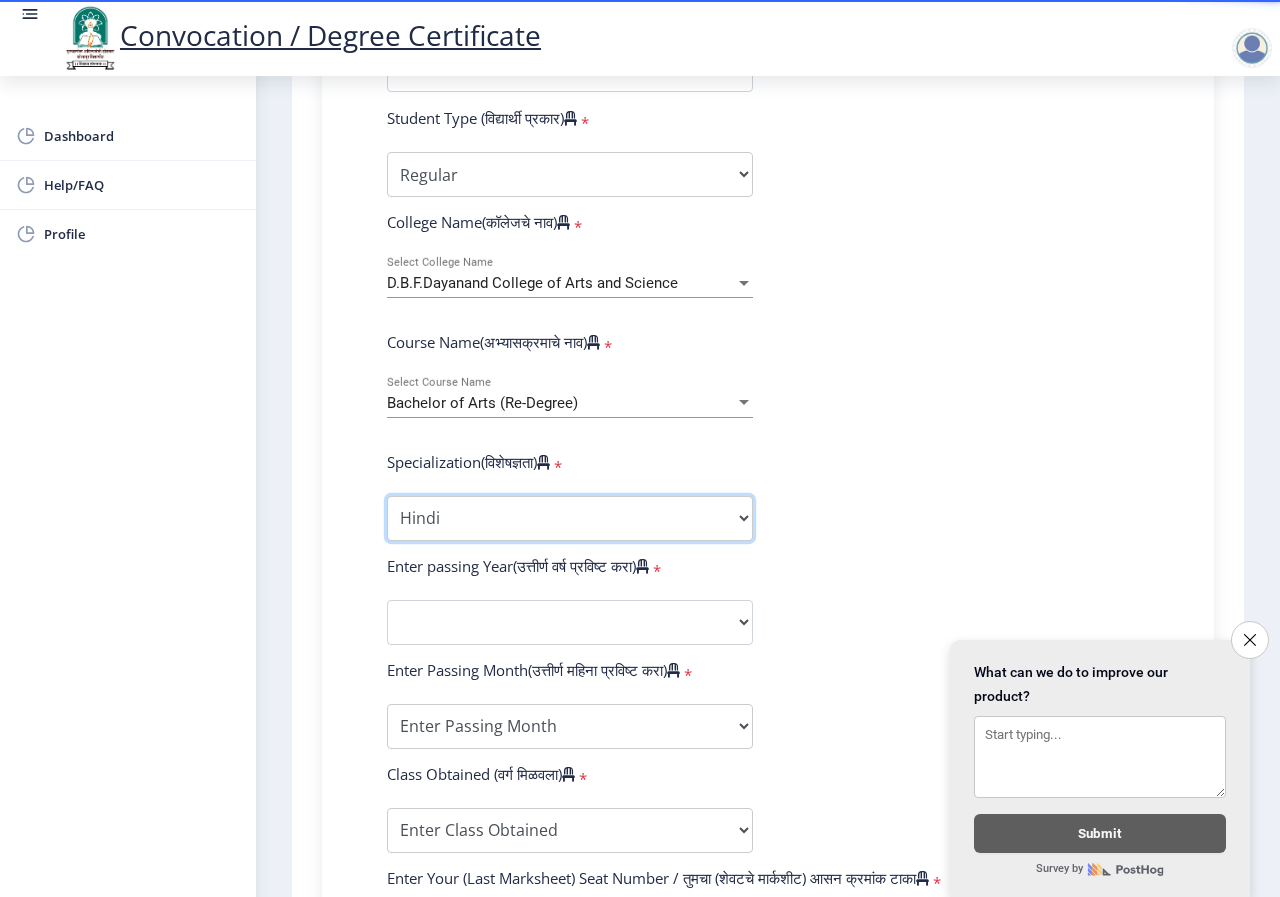 scroll, scrollTop: 700, scrollLeft: 0, axis: vertical 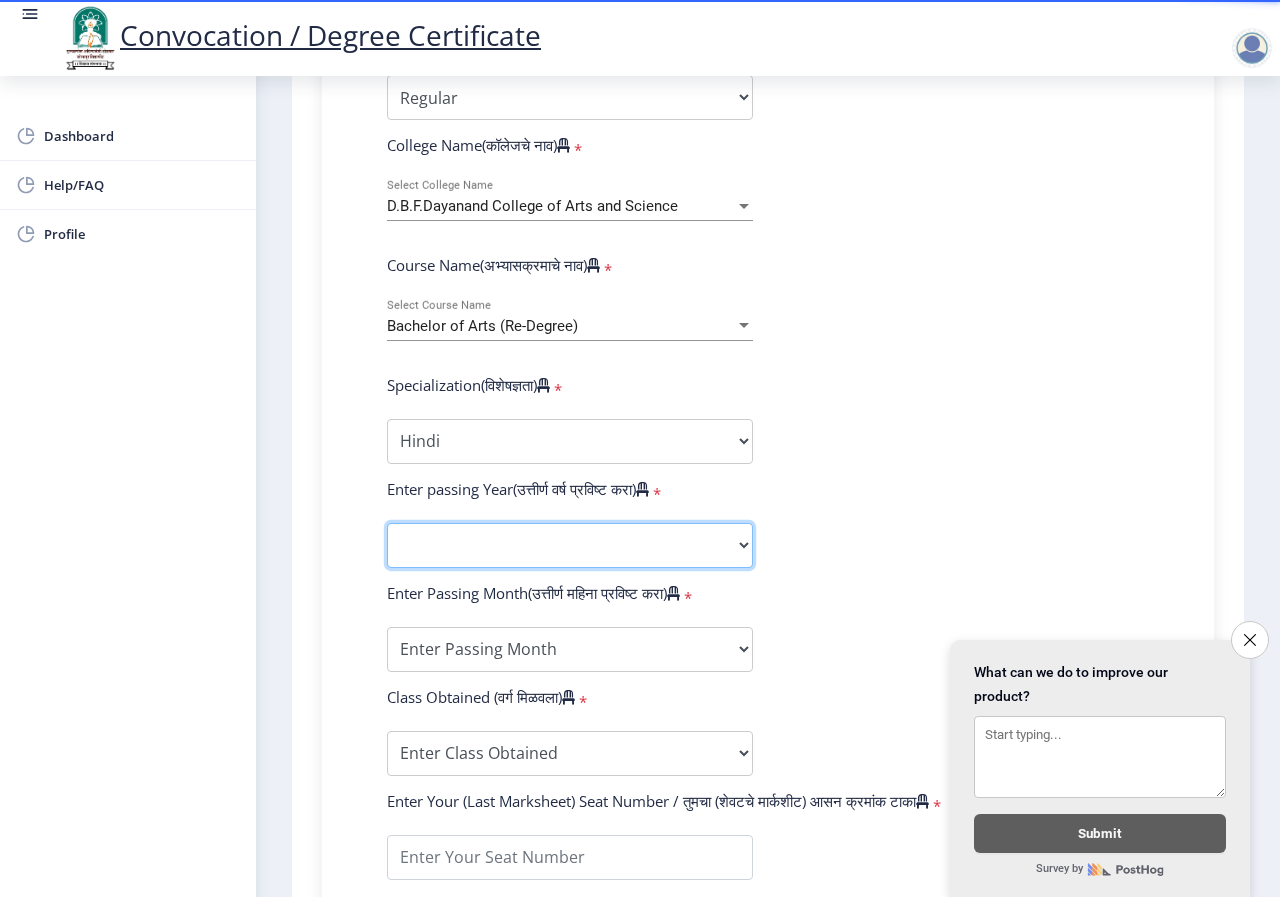 click on "2025   2024   2023   2022   2021   2020   2019   2018   2017   2016   2015   2014   2013   2012   2011   2010   2009   2008   2007   2006   2005   2004   2003   2002   2001   2000   1999   1998   1997   1996   1995   1994   1993   1992   1991   1990   1989   1988   1987   1986   1985   1984   1983   1982   1981   1980   1979   1978   1977   1976" 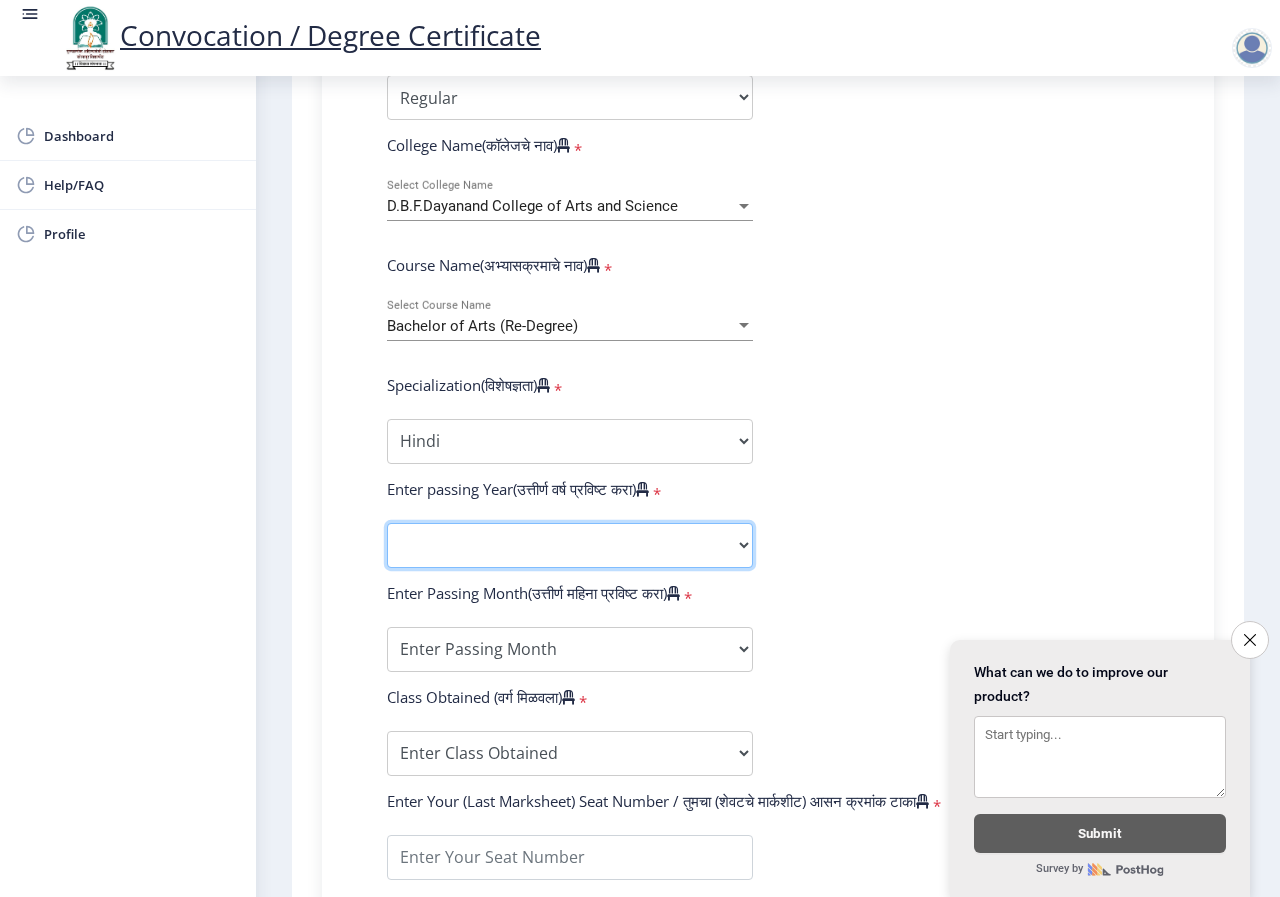 select on "2018" 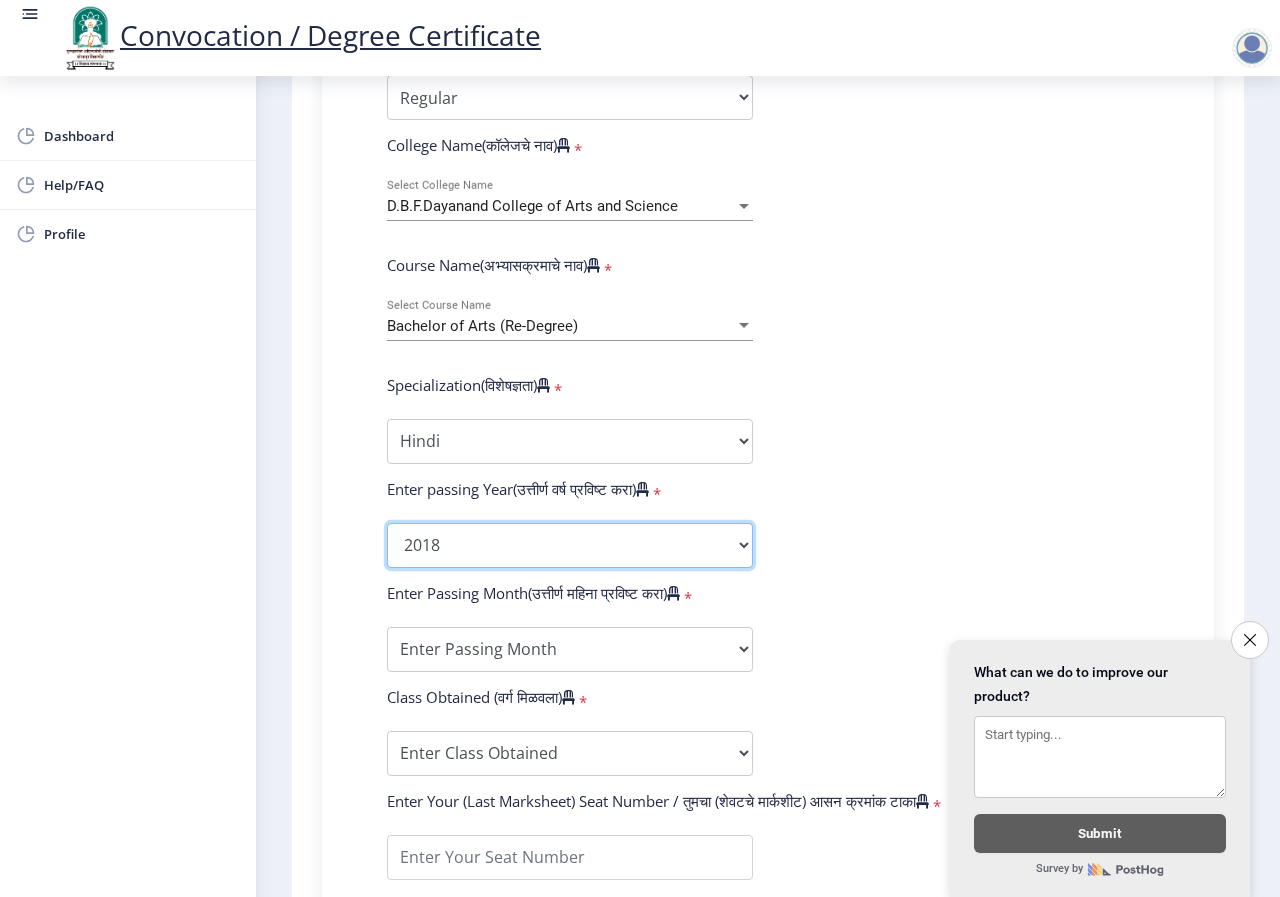 click on "2025   2024   2023   2022   2021   2020   2019   2018   2017   2016   2015   2014   2013   2012   2011   2010   2009   2008   2007   2006   2005   2004   2003   2002   2001   2000   1999   1998   1997   1996   1995   1994   1993   1992   1991   1990   1989   1988   1987   1986   1985   1984   1983   1982   1981   1980   1979   1978   1977   1976" 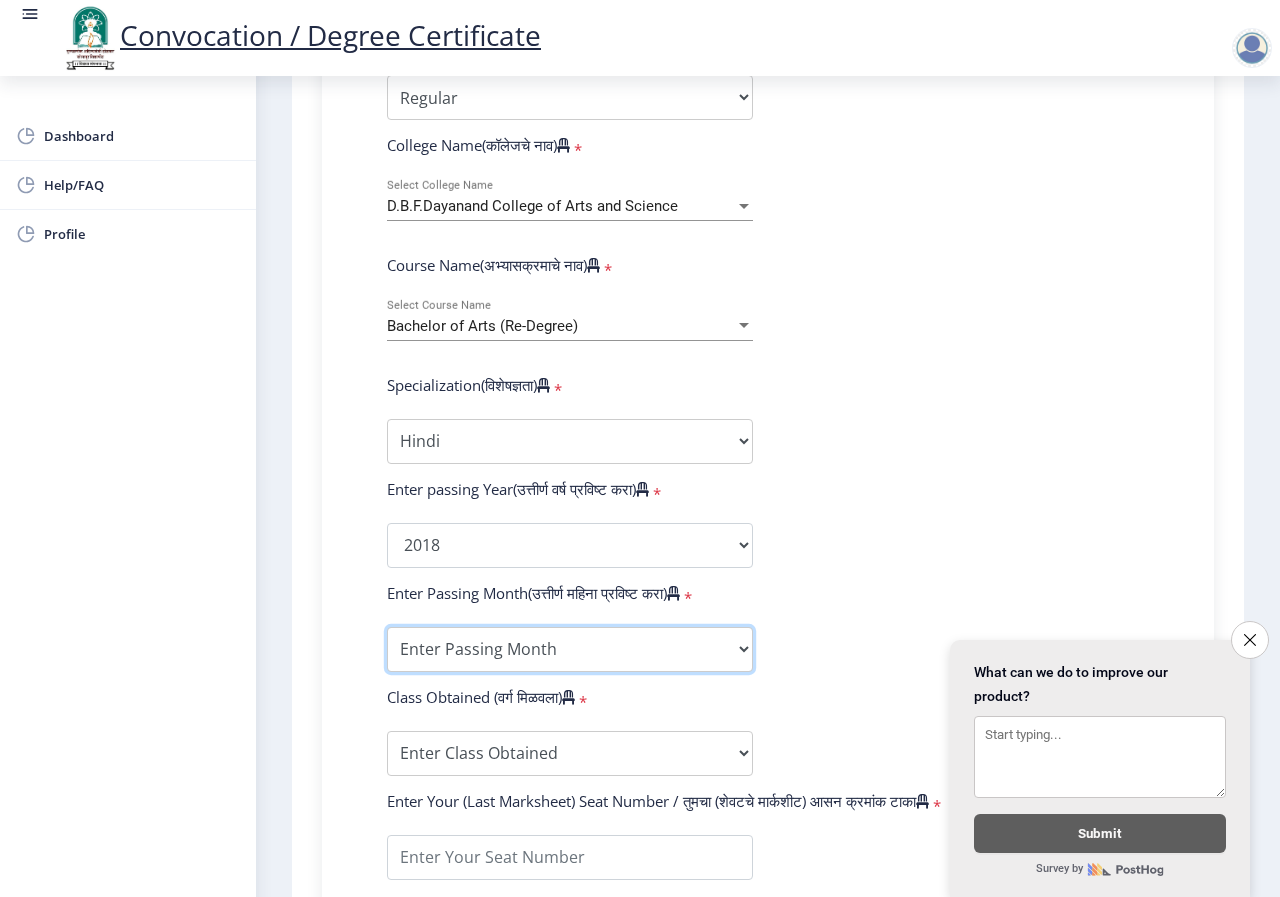 click on "Enter Passing Month March April May October November December" at bounding box center (570, 649) 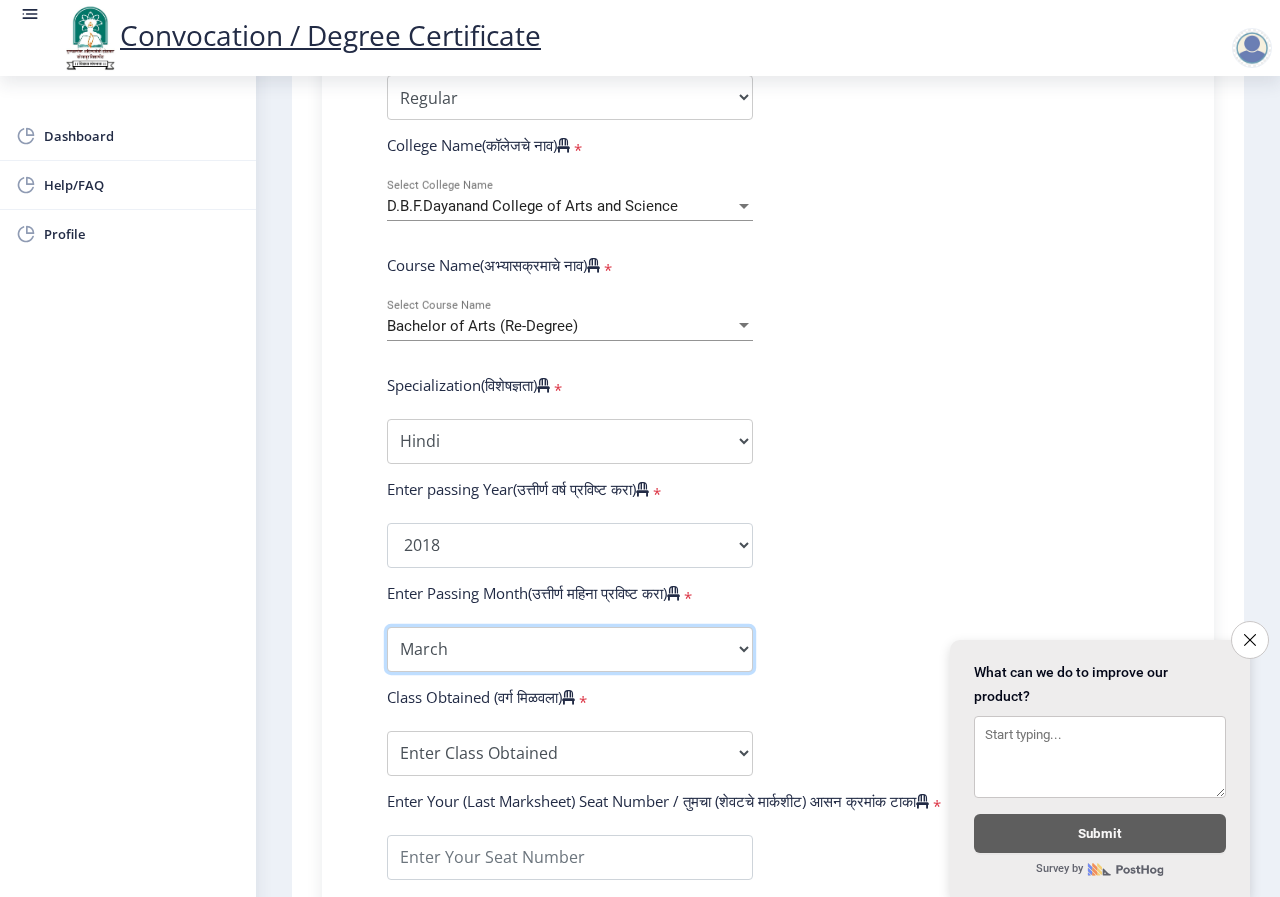 click on "Enter Passing Month March April May October November December" at bounding box center (570, 649) 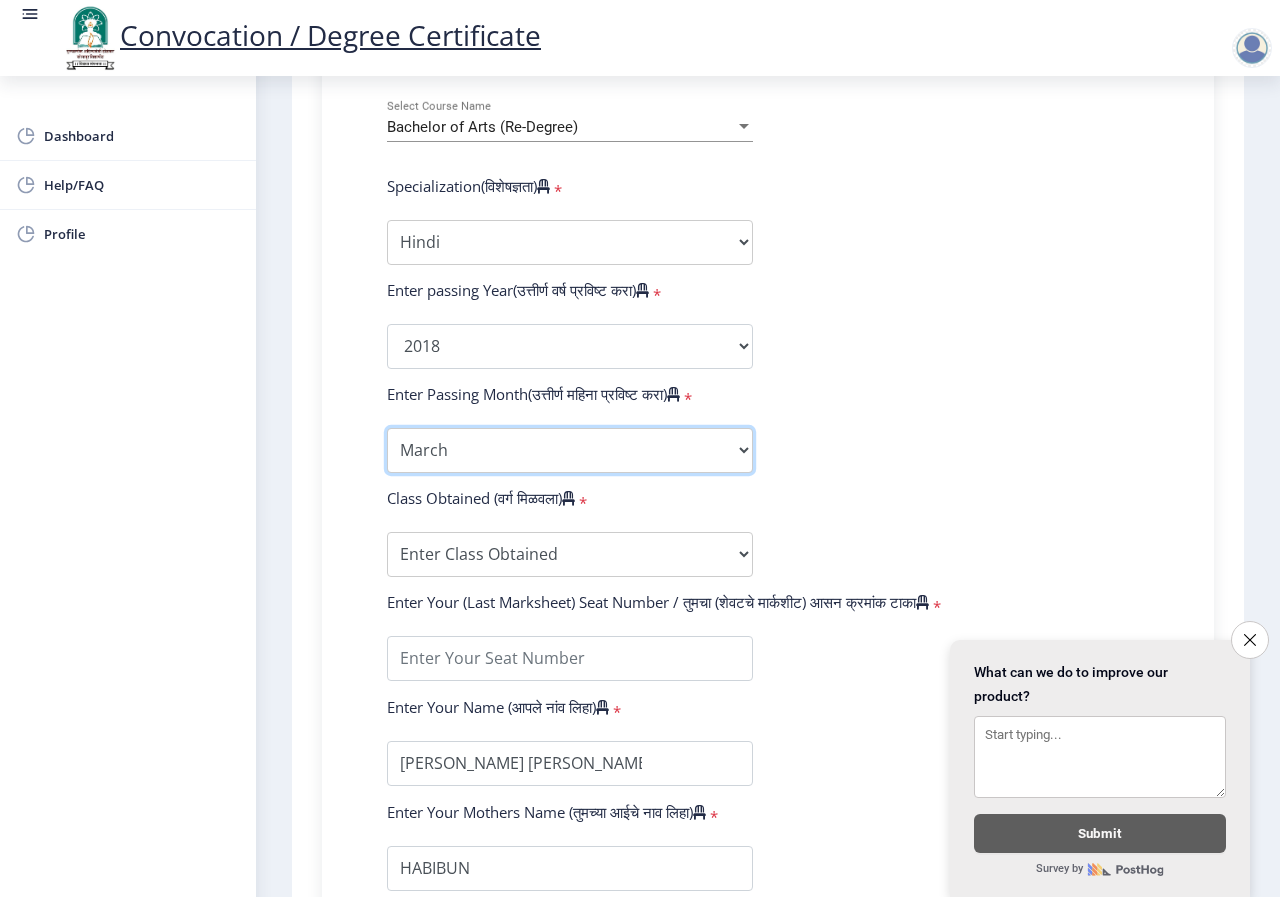 scroll, scrollTop: 900, scrollLeft: 0, axis: vertical 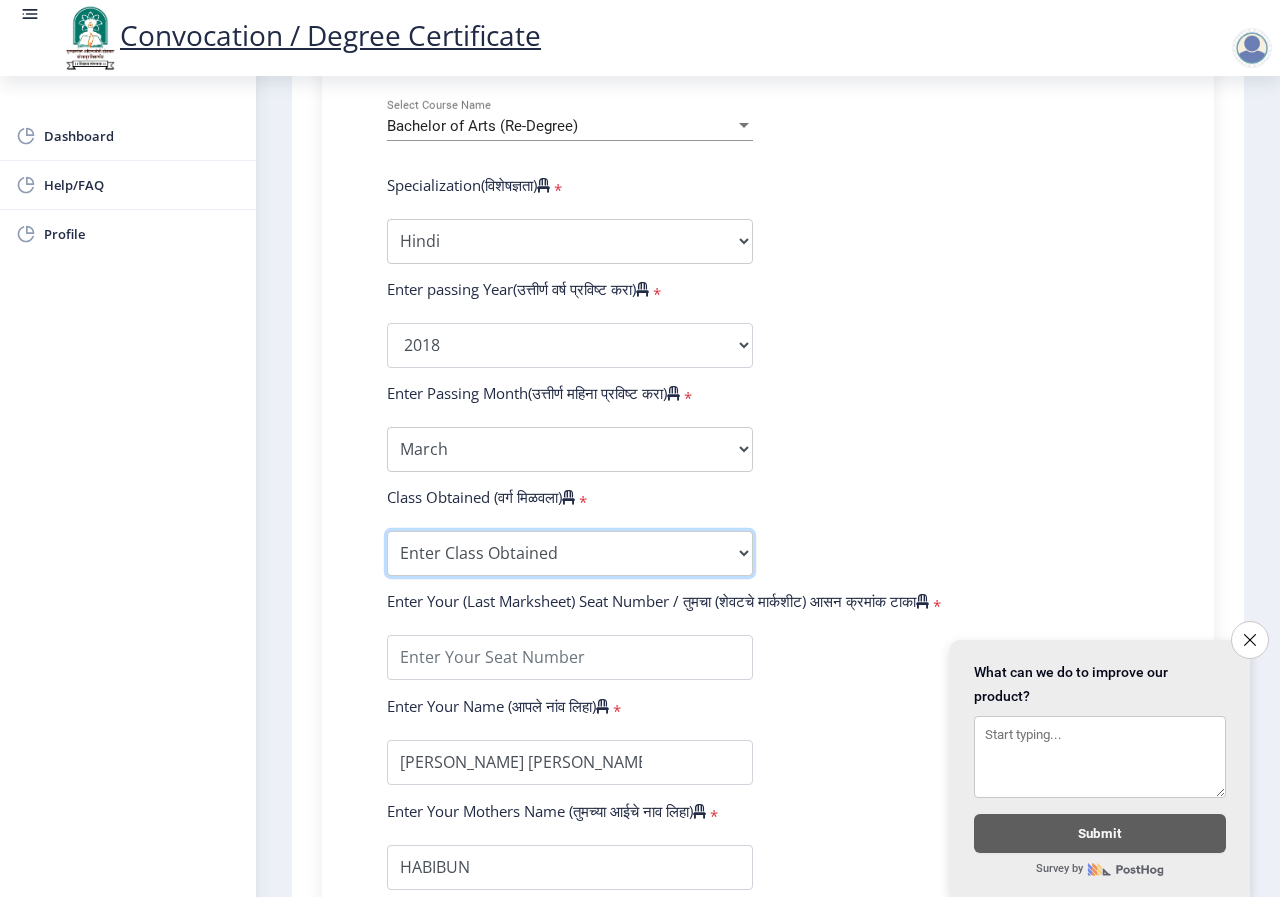 click on "Enter Class Obtained FIRST CLASS WITH DISTINCTION FIRST CLASS HIGHER SECOND CLASS SECOND CLASS PASS CLASS Grade O Grade A+ Grade A Grade B+ Grade B Grade C+ Grade C Grade D Grade E" at bounding box center [570, 553] 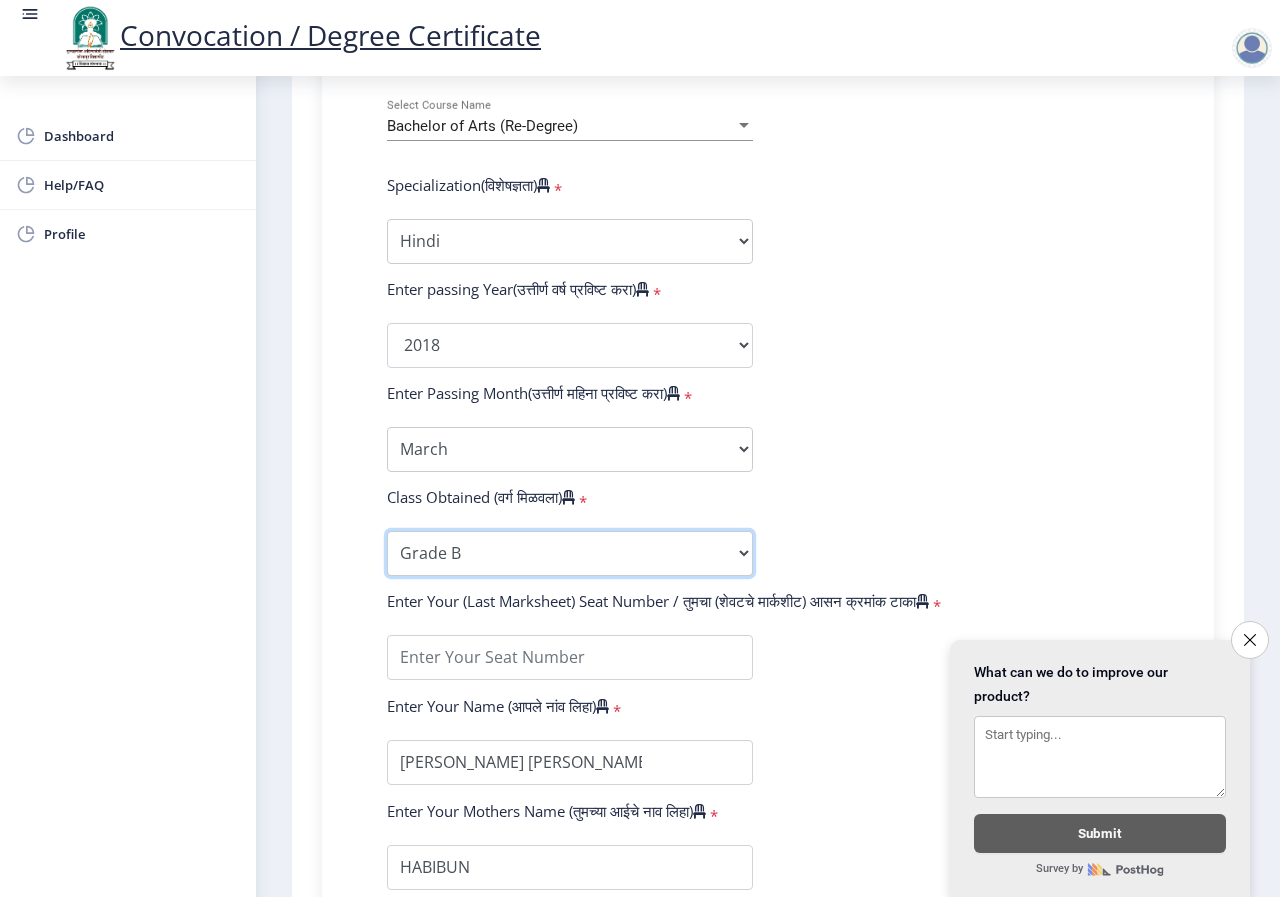 click on "Enter Class Obtained FIRST CLASS WITH DISTINCTION FIRST CLASS HIGHER SECOND CLASS SECOND CLASS PASS CLASS Grade O Grade A+ Grade A Grade B+ Grade B Grade C+ Grade C Grade D Grade E" at bounding box center [570, 553] 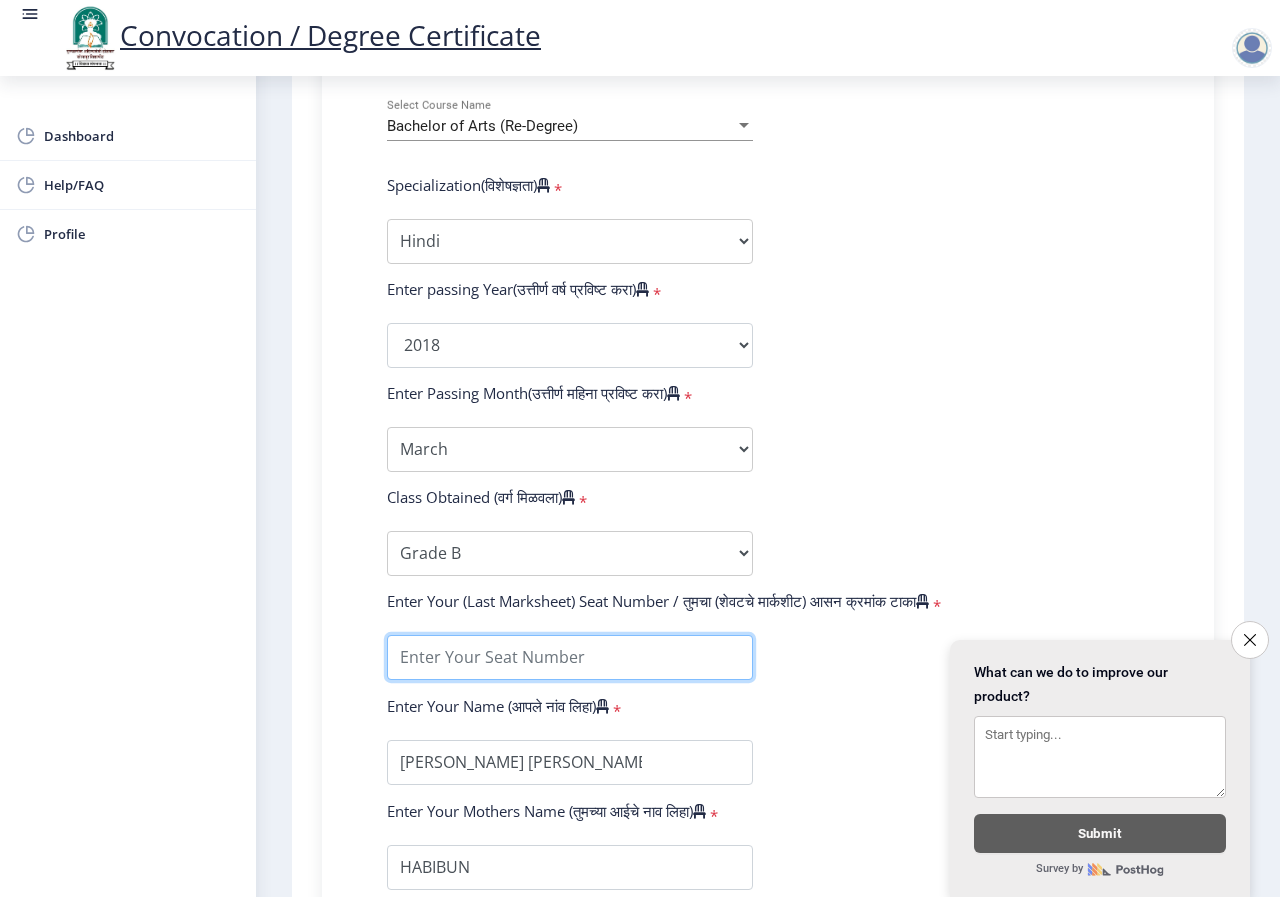 click at bounding box center [570, 657] 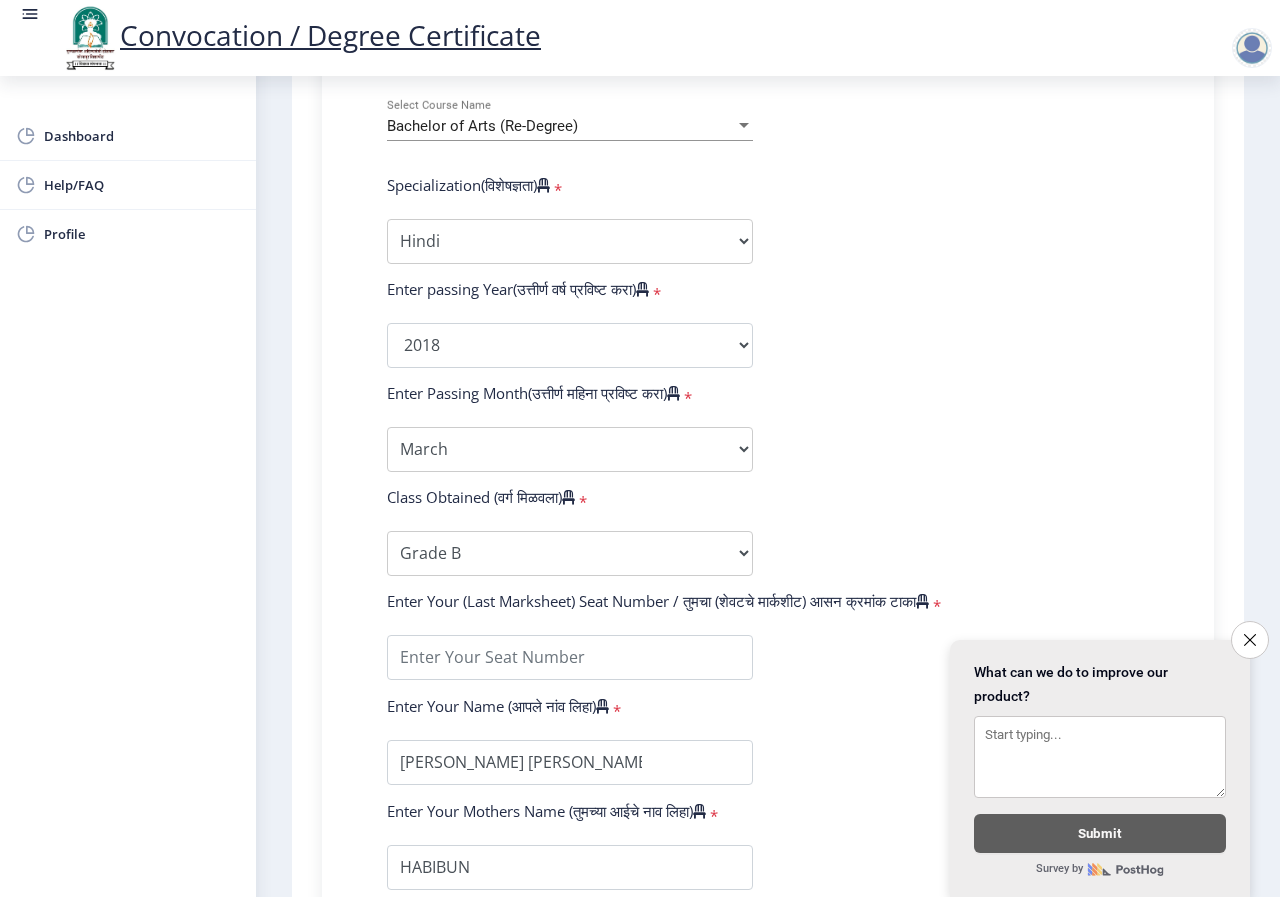 click on "Bachelor of Arts (Re-Degree)" at bounding box center [561, 126] 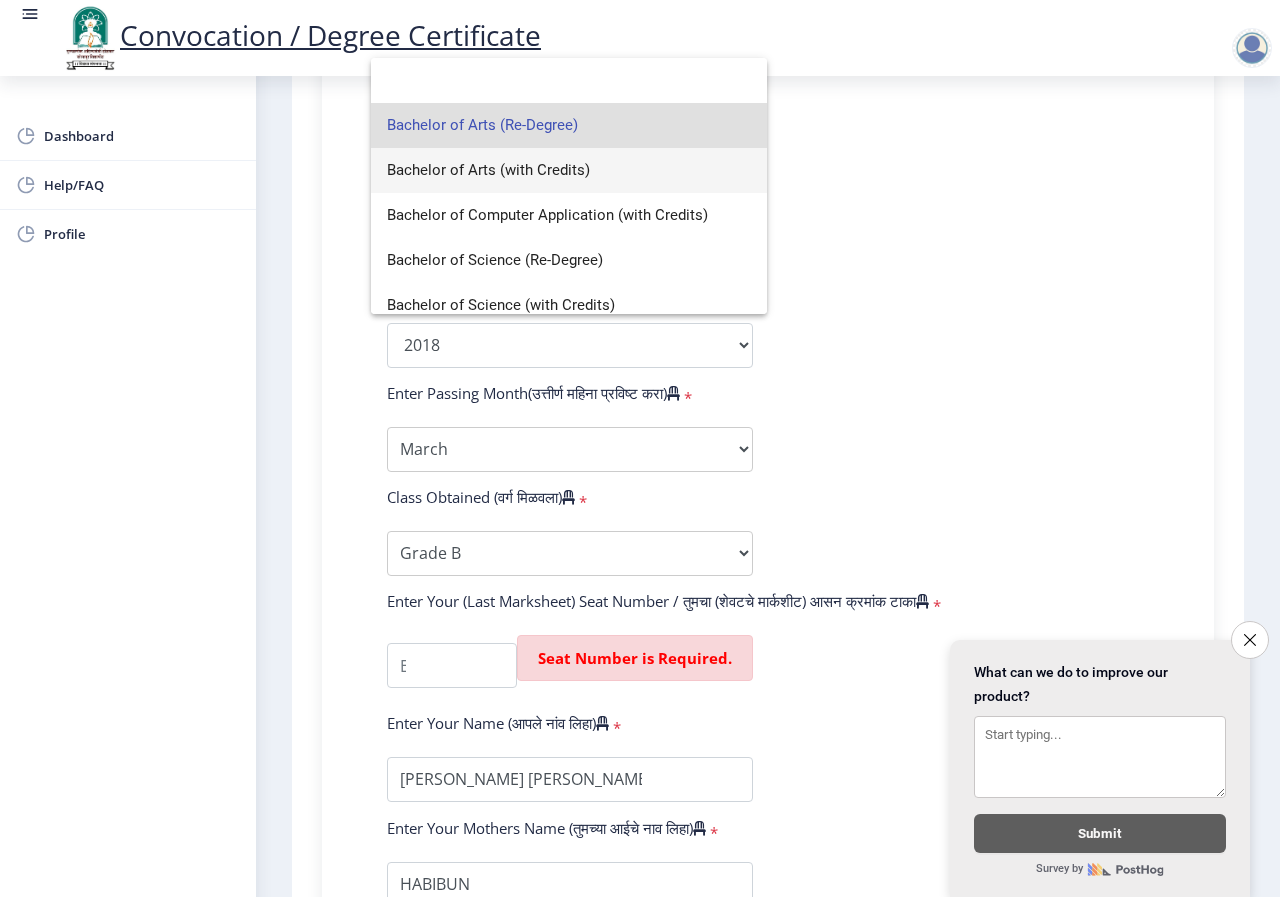 click on "Bachelor of Arts (with Credits)" at bounding box center (569, 170) 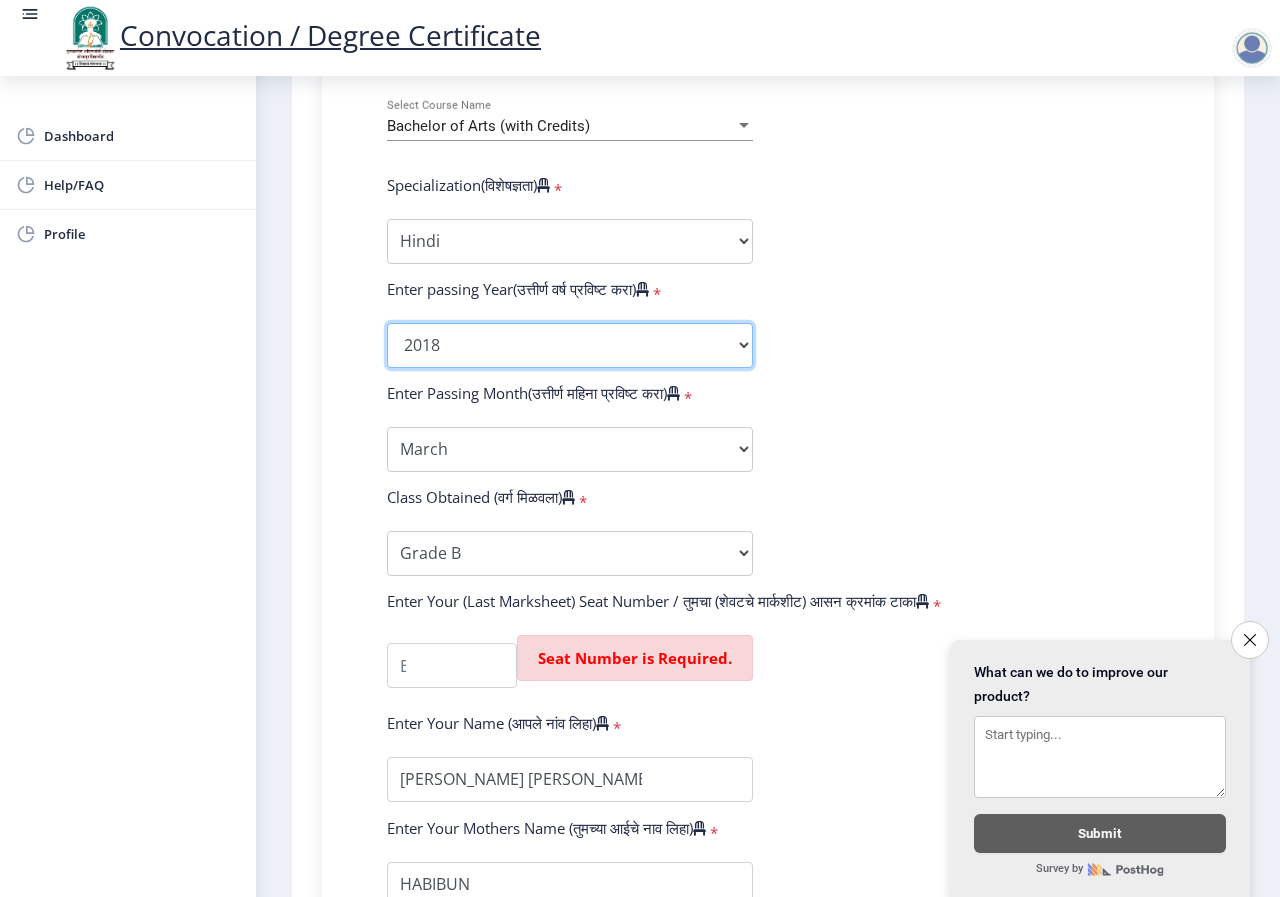 click on "2025   2024   2023   2022   2021   2020   2019   2018   2017   2016   2015   2014   2013   2012   2011   2010   2009   2008   2007   2006   2005   2004   2003   2002   2001   2000   1999   1998   1997   1996   1995   1994   1993   1992   1991   1990   1989   1988   1987   1986   1985   1984   1983   1982   1981   1980   1979   1978   1977   1976" 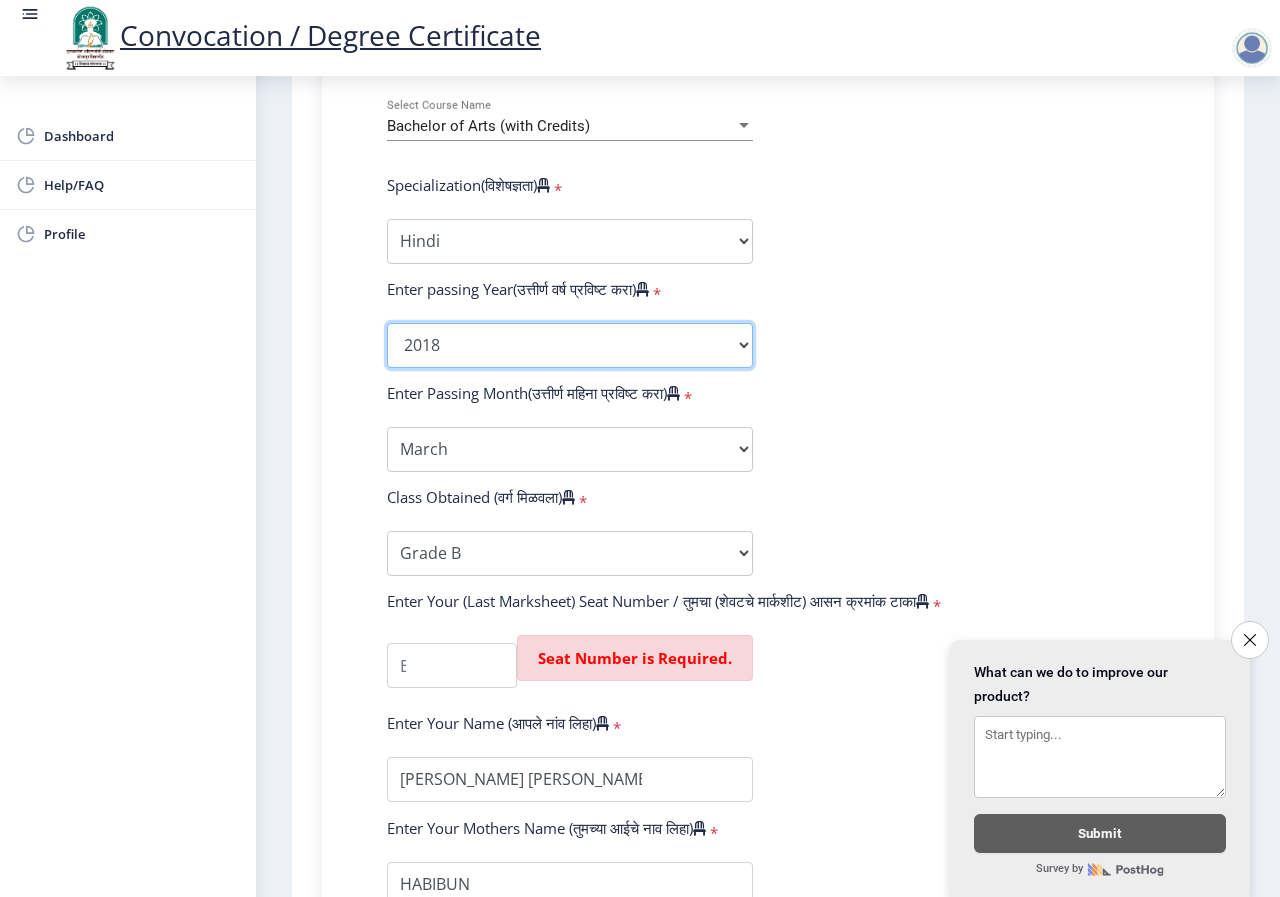 select on "2017" 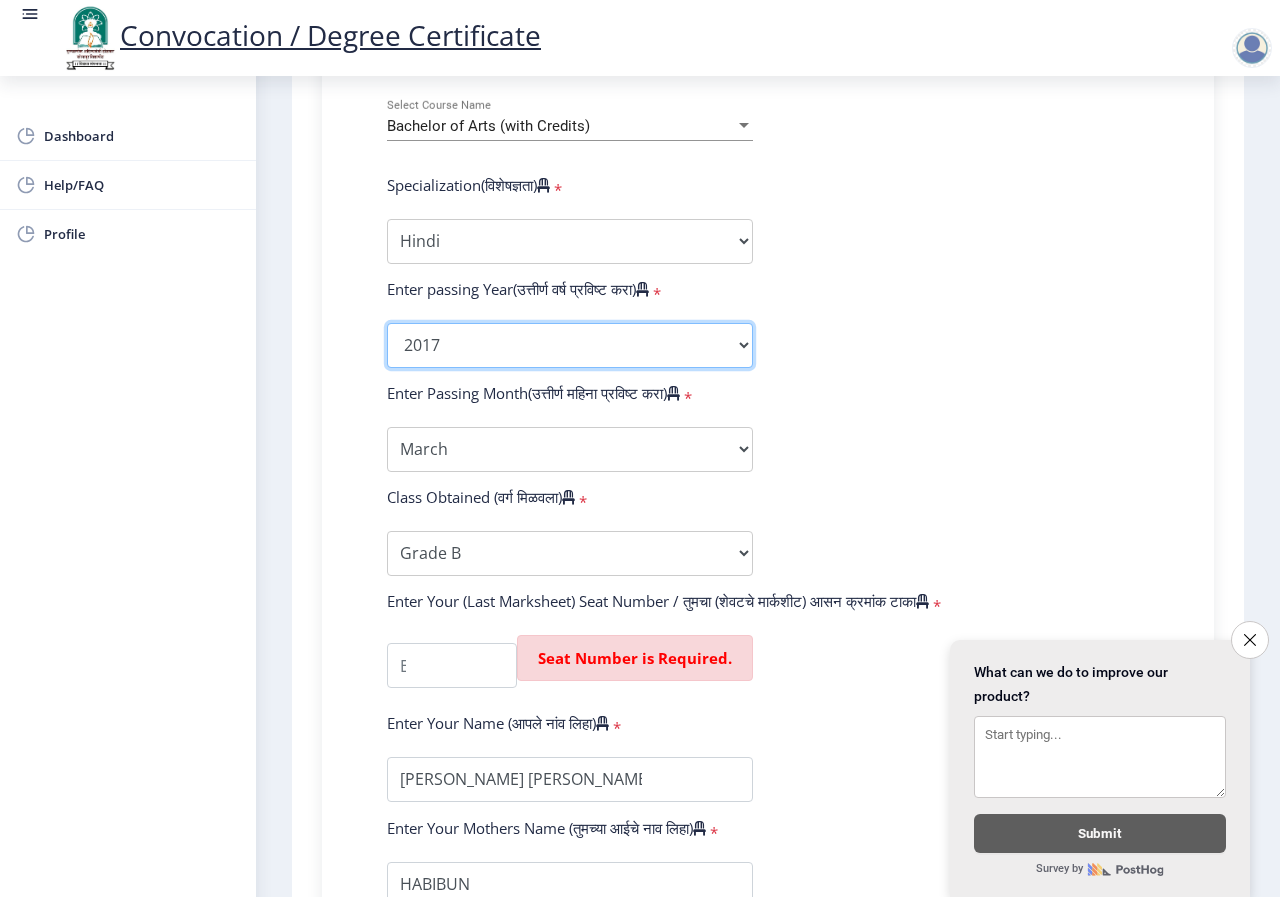 click on "2025   2024   2023   2022   2021   2020   2019   2018   2017   2016   2015   2014   2013   2012   2011   2010   2009   2008   2007   2006   2005   2004   2003   2002   2001   2000   1999   1998   1997   1996   1995   1994   1993   1992   1991   1990   1989   1988   1987   1986   1985   1984   1983   1982   1981   1980   1979   1978   1977   1976" 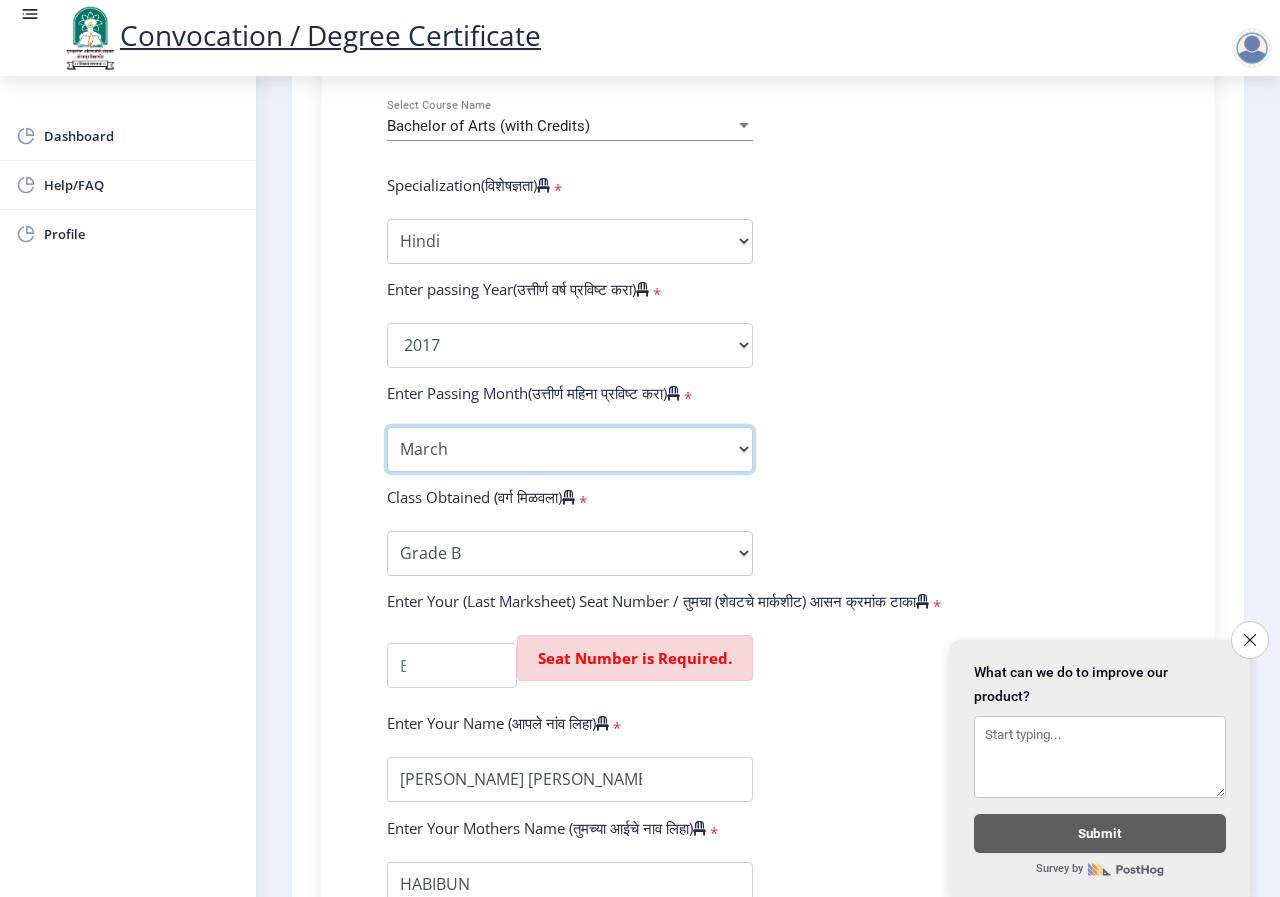 click on "Enter Passing Month March April May October November December" at bounding box center (570, 449) 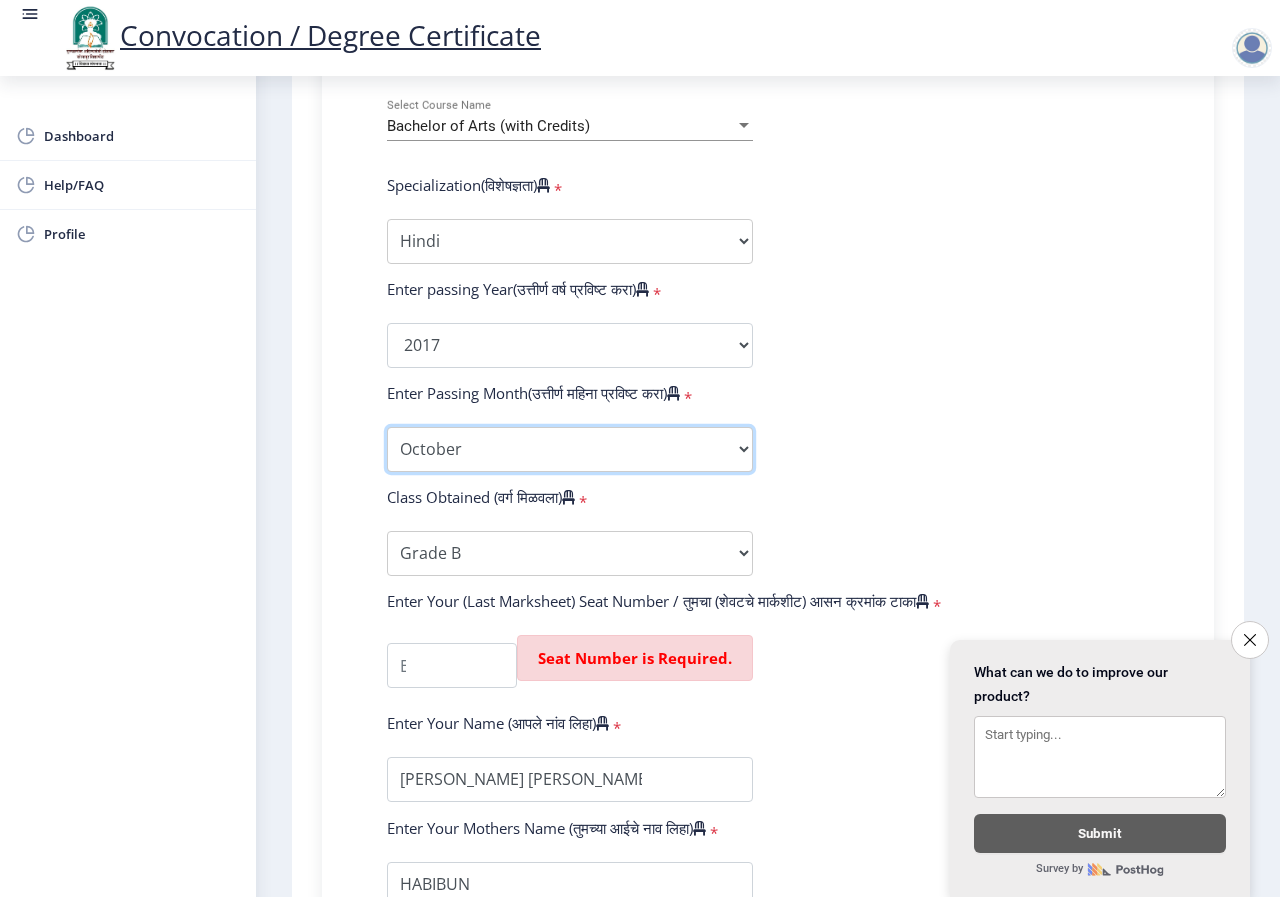 click on "Enter Passing Month March April May October November December" at bounding box center [570, 449] 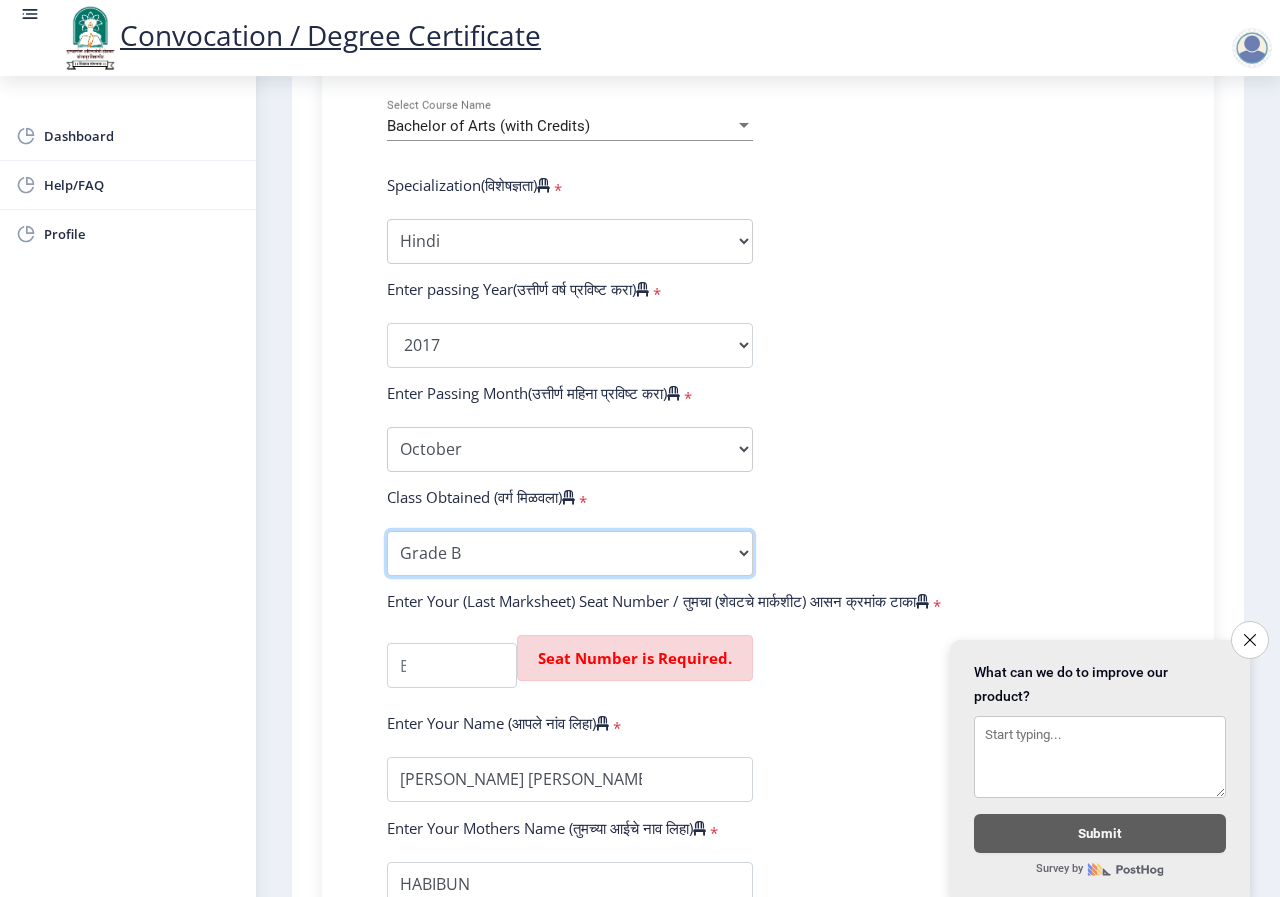 click on "Enter Class Obtained FIRST CLASS WITH DISTINCTION FIRST CLASS HIGHER SECOND CLASS SECOND CLASS PASS CLASS Grade O Grade A+ Grade A Grade B+ Grade B Grade C+ Grade C Grade D Grade E" at bounding box center [570, 553] 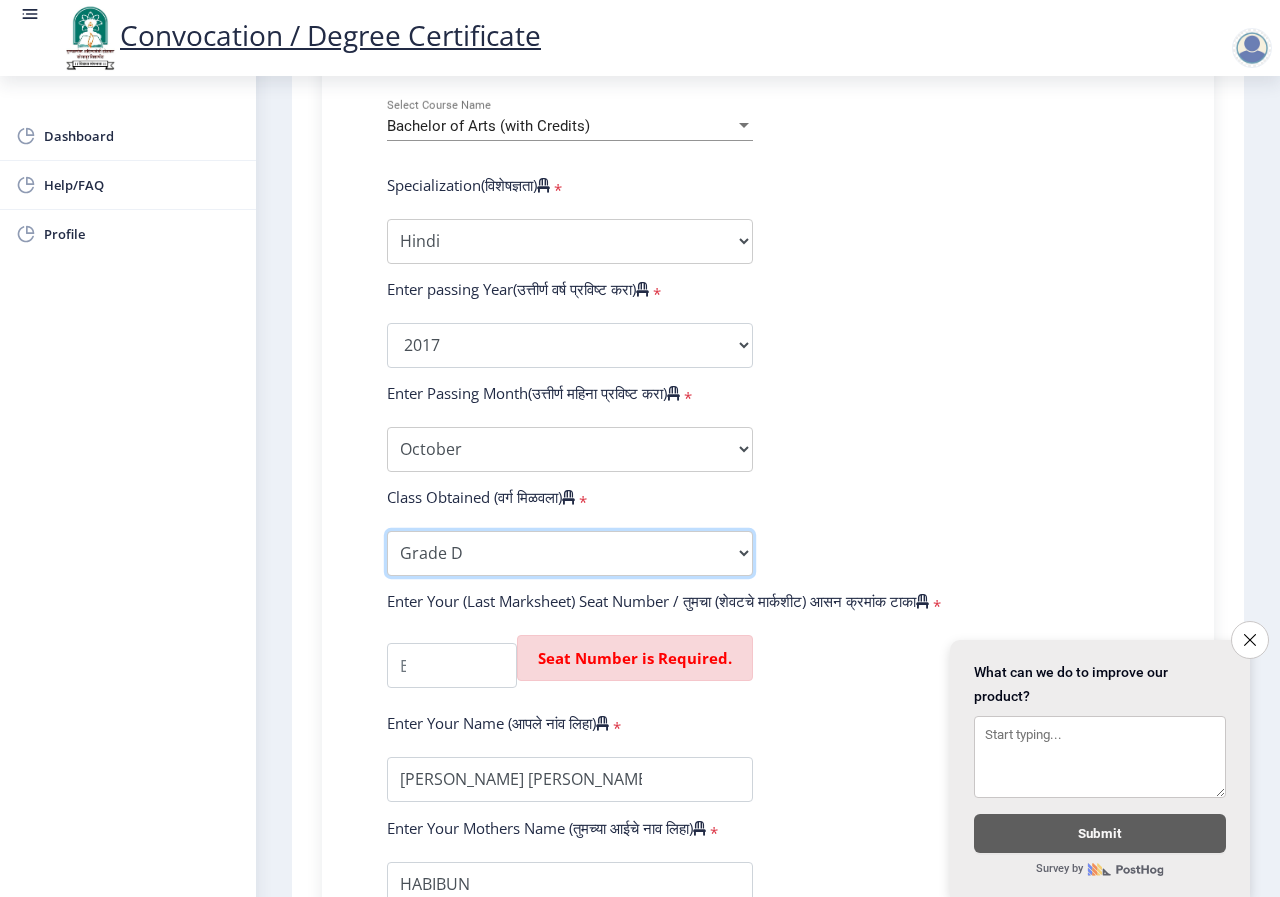 click on "Enter Class Obtained FIRST CLASS WITH DISTINCTION FIRST CLASS HIGHER SECOND CLASS SECOND CLASS PASS CLASS Grade O Grade A+ Grade A Grade B+ Grade B Grade C+ Grade C Grade D Grade E" at bounding box center [570, 553] 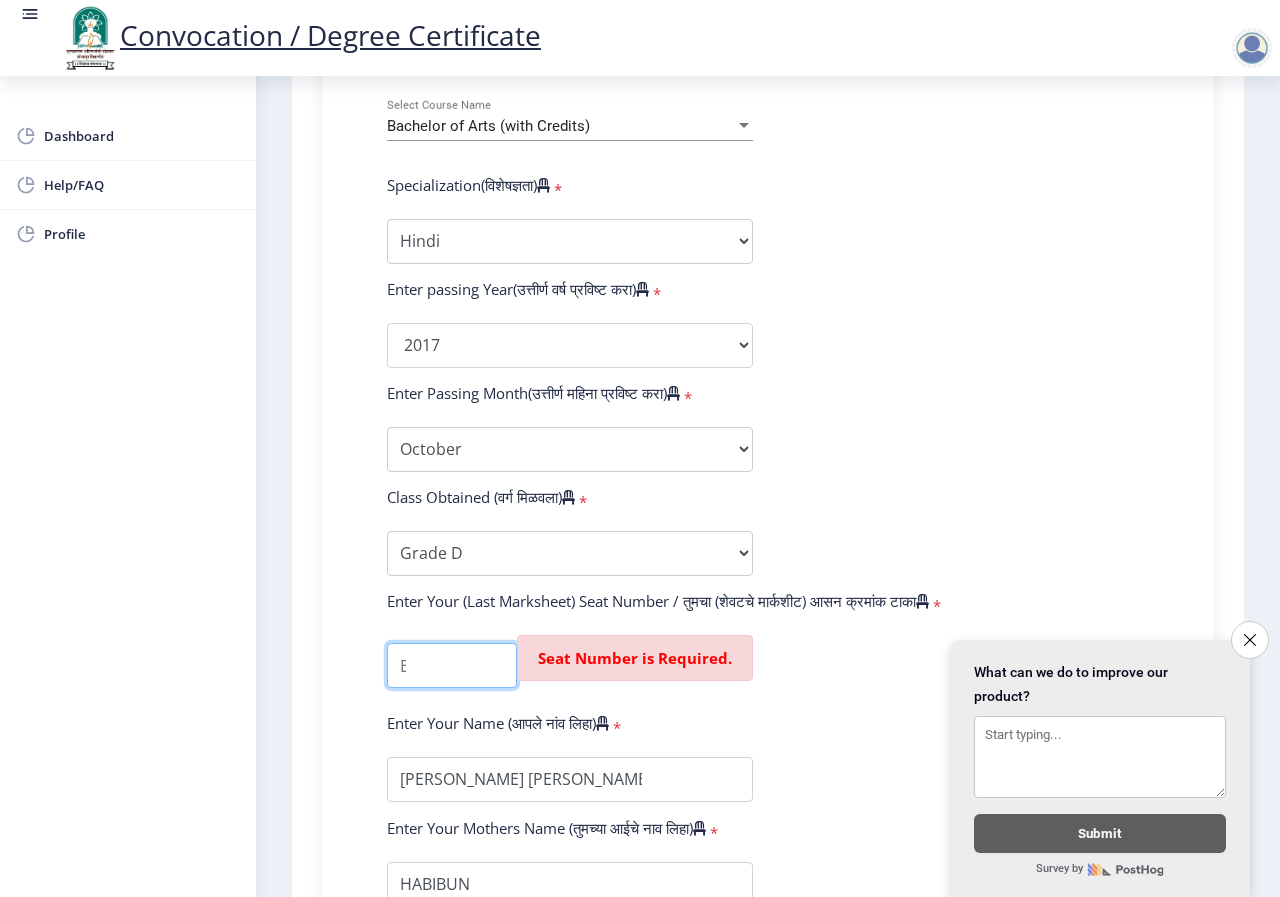 click at bounding box center [452, 665] 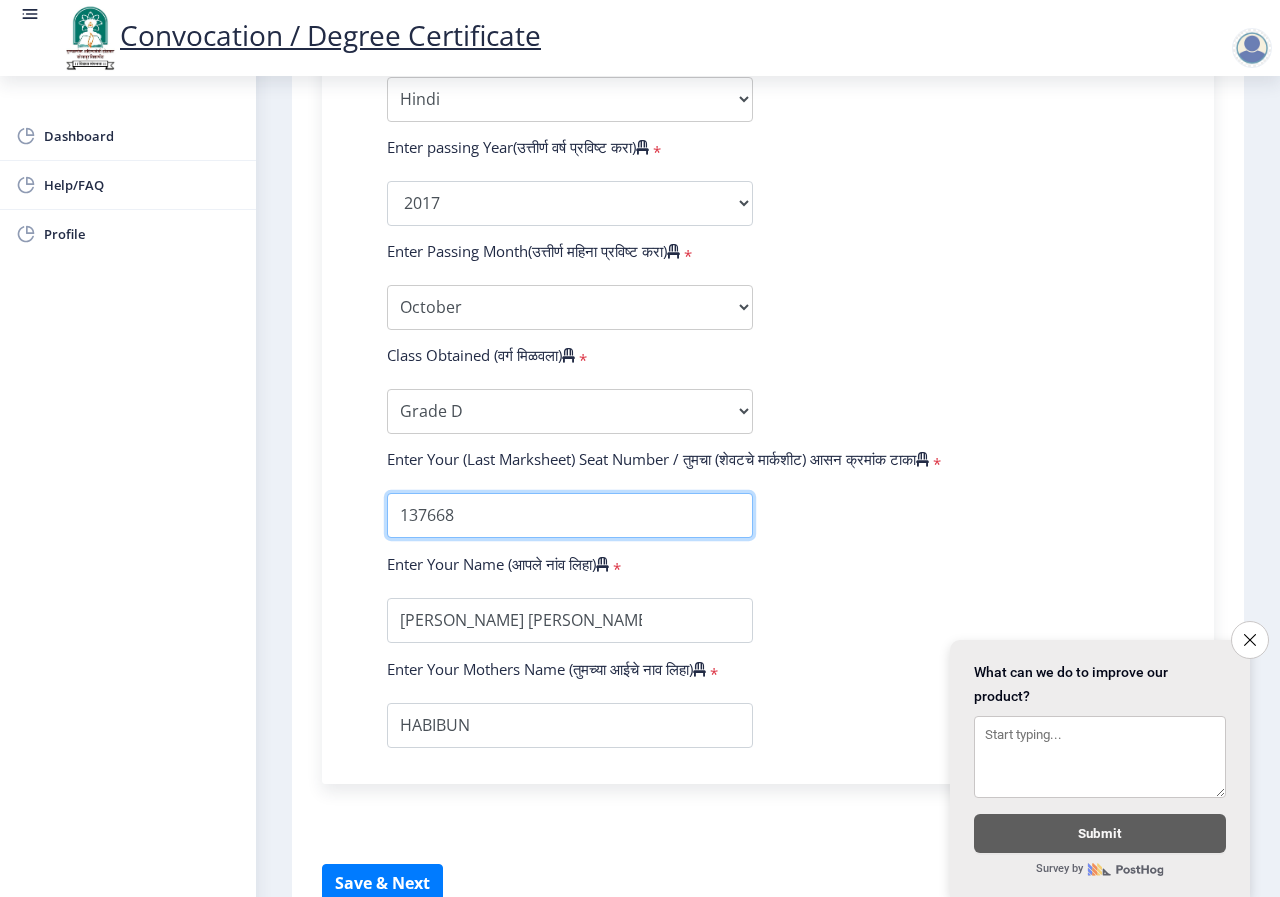 scroll, scrollTop: 1100, scrollLeft: 0, axis: vertical 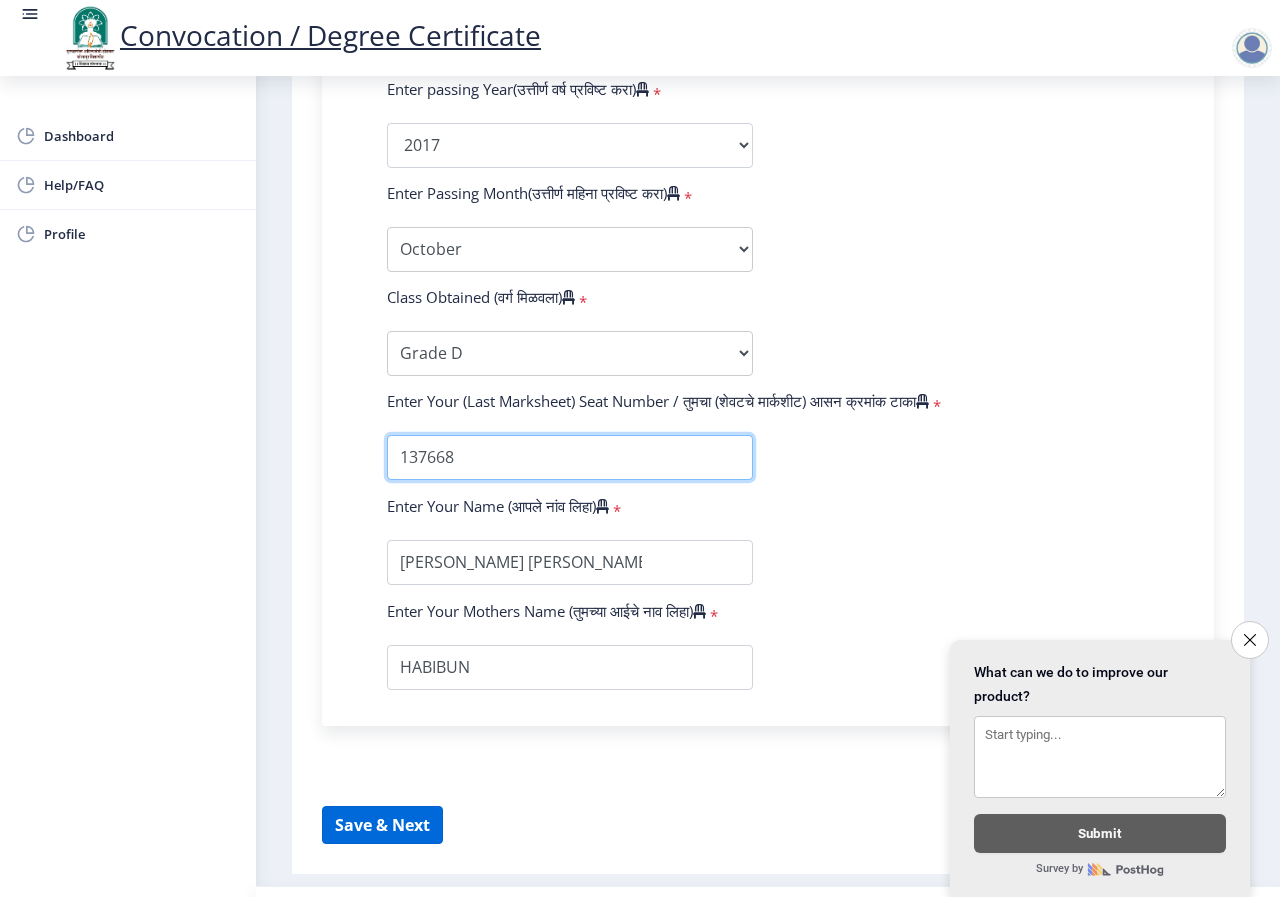 type on "137668" 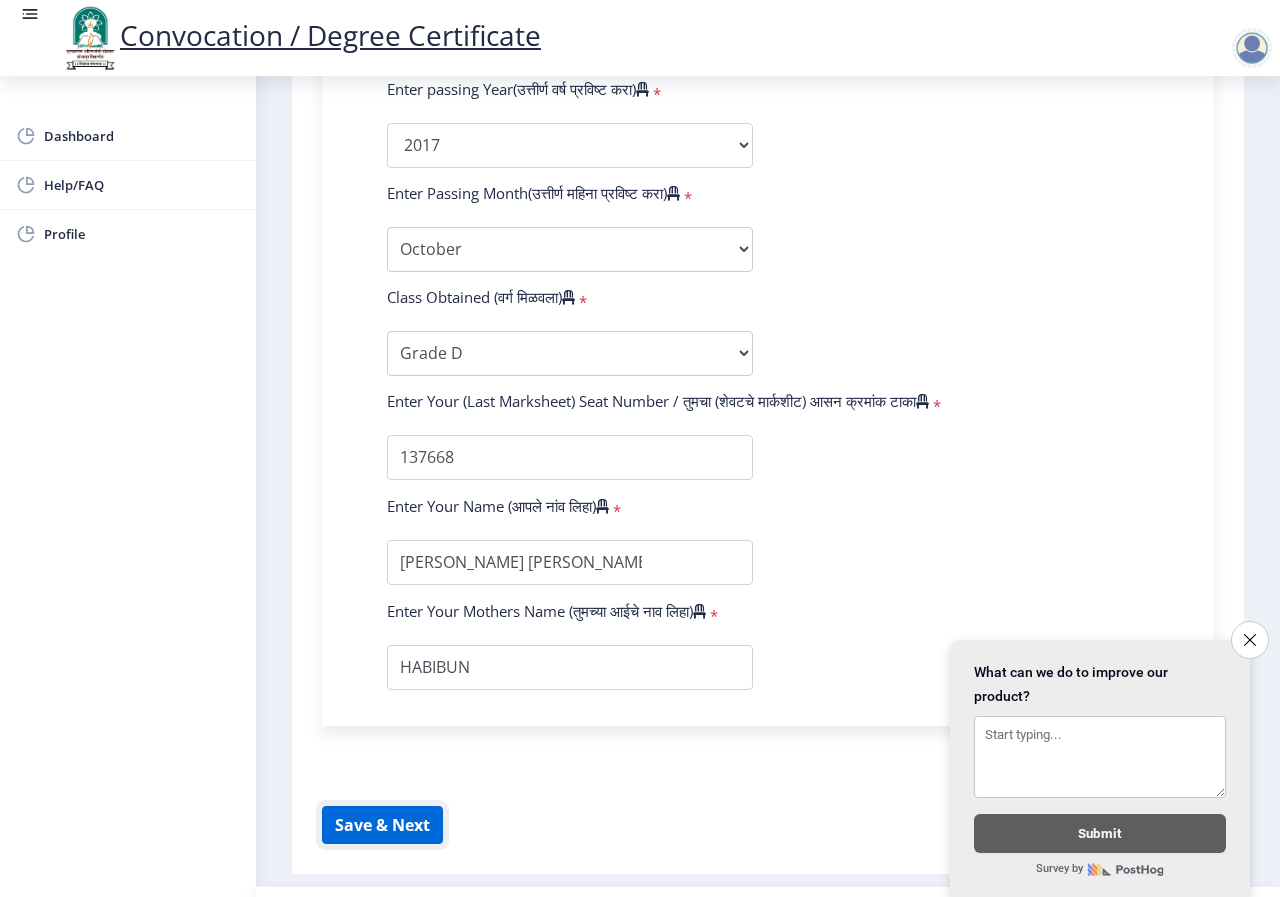 click on "Save & Next" 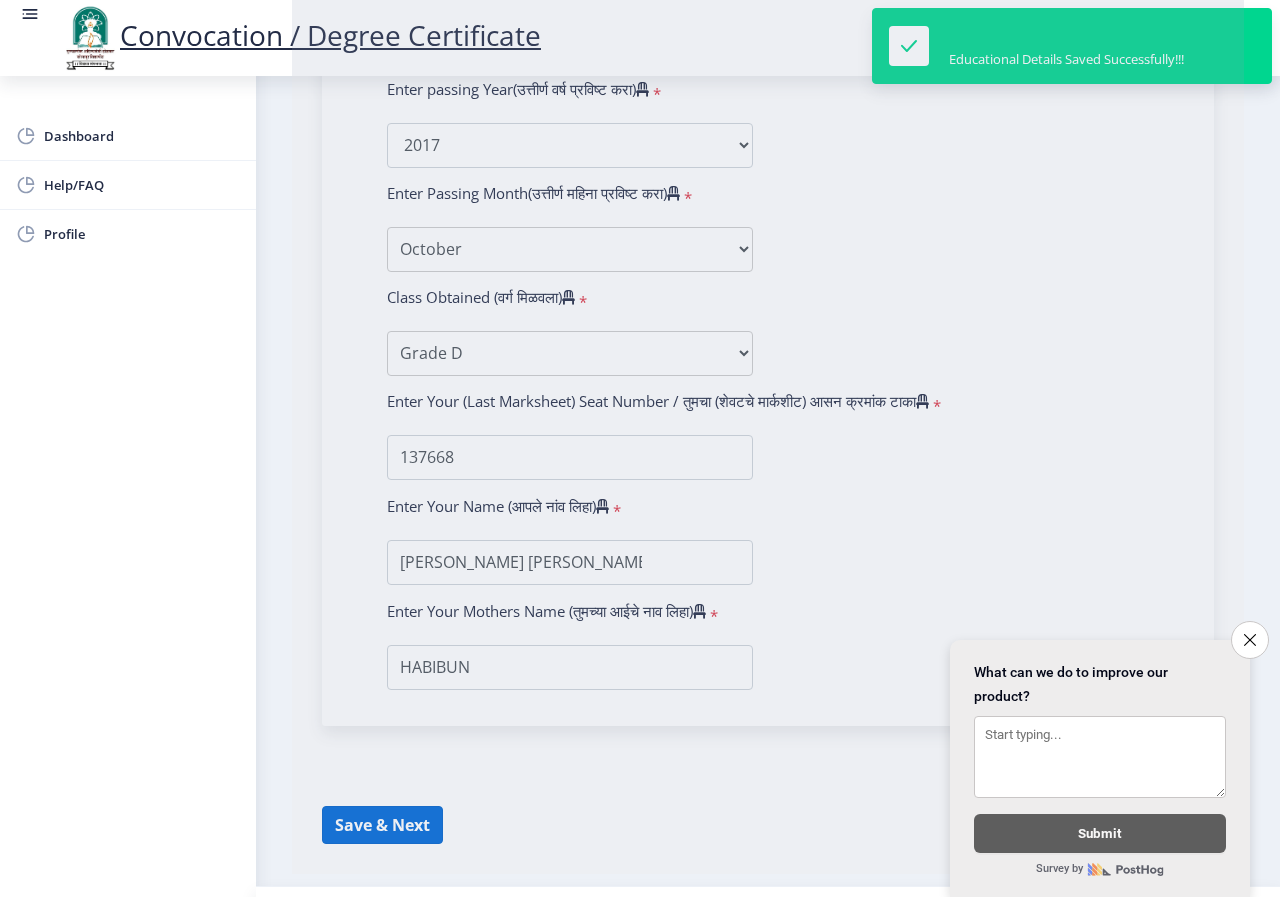 select 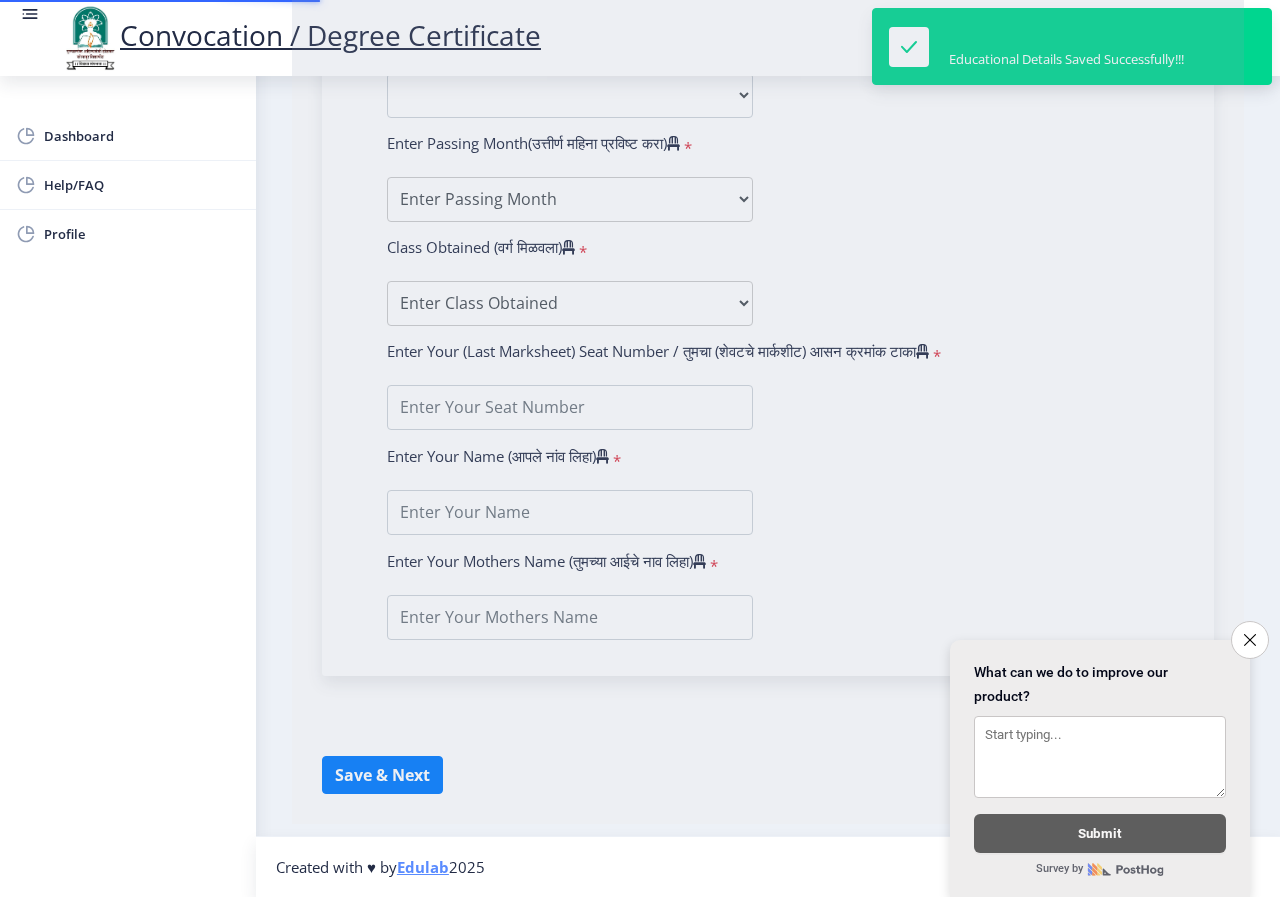 scroll, scrollTop: 0, scrollLeft: 0, axis: both 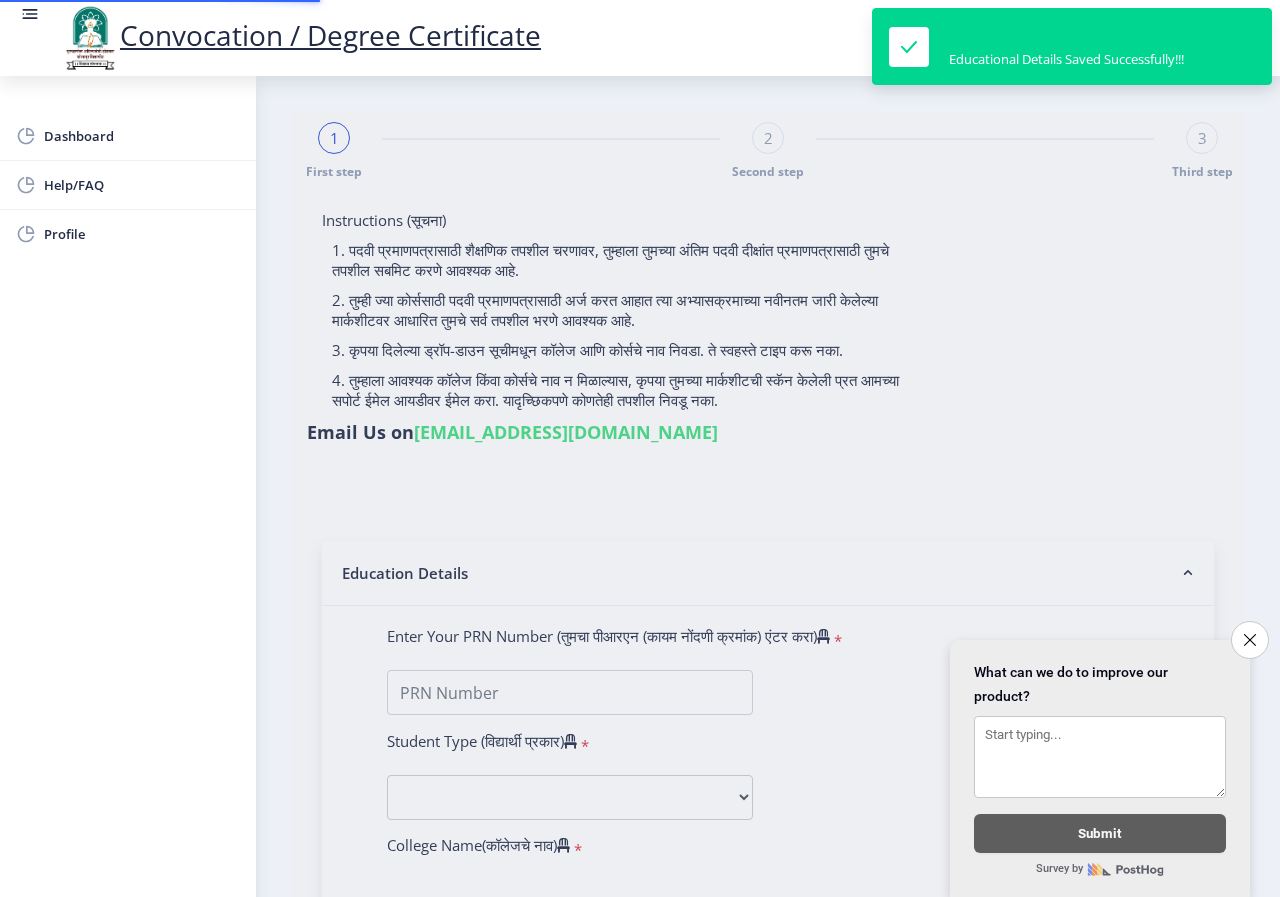 type on "[PERSON_NAME] [PERSON_NAME]" 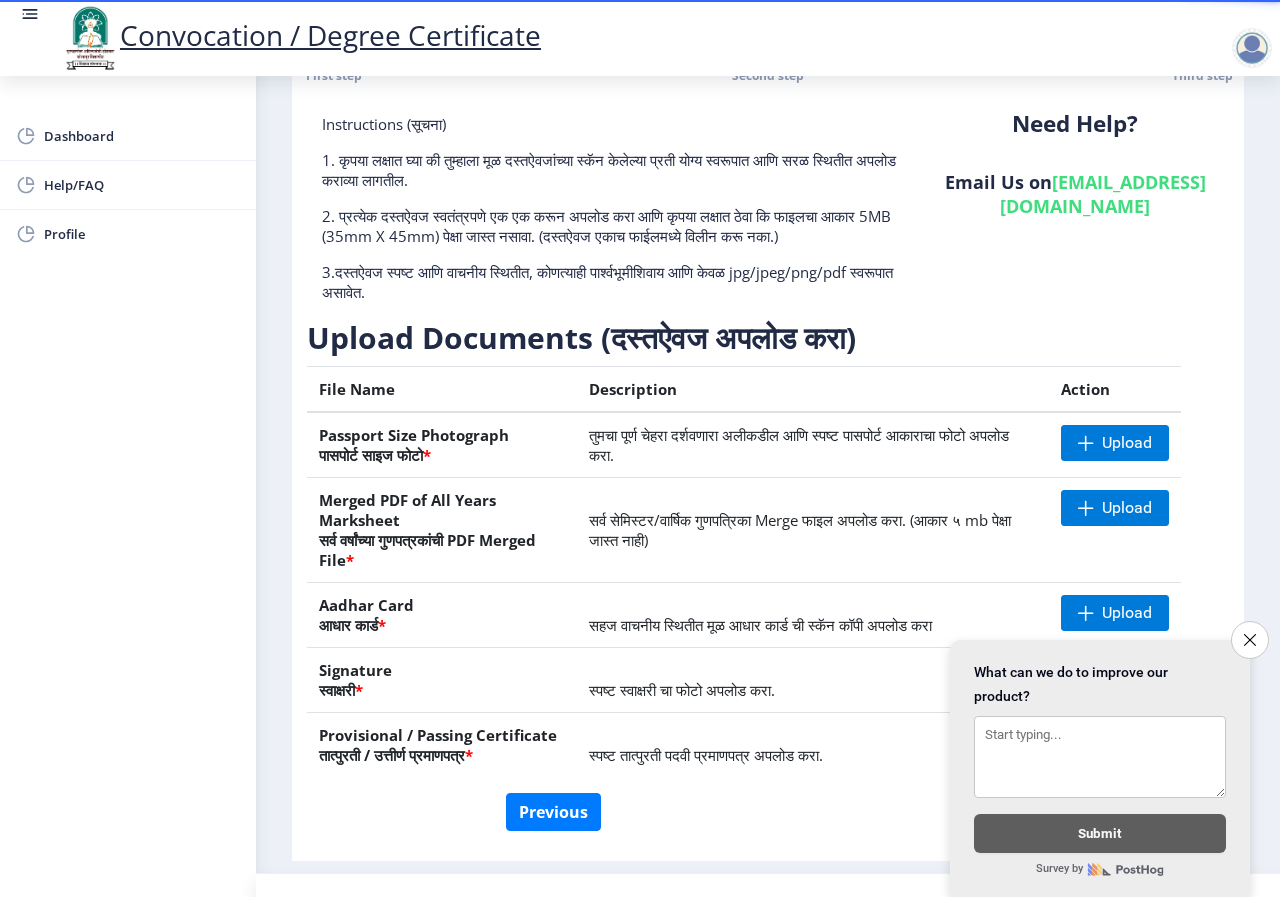 scroll, scrollTop: 133, scrollLeft: 0, axis: vertical 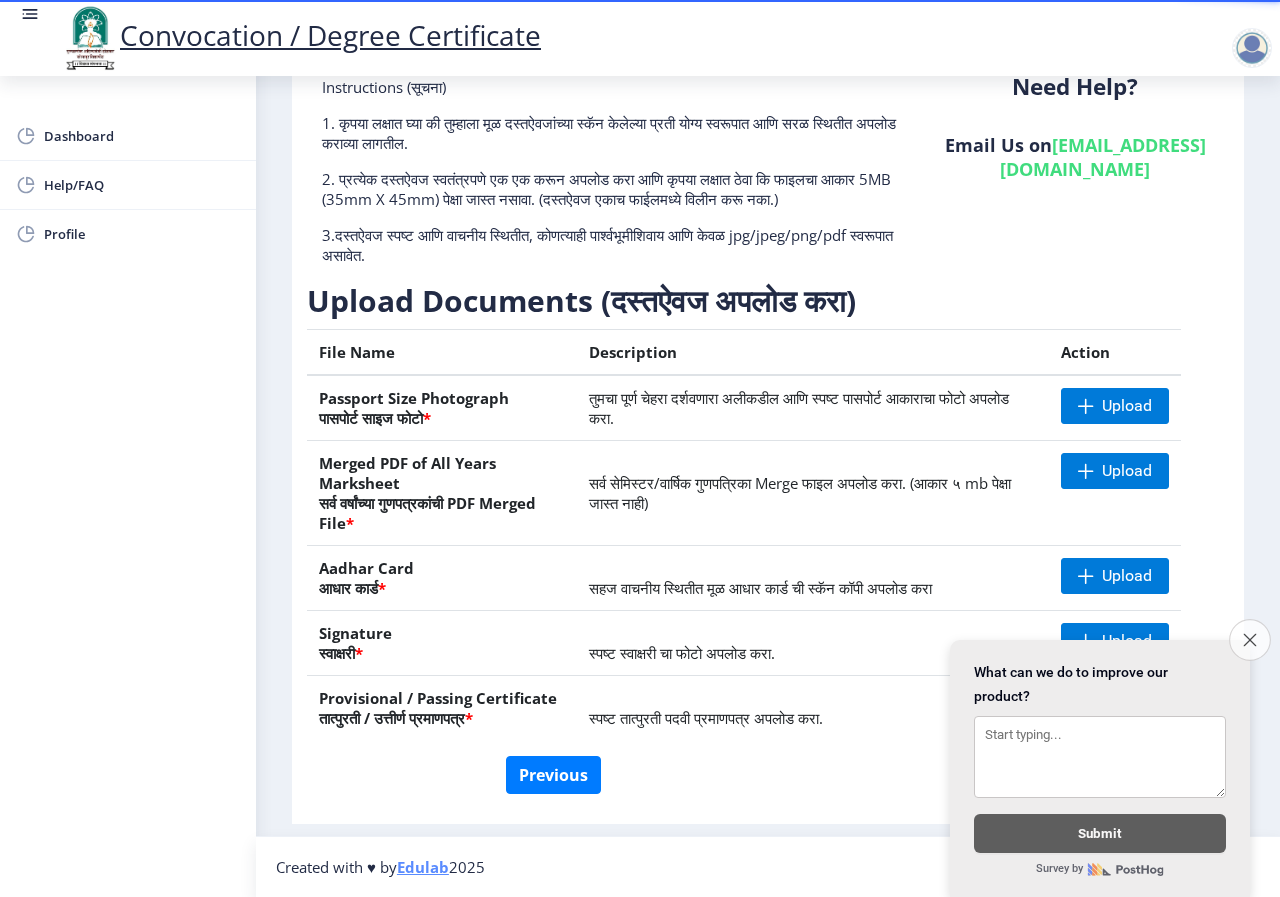 click on "Close survey" at bounding box center (1250, 640) 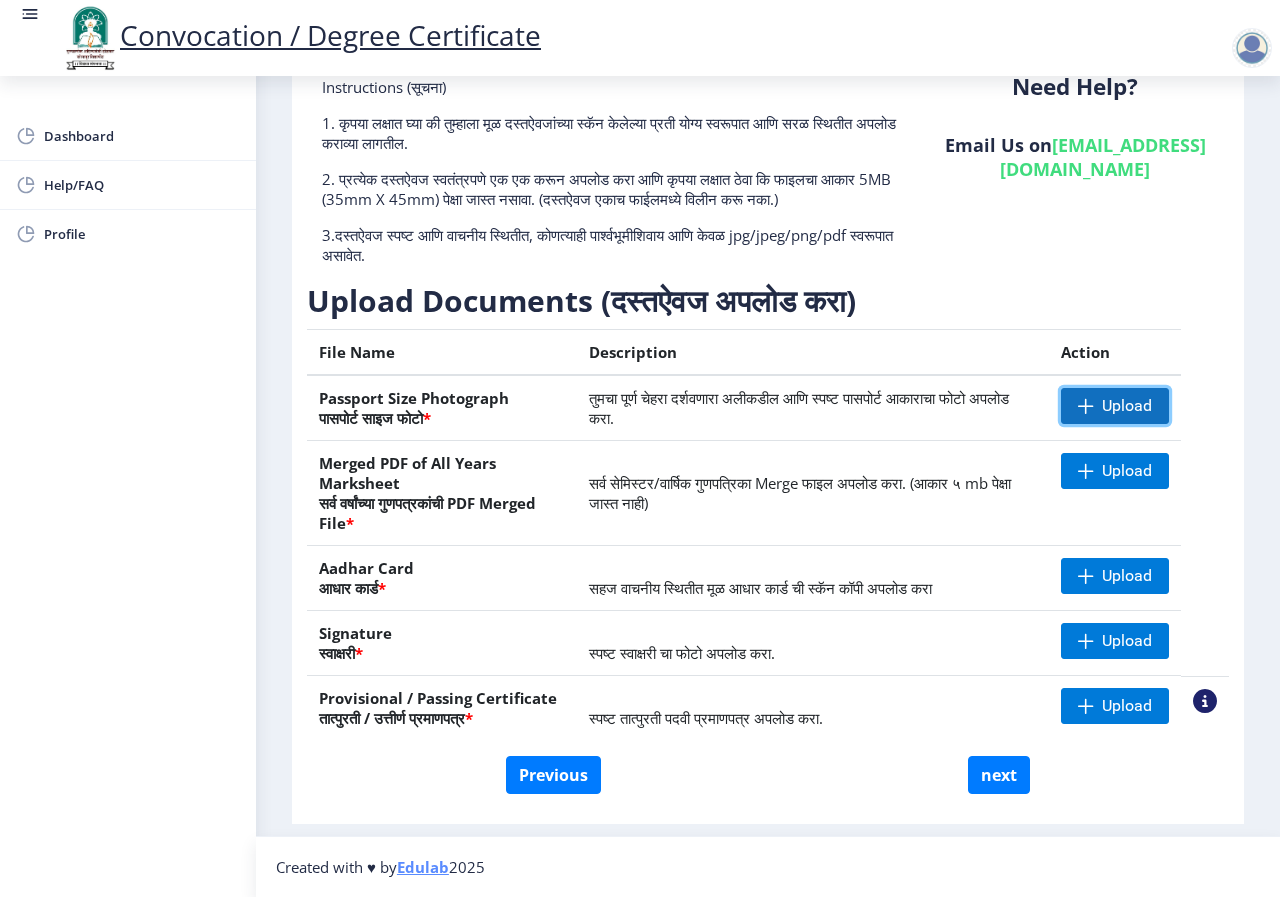 click on "Upload" 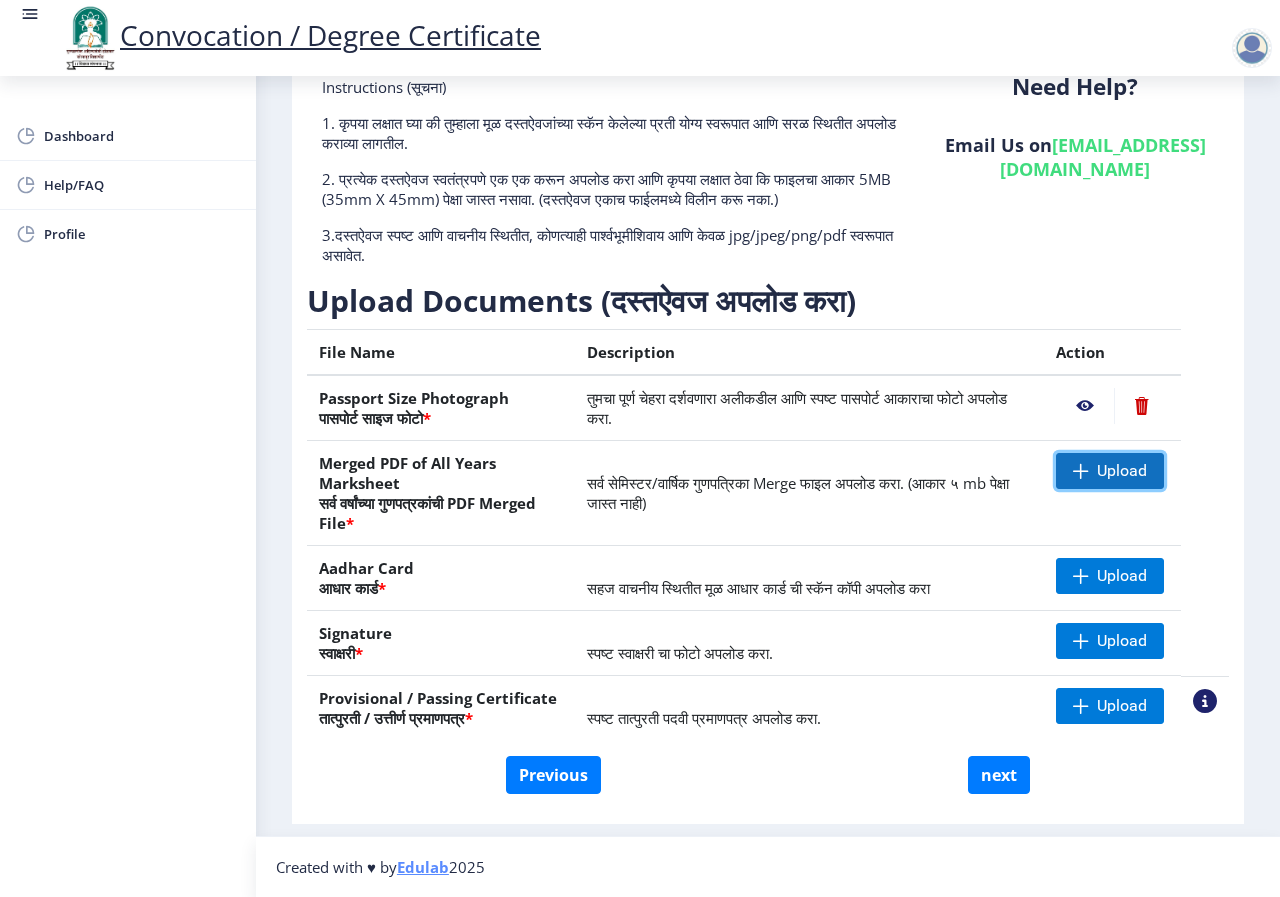 click 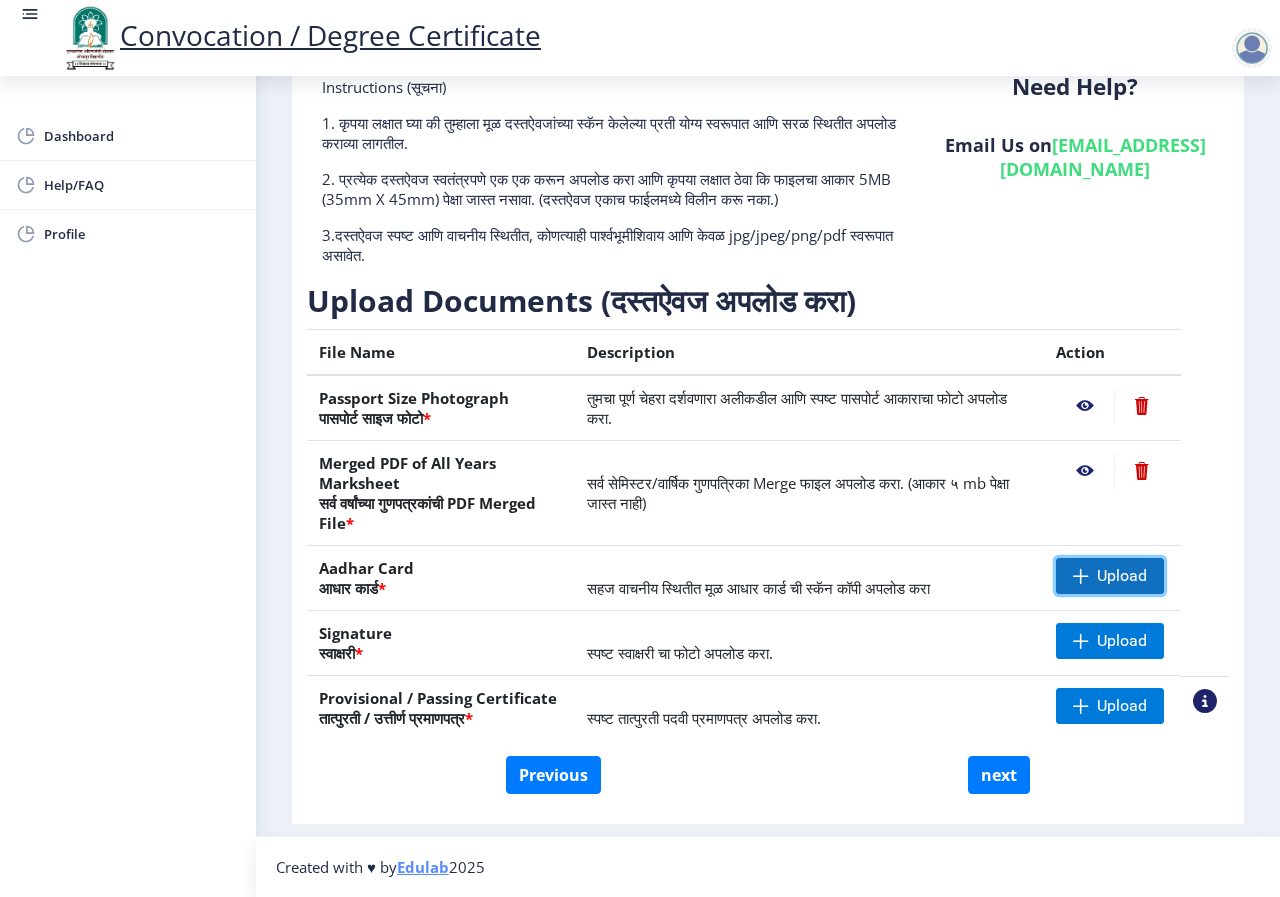 click on "Upload" 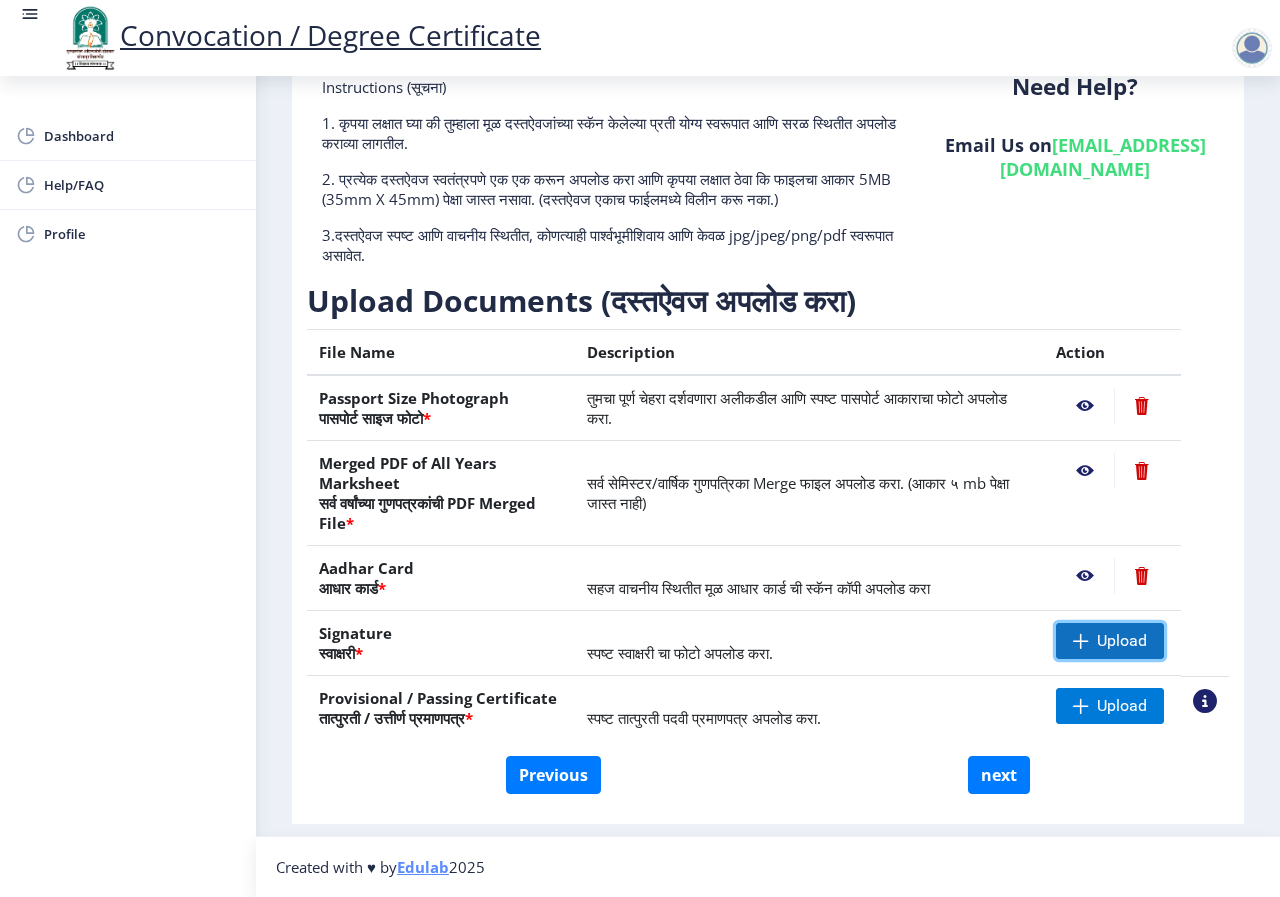 click on "Upload" 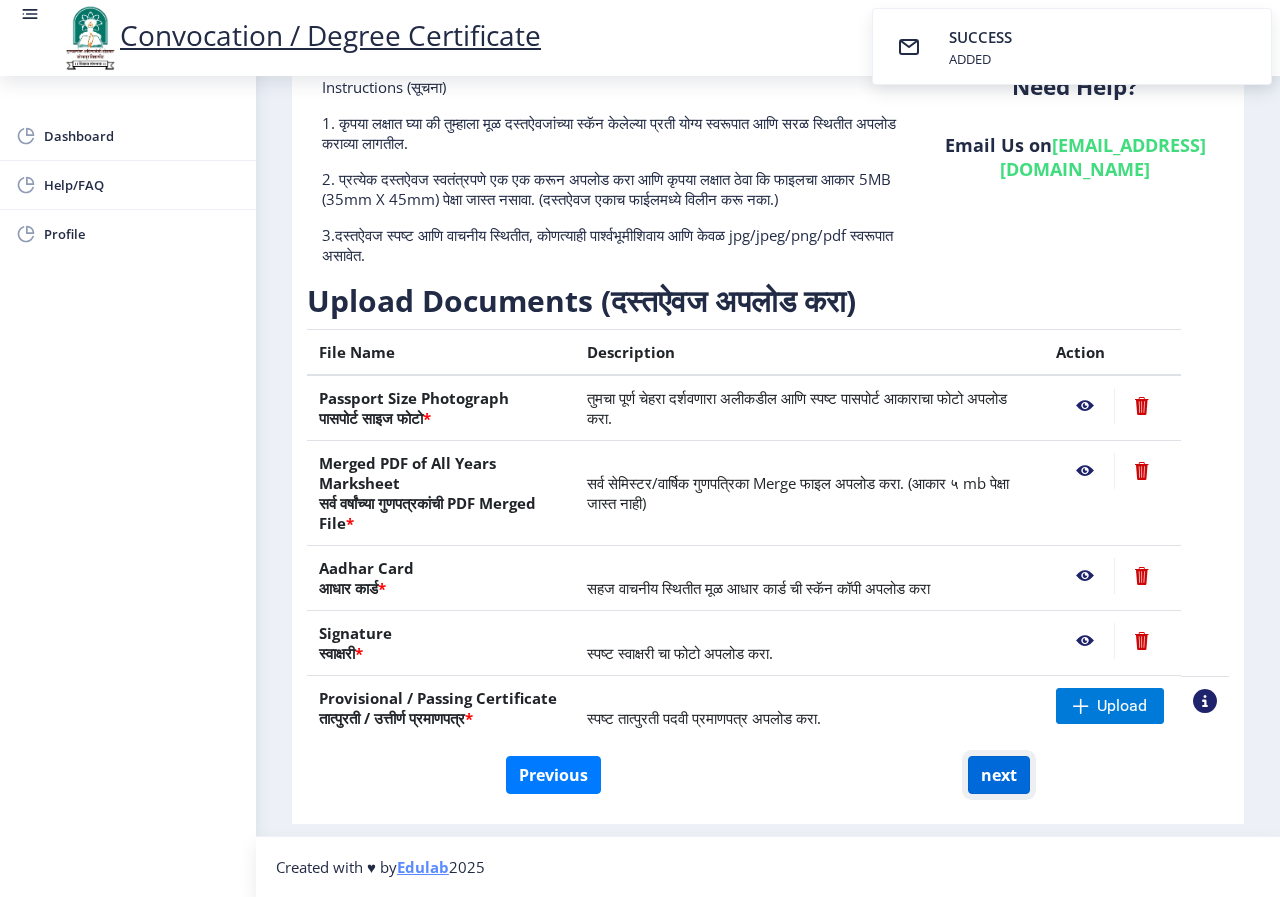 click on "next" 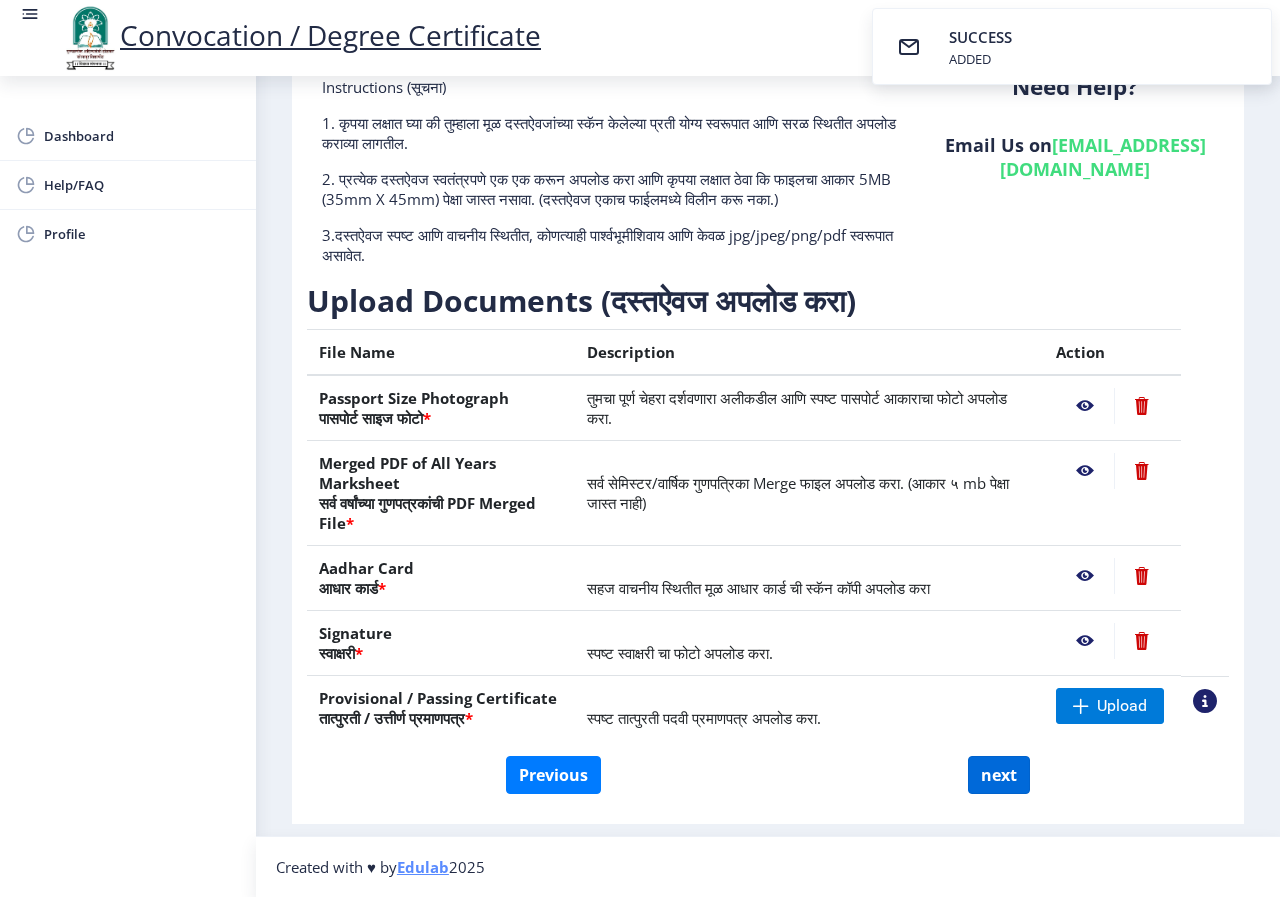 select 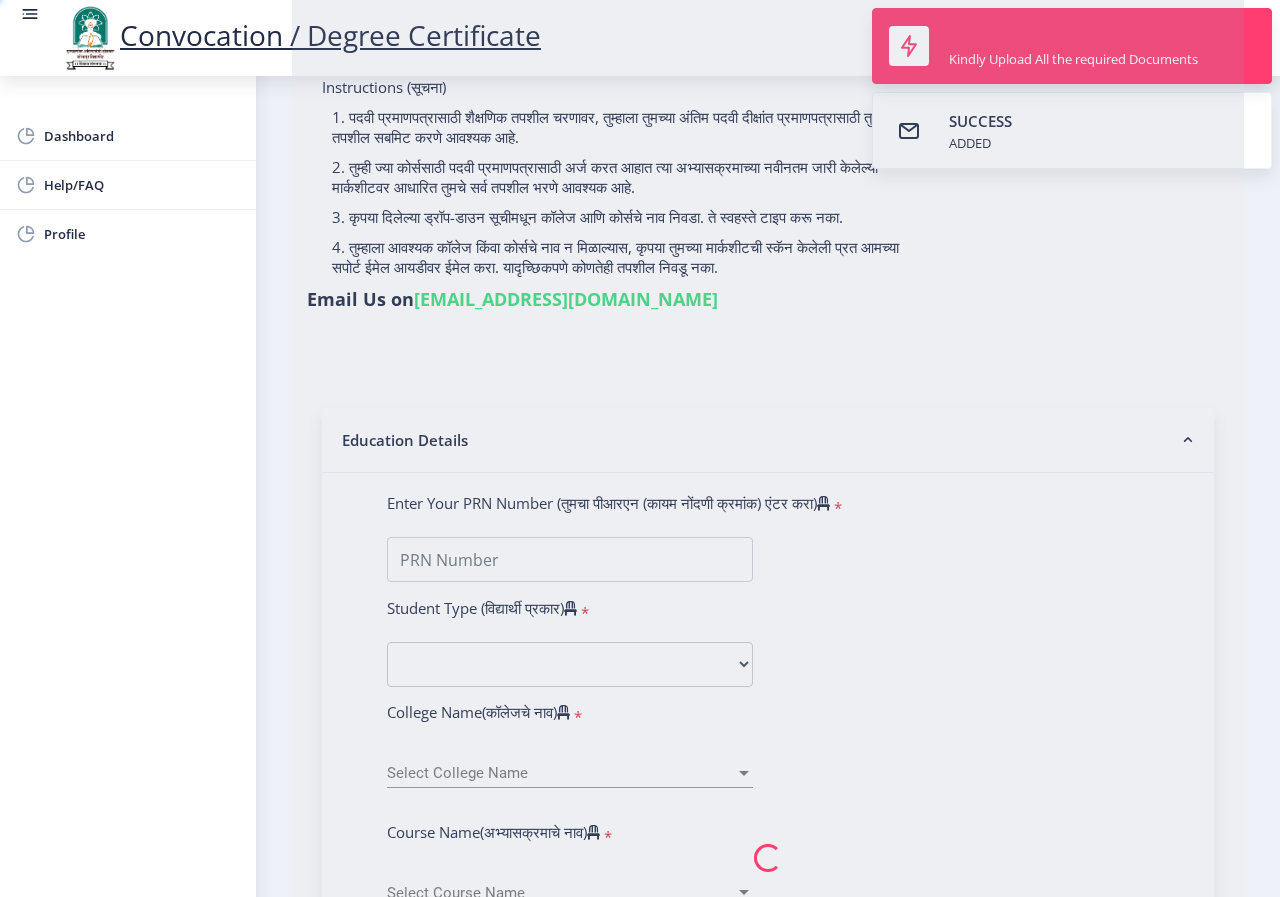 scroll, scrollTop: 0, scrollLeft: 0, axis: both 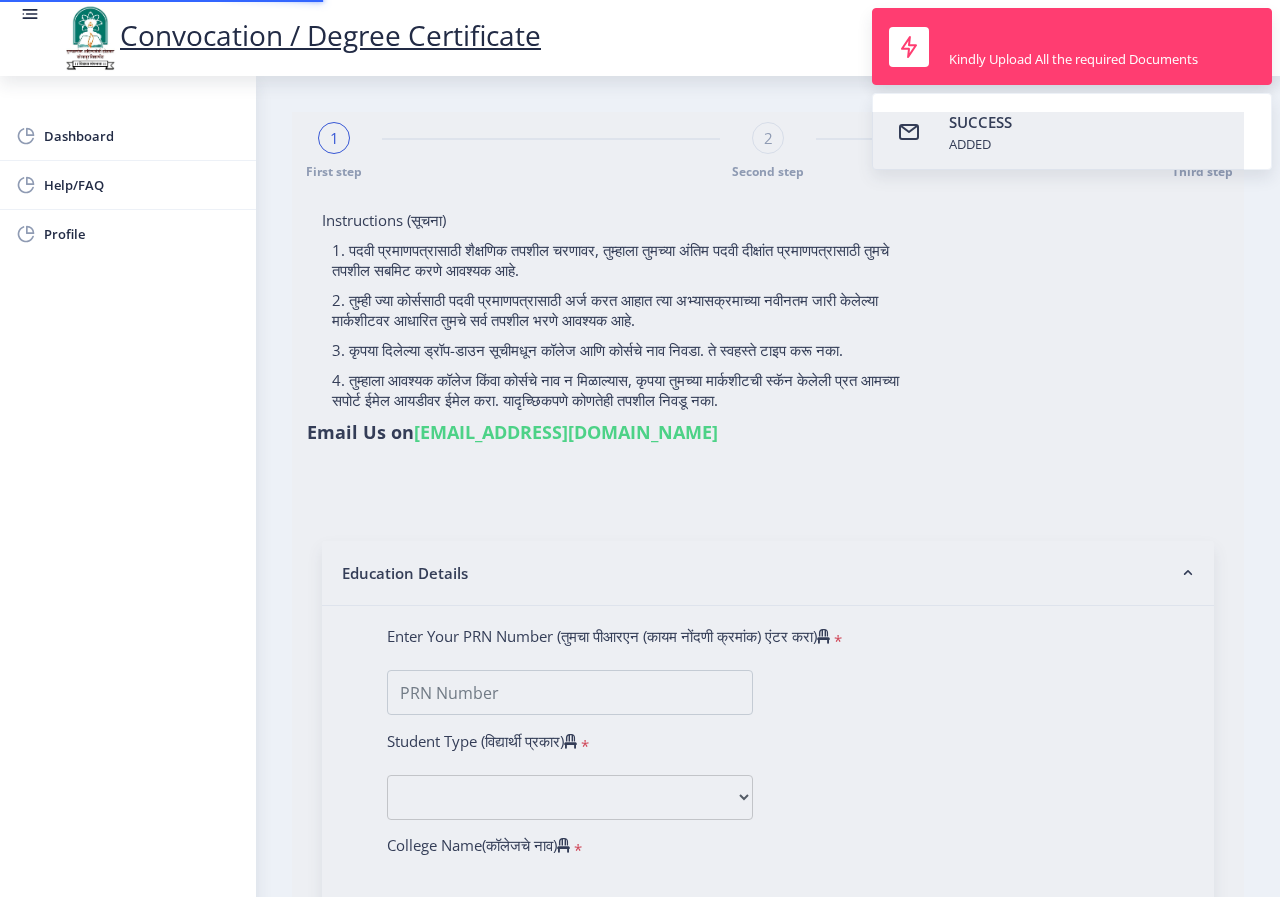 type on "[PERSON_NAME] [PERSON_NAME]" 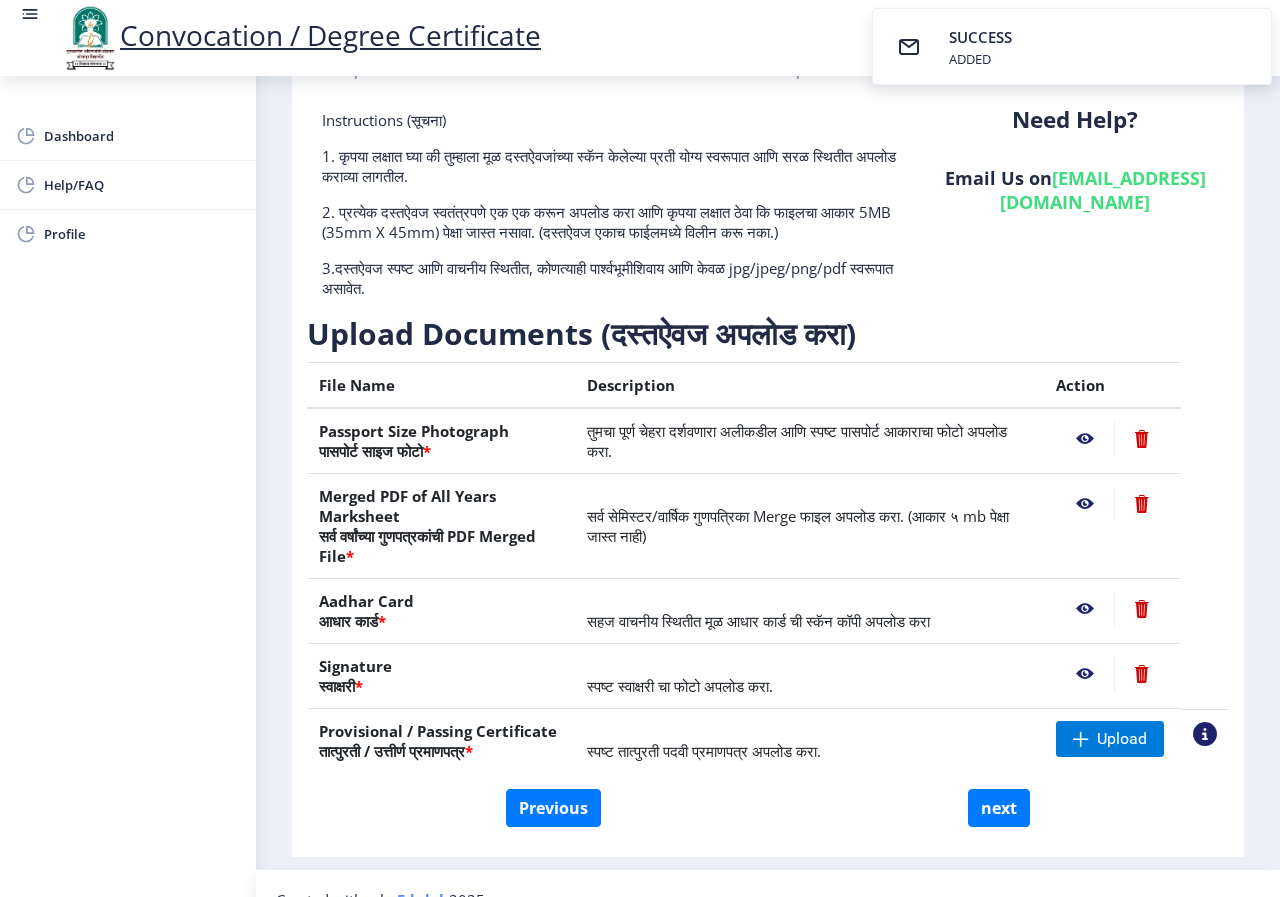 scroll, scrollTop: 133, scrollLeft: 0, axis: vertical 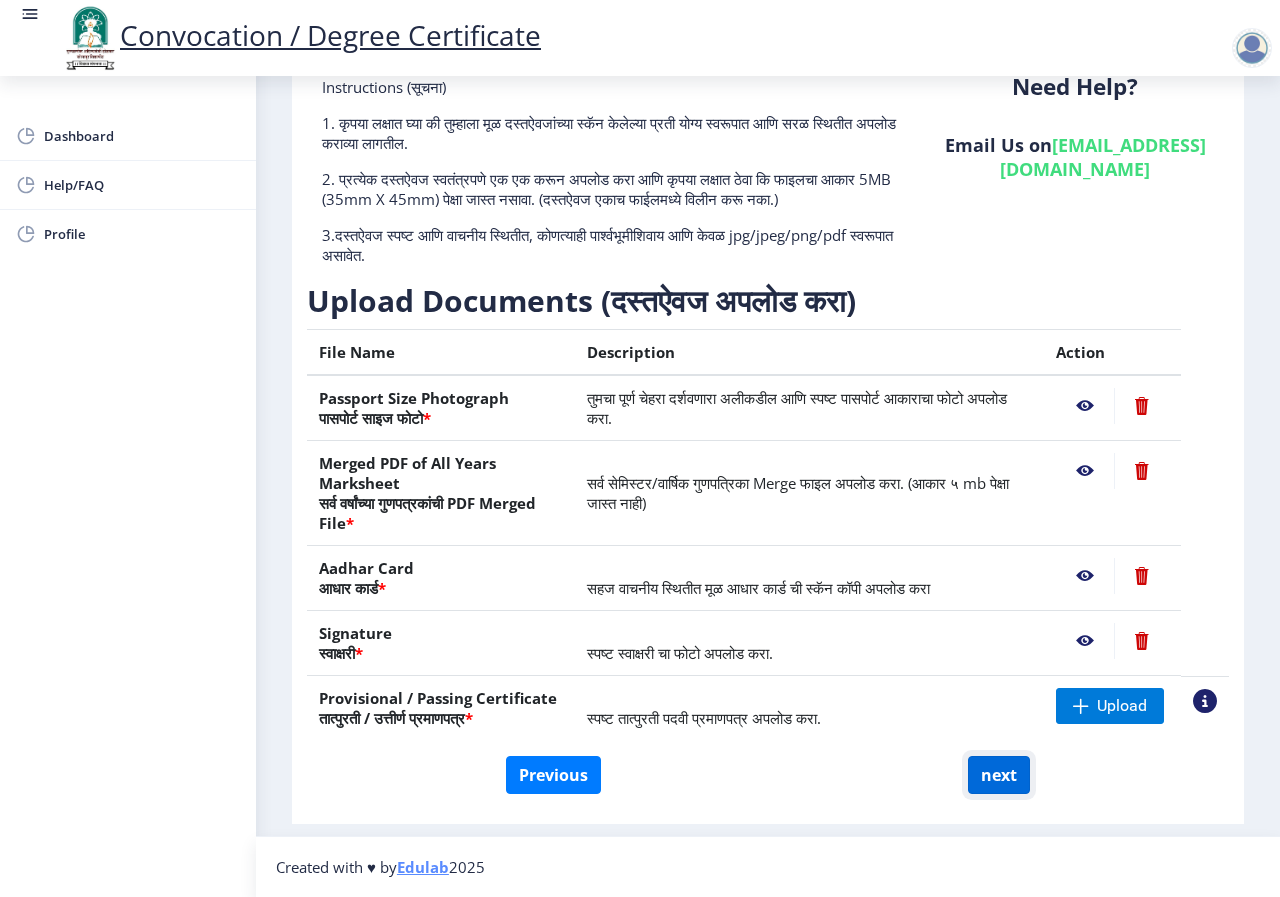 click on "next" 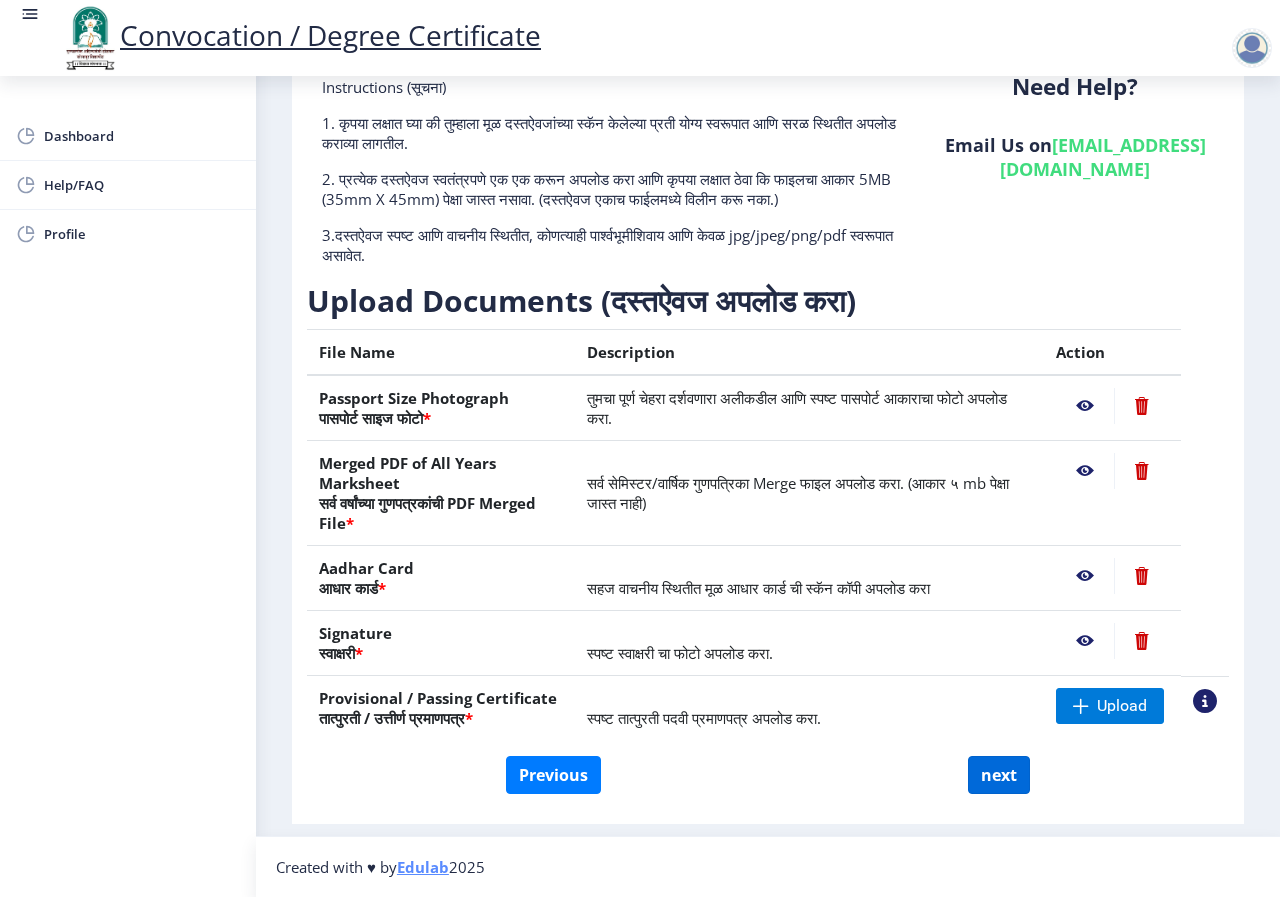 select 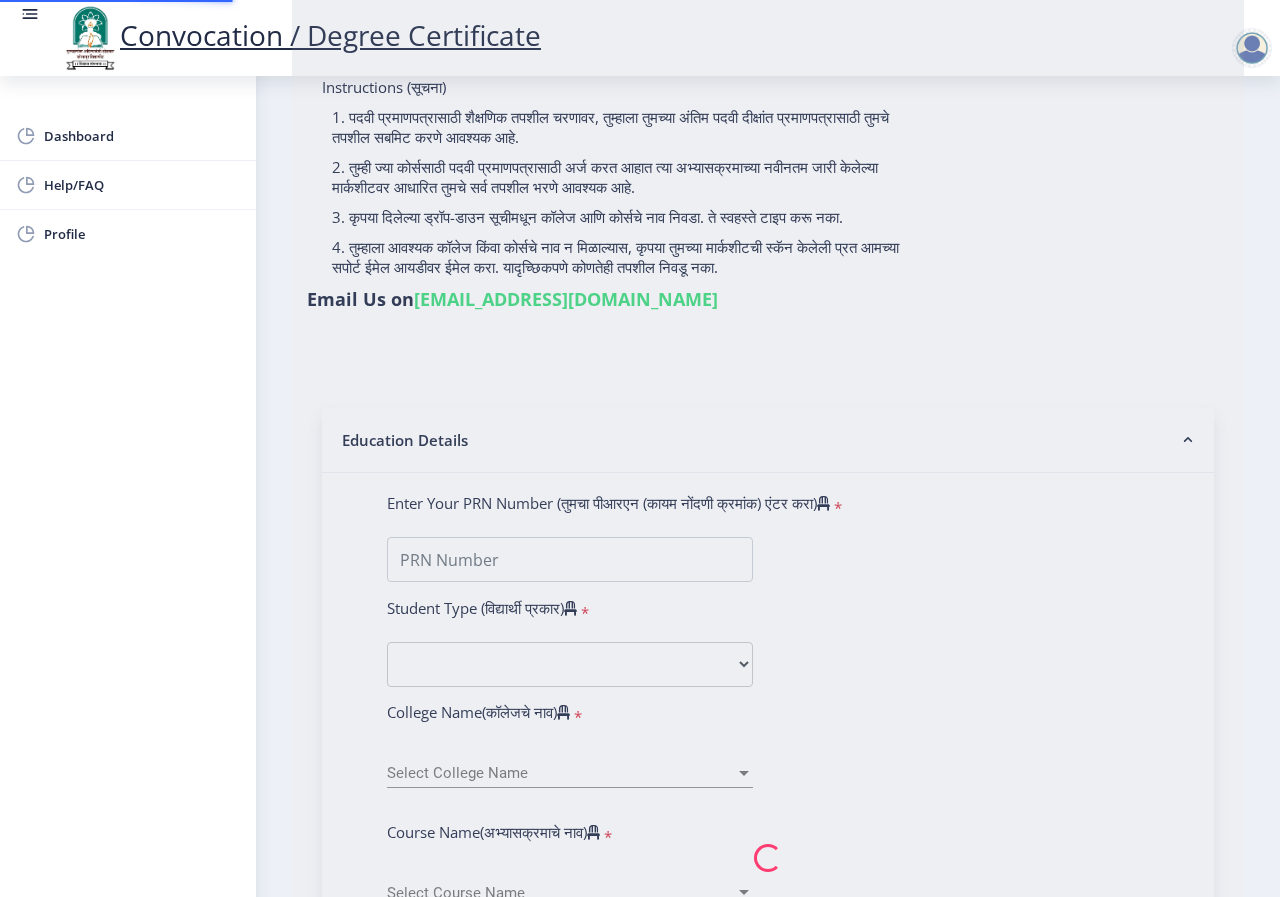 scroll, scrollTop: 0, scrollLeft: 0, axis: both 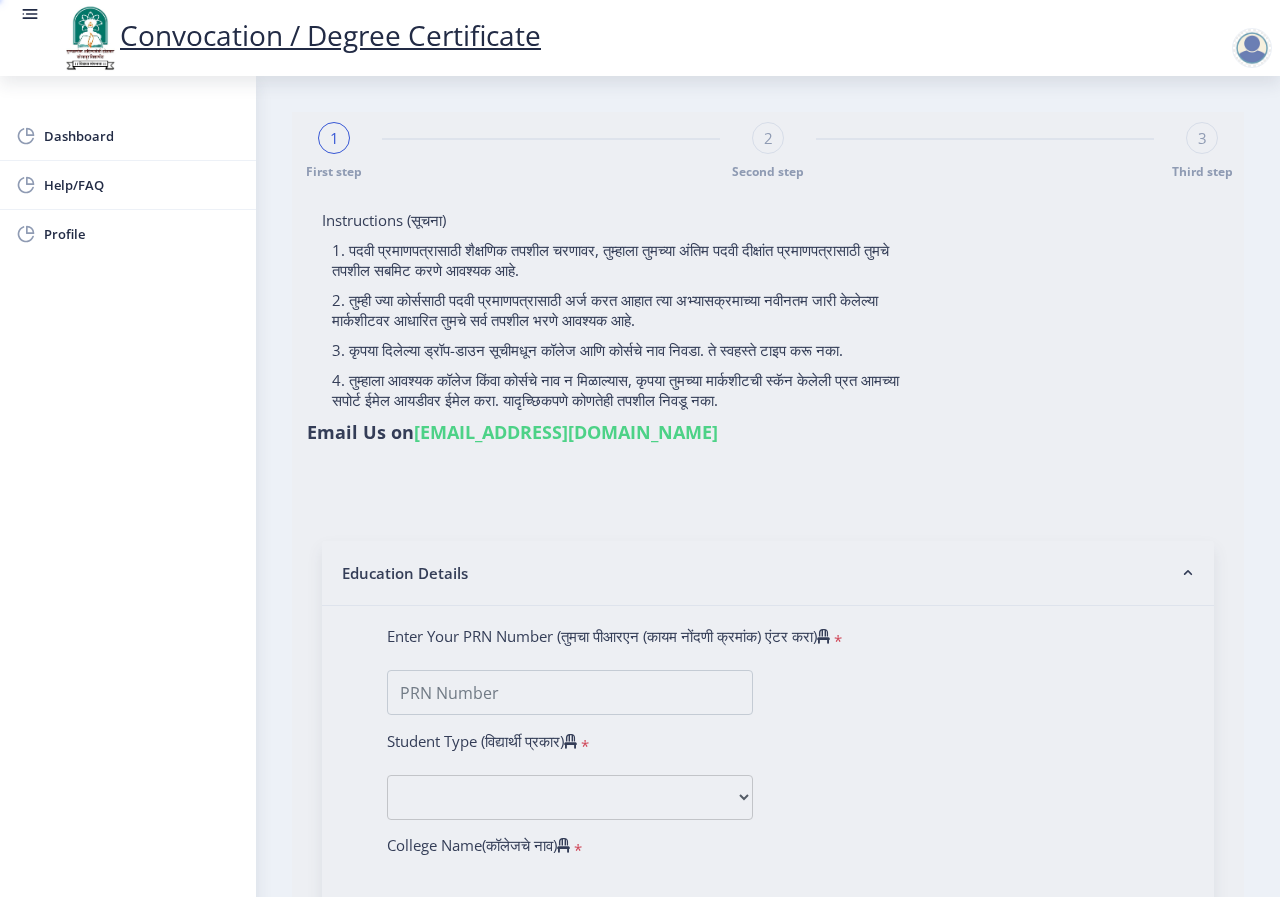 type on "[PERSON_NAME] [PERSON_NAME]" 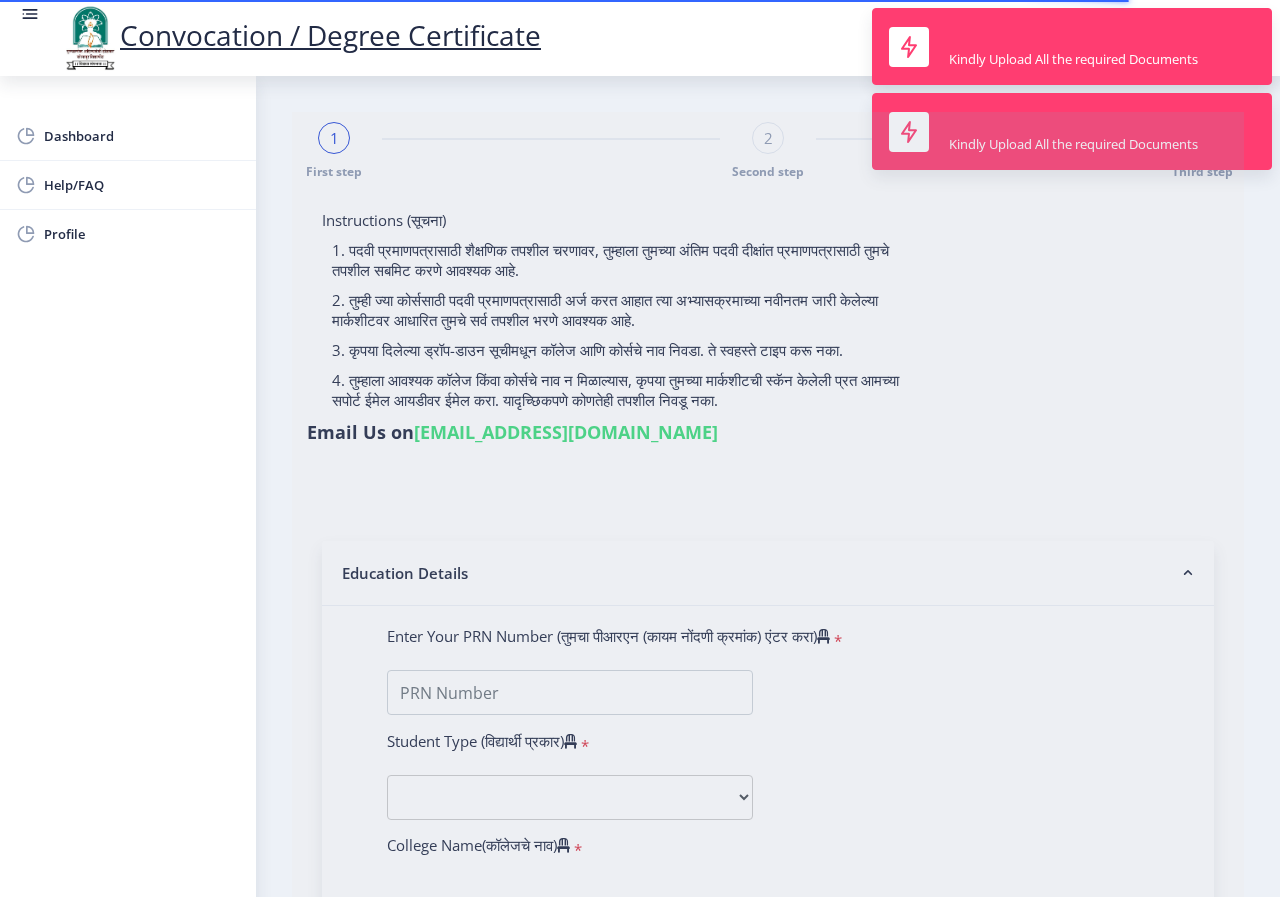 type on "2013032500089522" 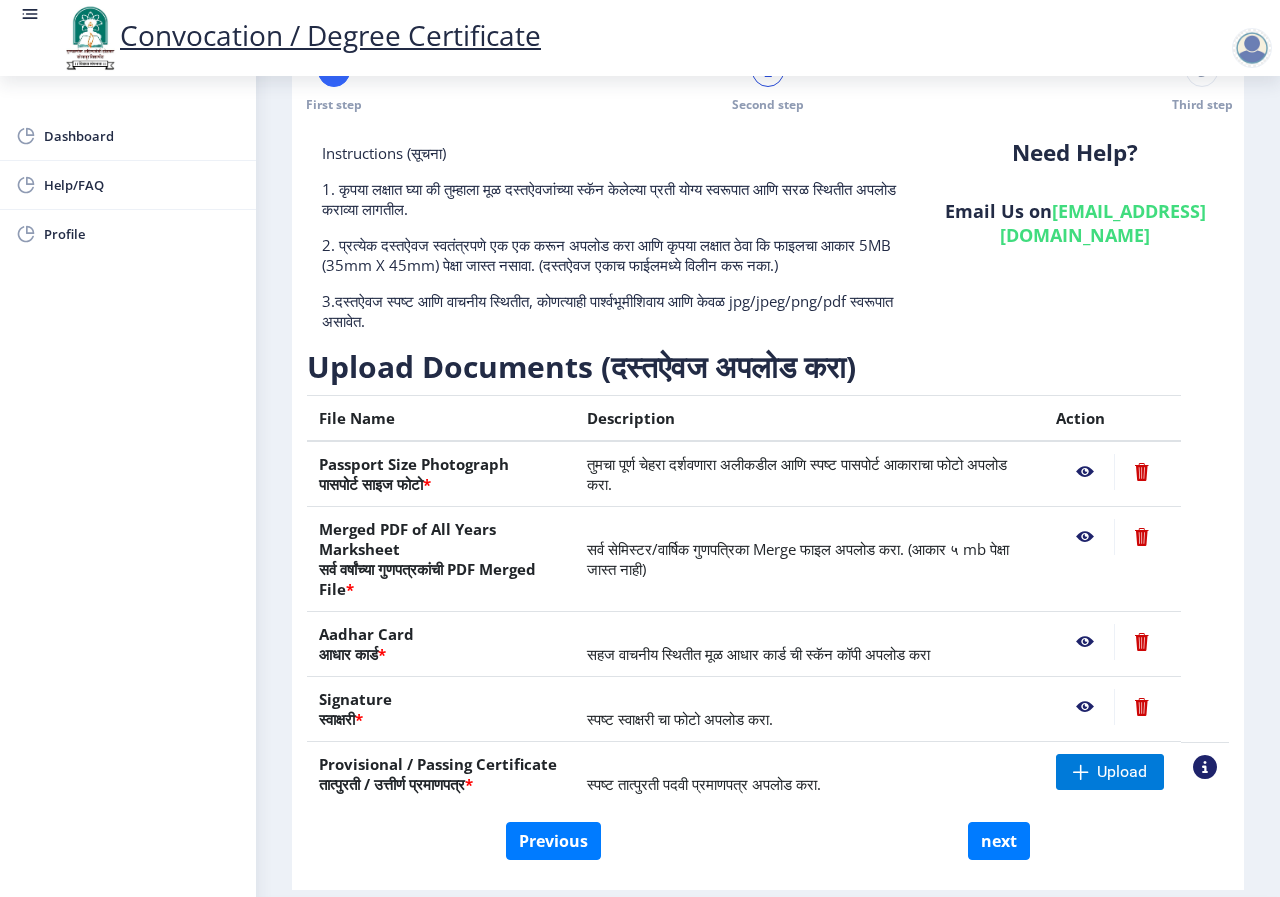 scroll, scrollTop: 133, scrollLeft: 0, axis: vertical 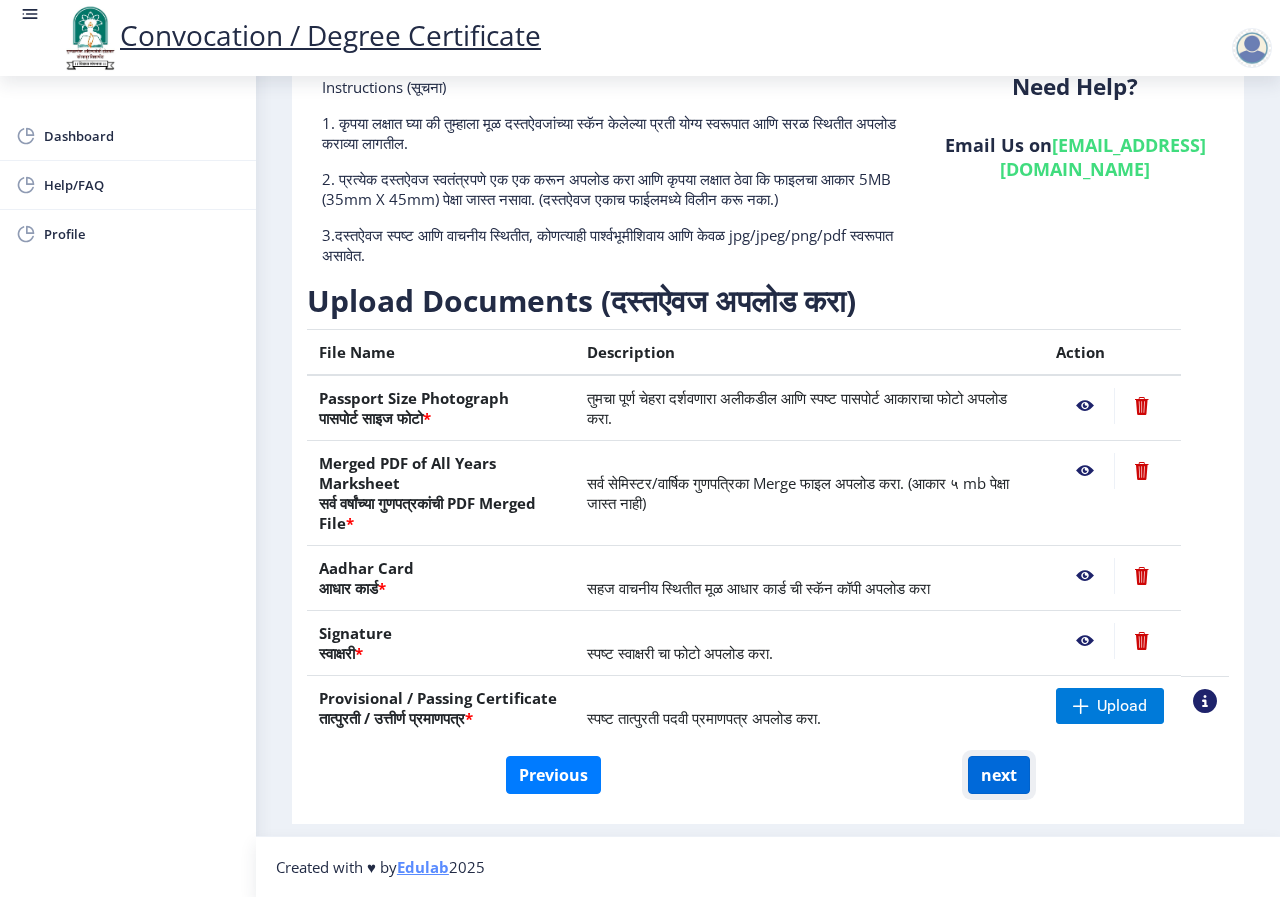 click on "next" 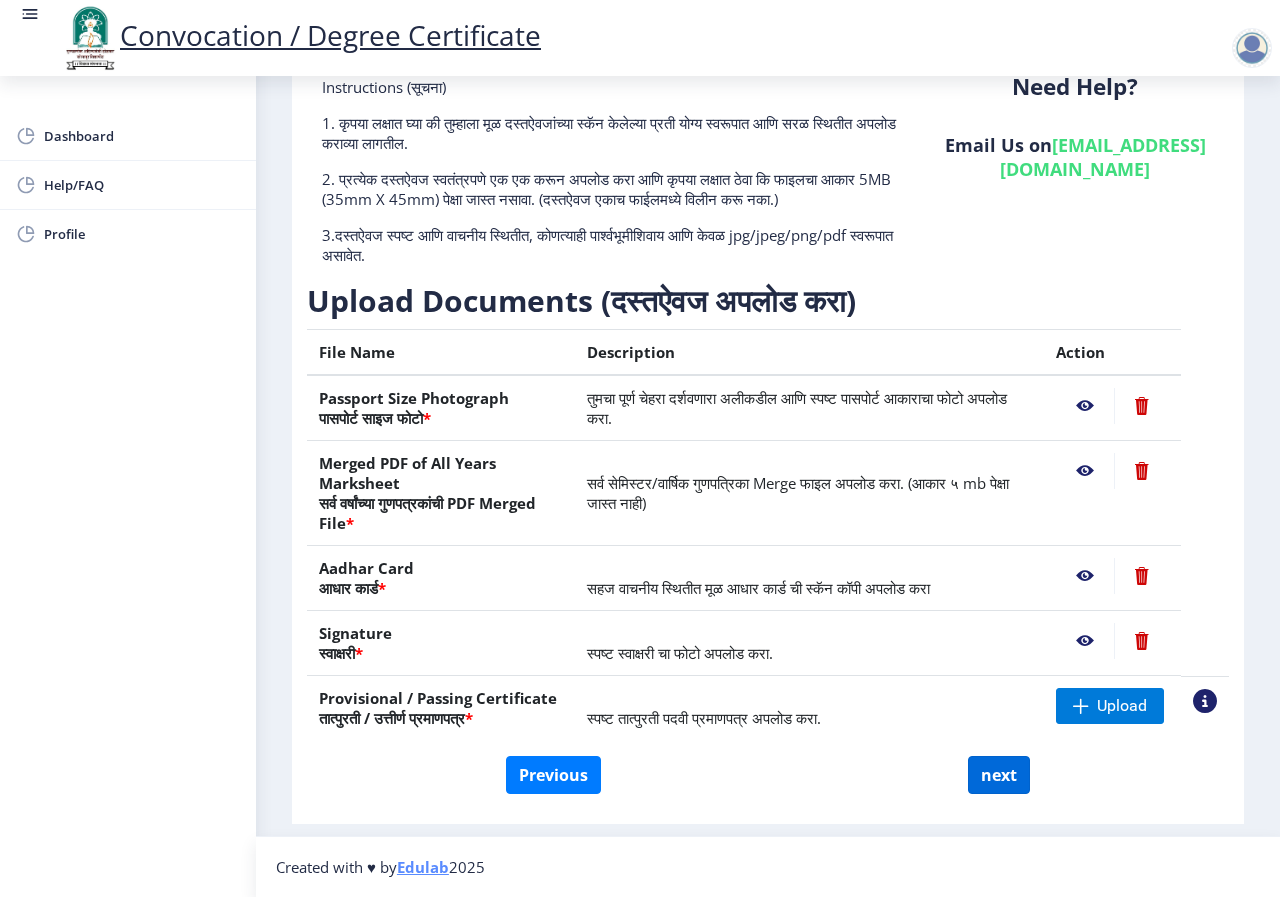 select 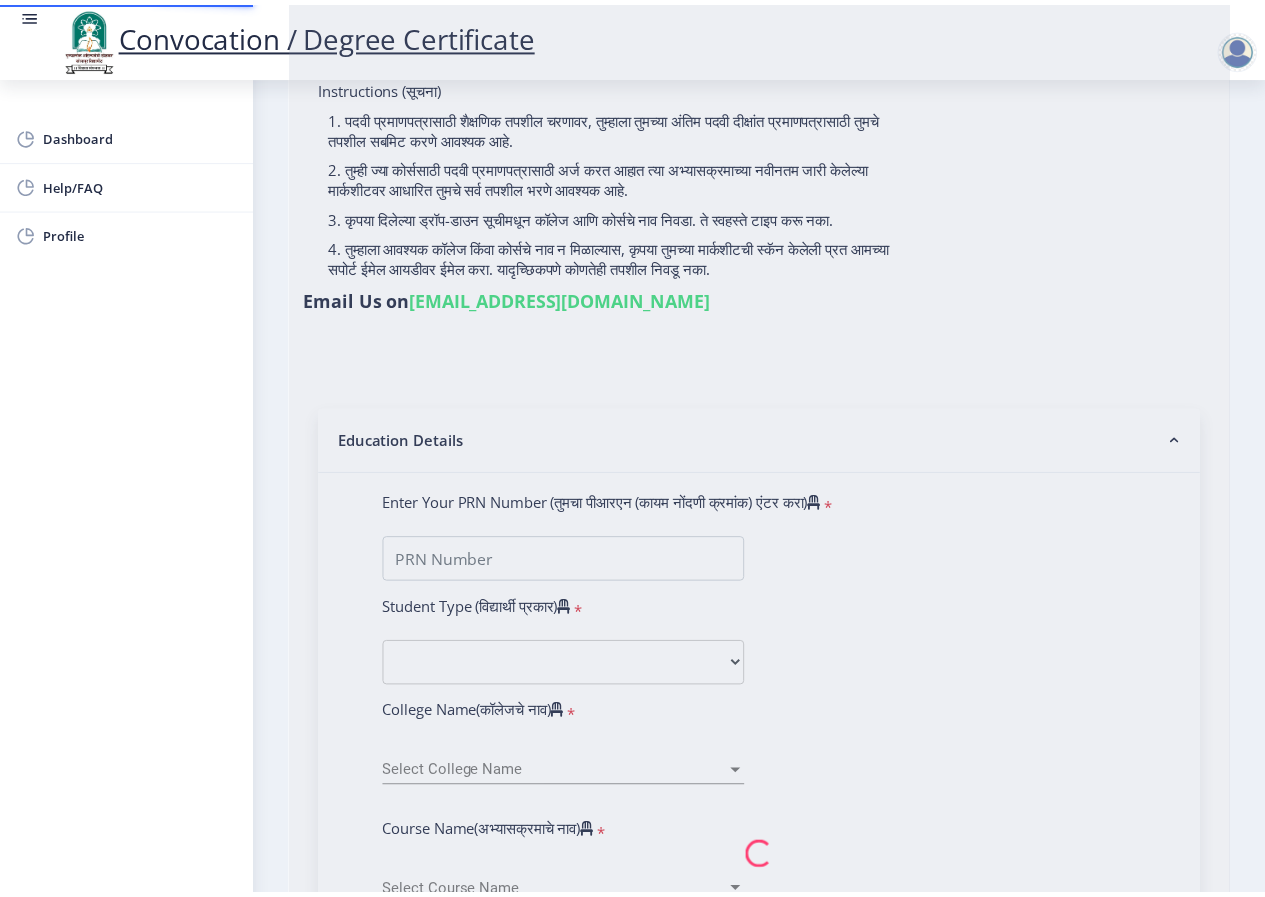 scroll, scrollTop: 0, scrollLeft: 0, axis: both 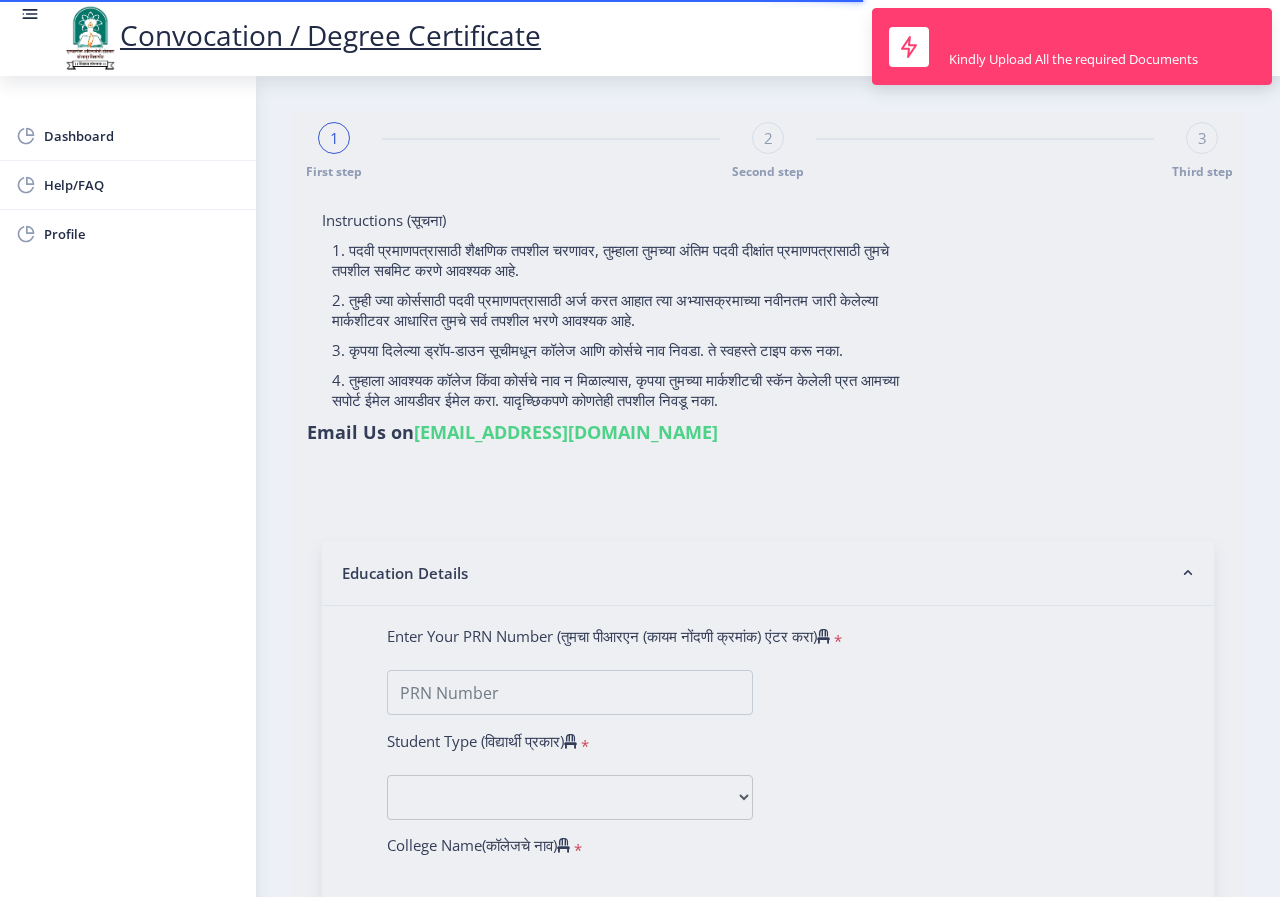 type on "2013032500089522" 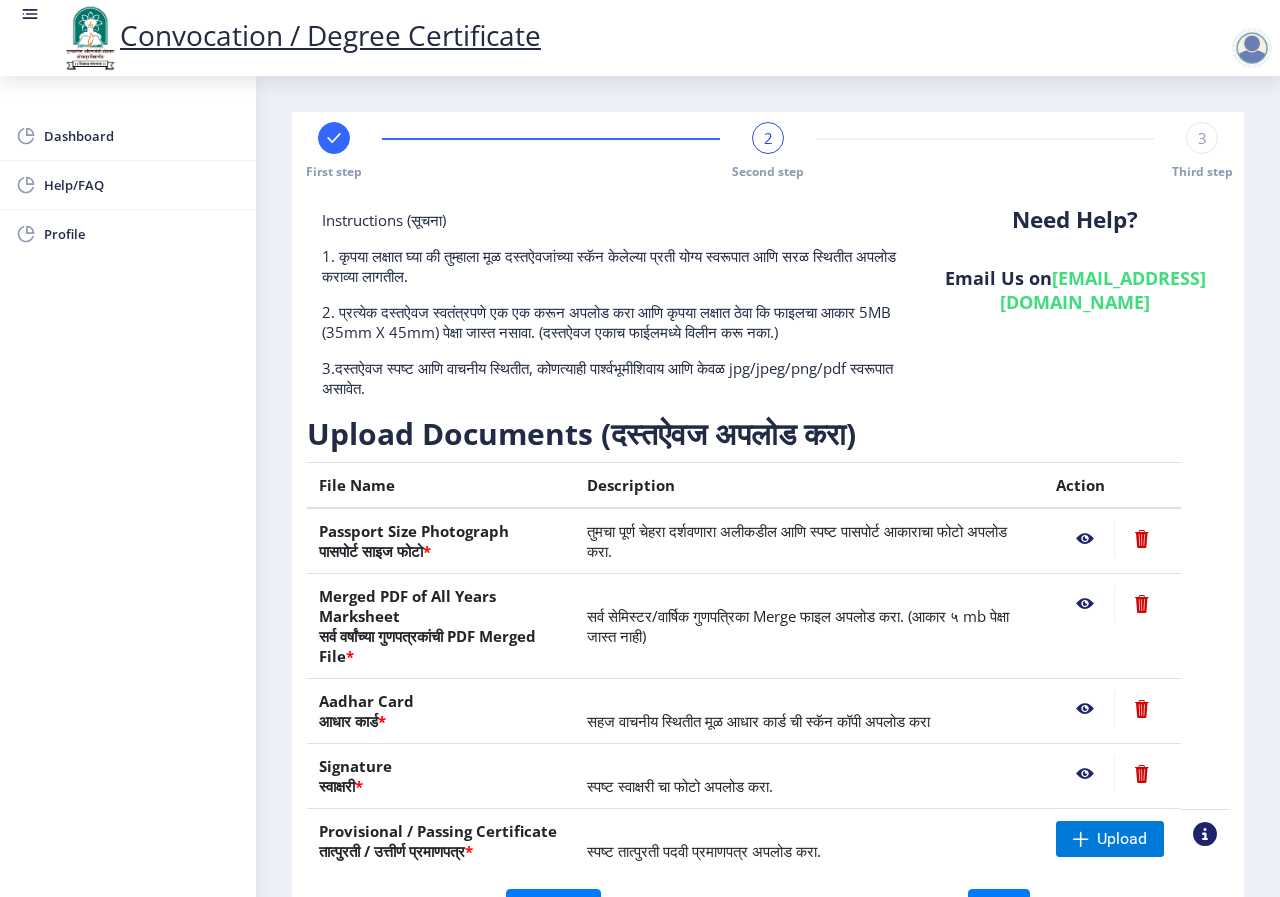click 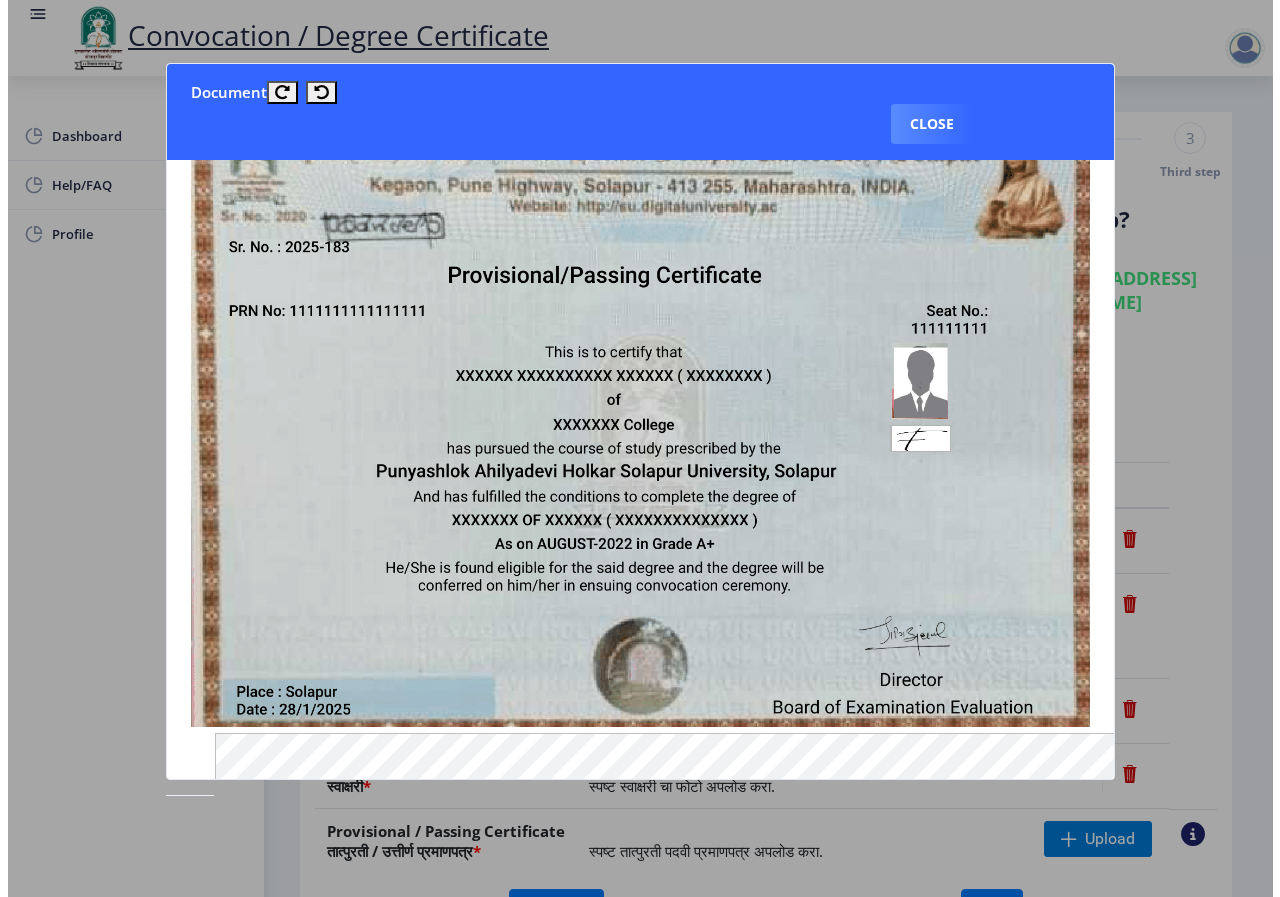 scroll, scrollTop: 100, scrollLeft: 0, axis: vertical 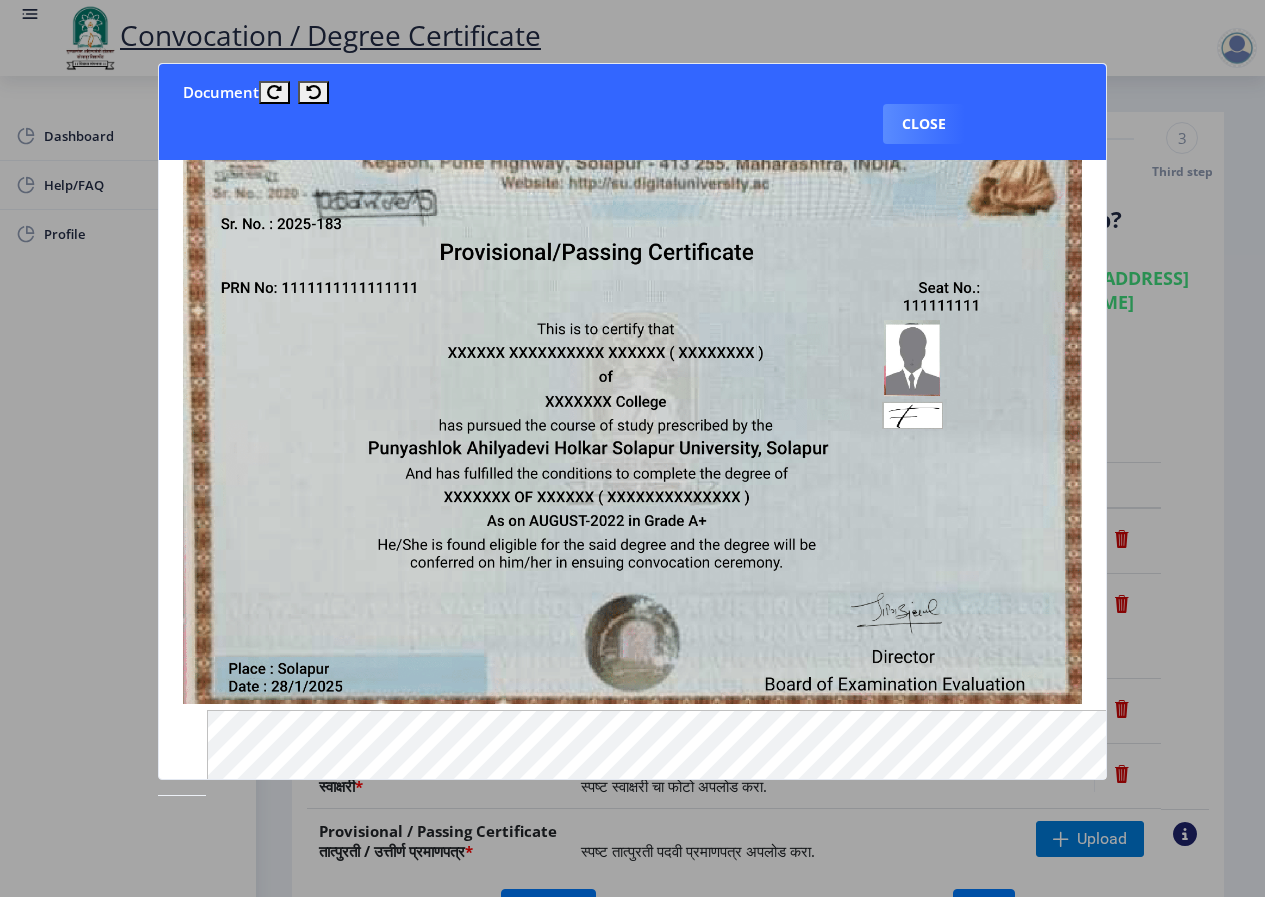 click on "Document     Close" at bounding box center (632, 449) 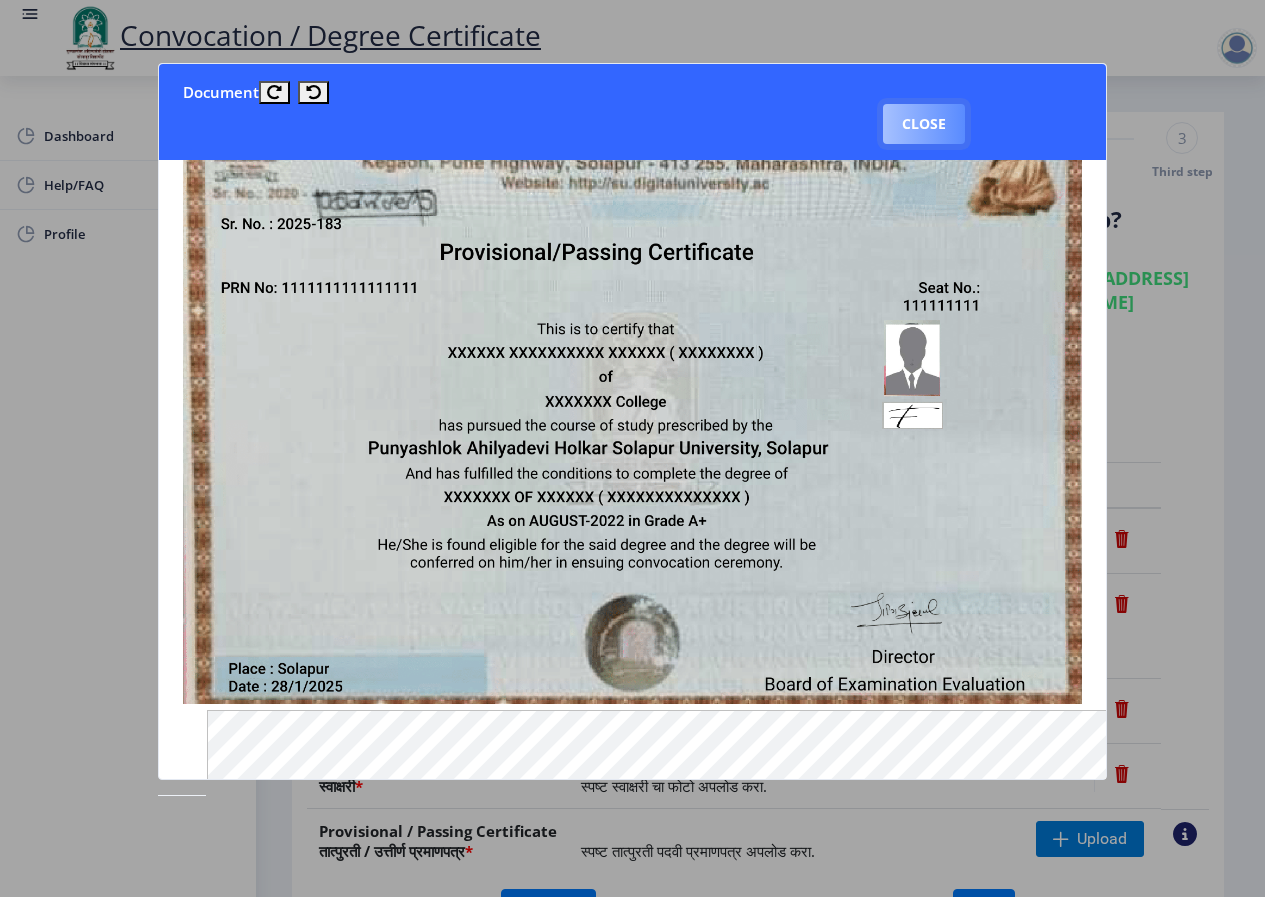 click on "Close" at bounding box center [924, 124] 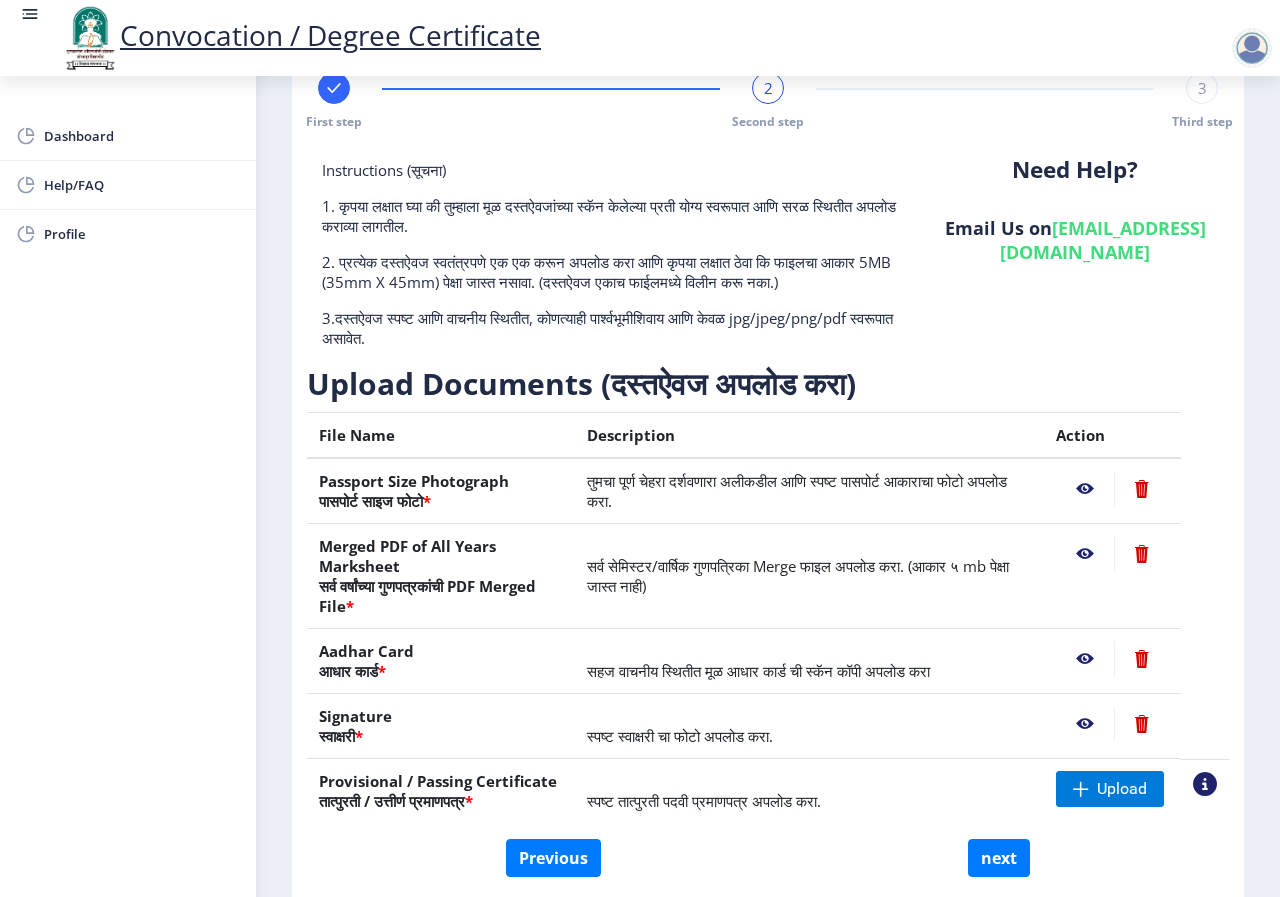 scroll, scrollTop: 133, scrollLeft: 0, axis: vertical 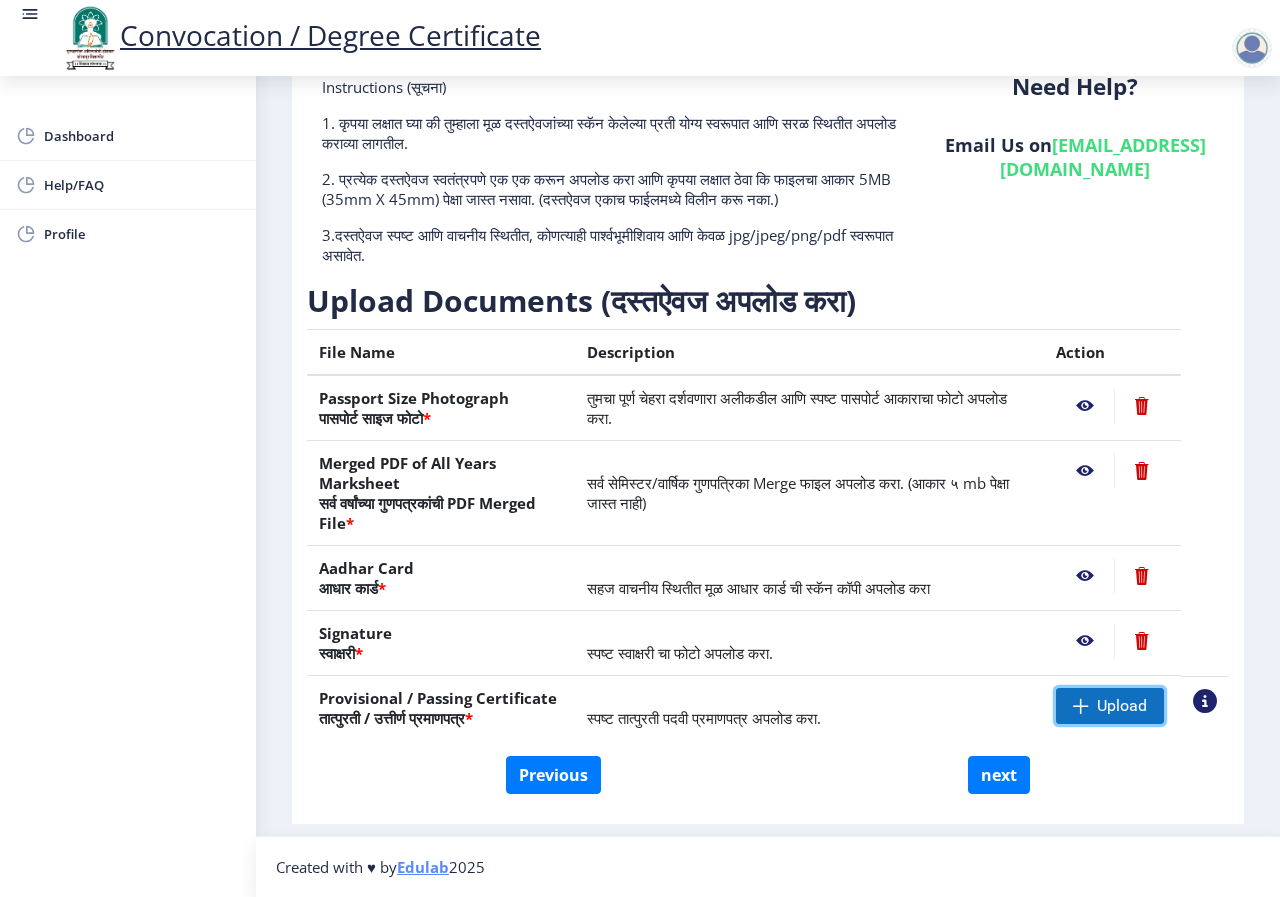 click on "Upload" 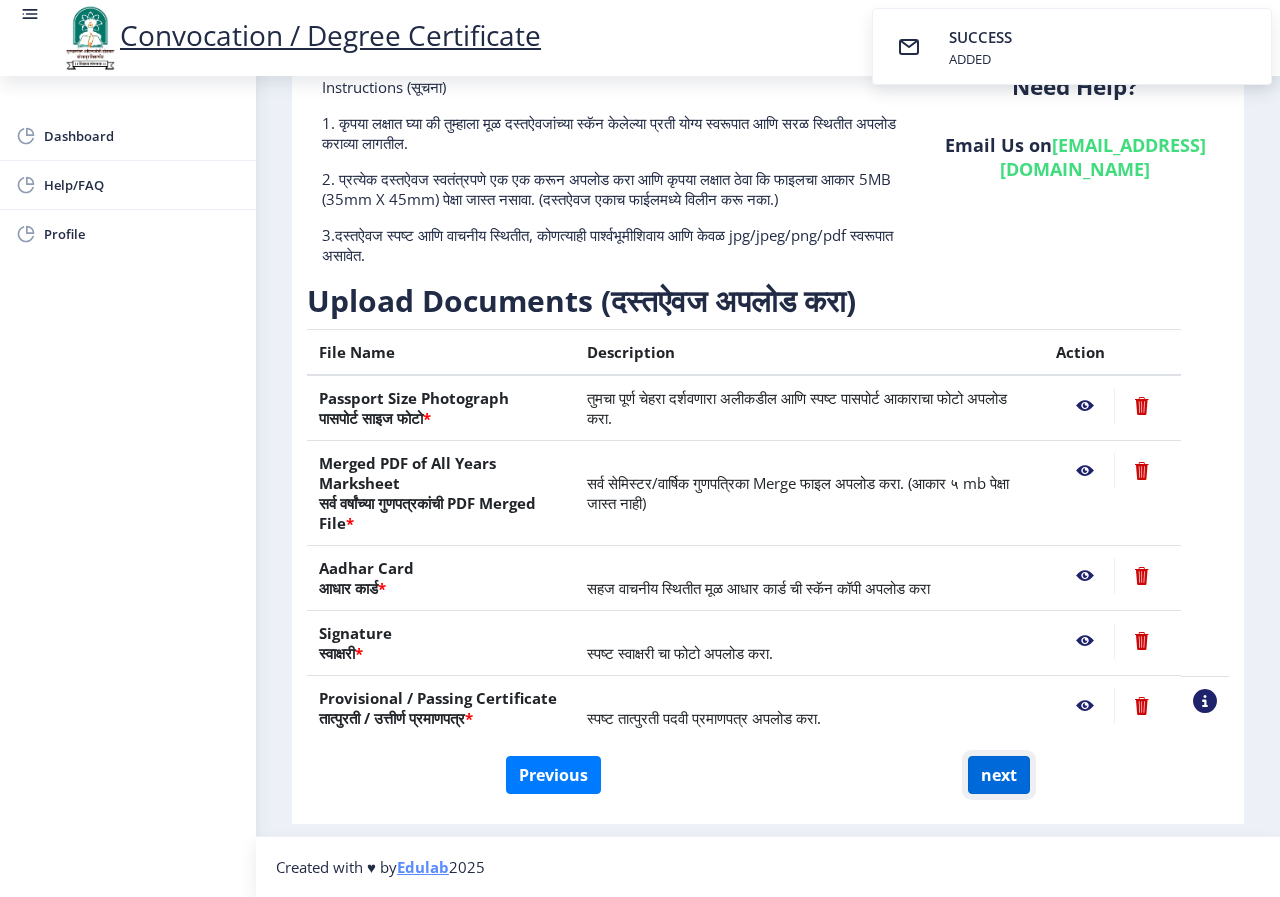 click on "next" 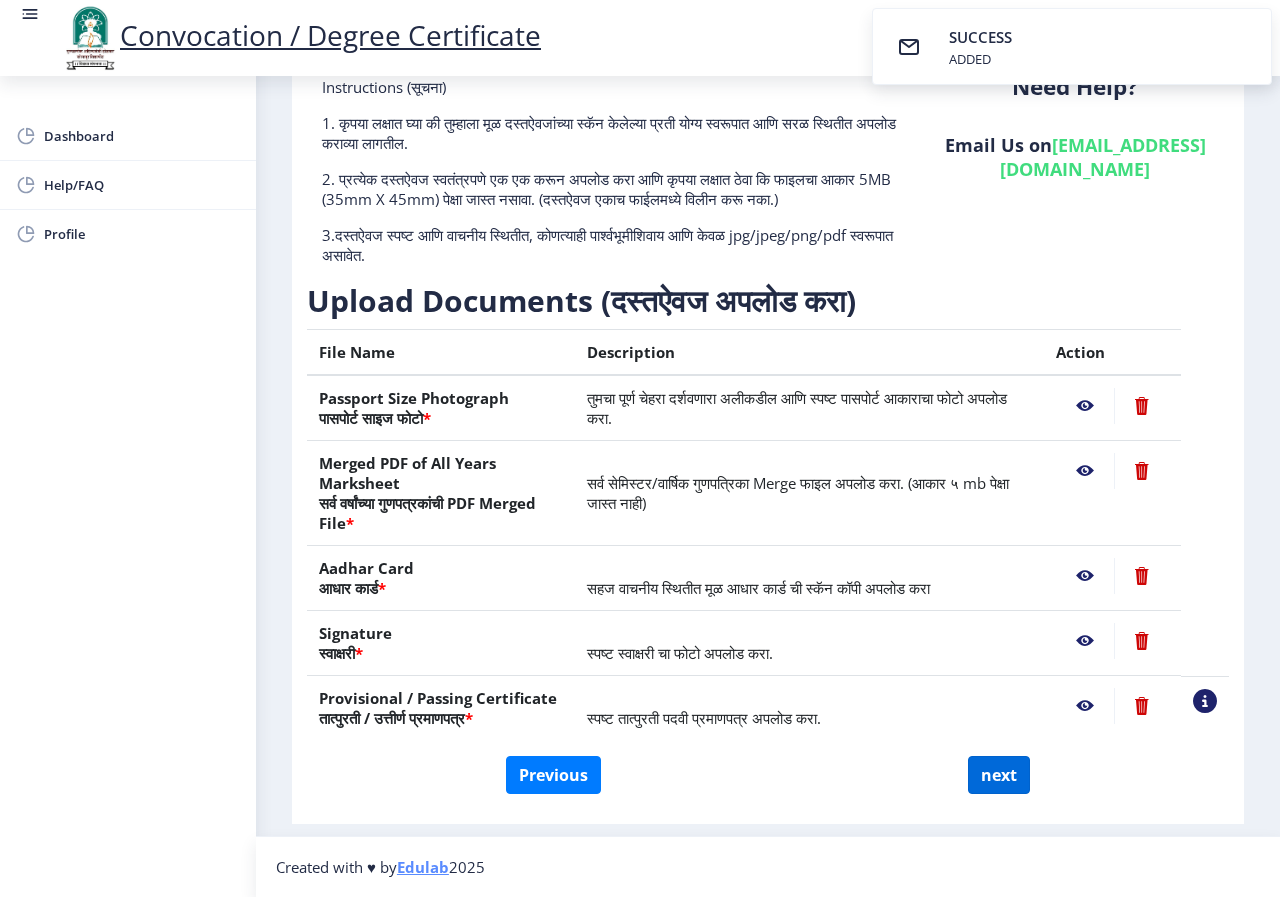 select 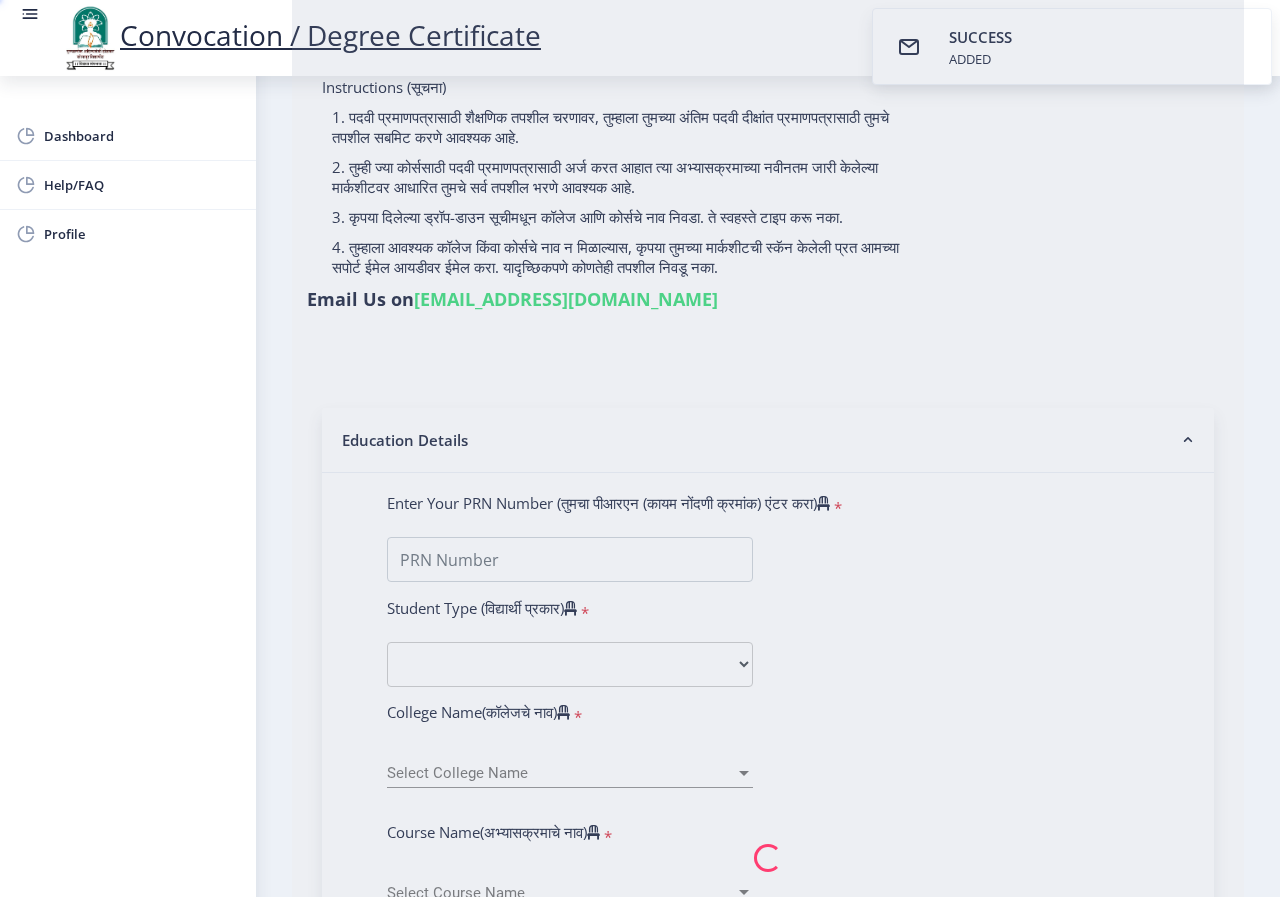 select 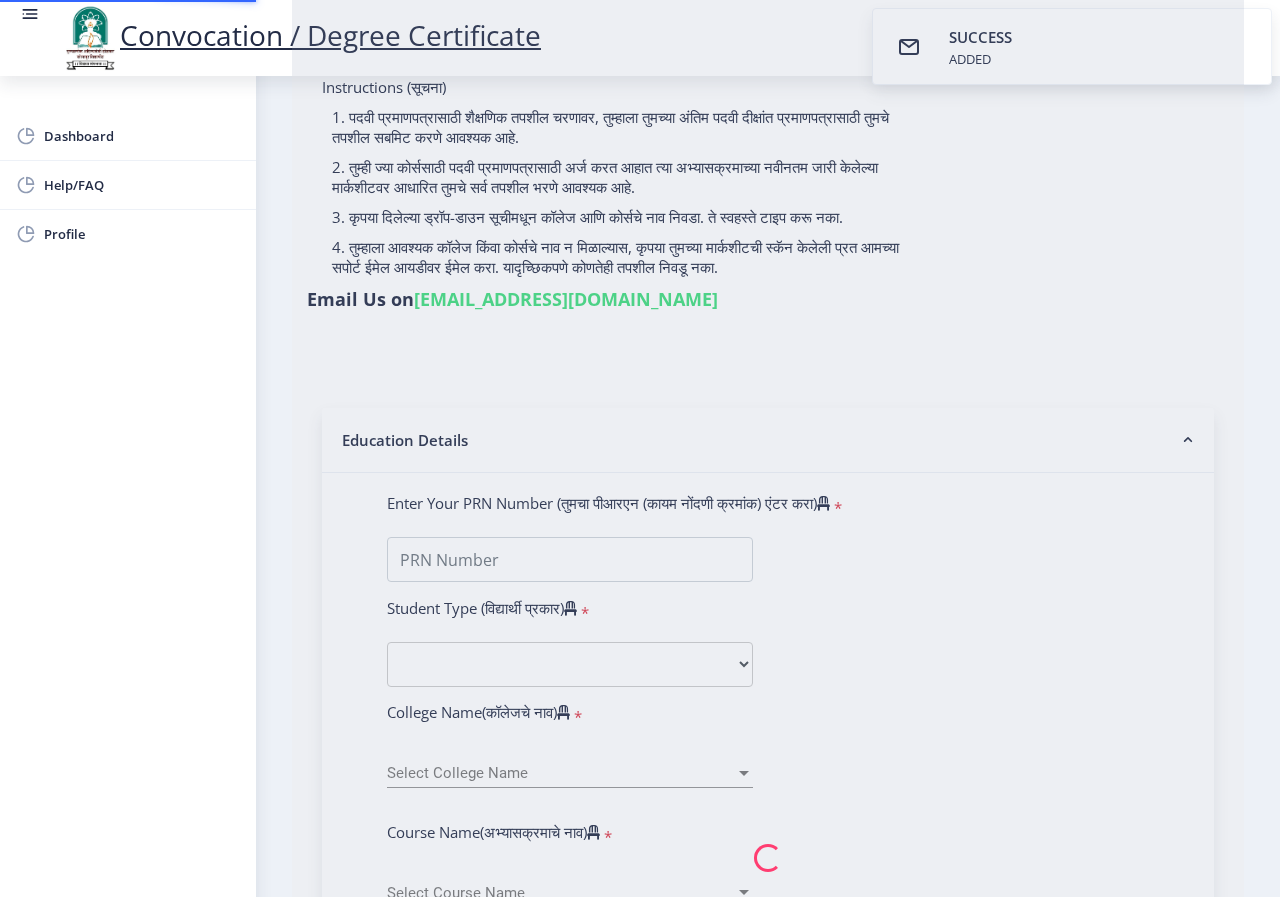scroll, scrollTop: 0, scrollLeft: 0, axis: both 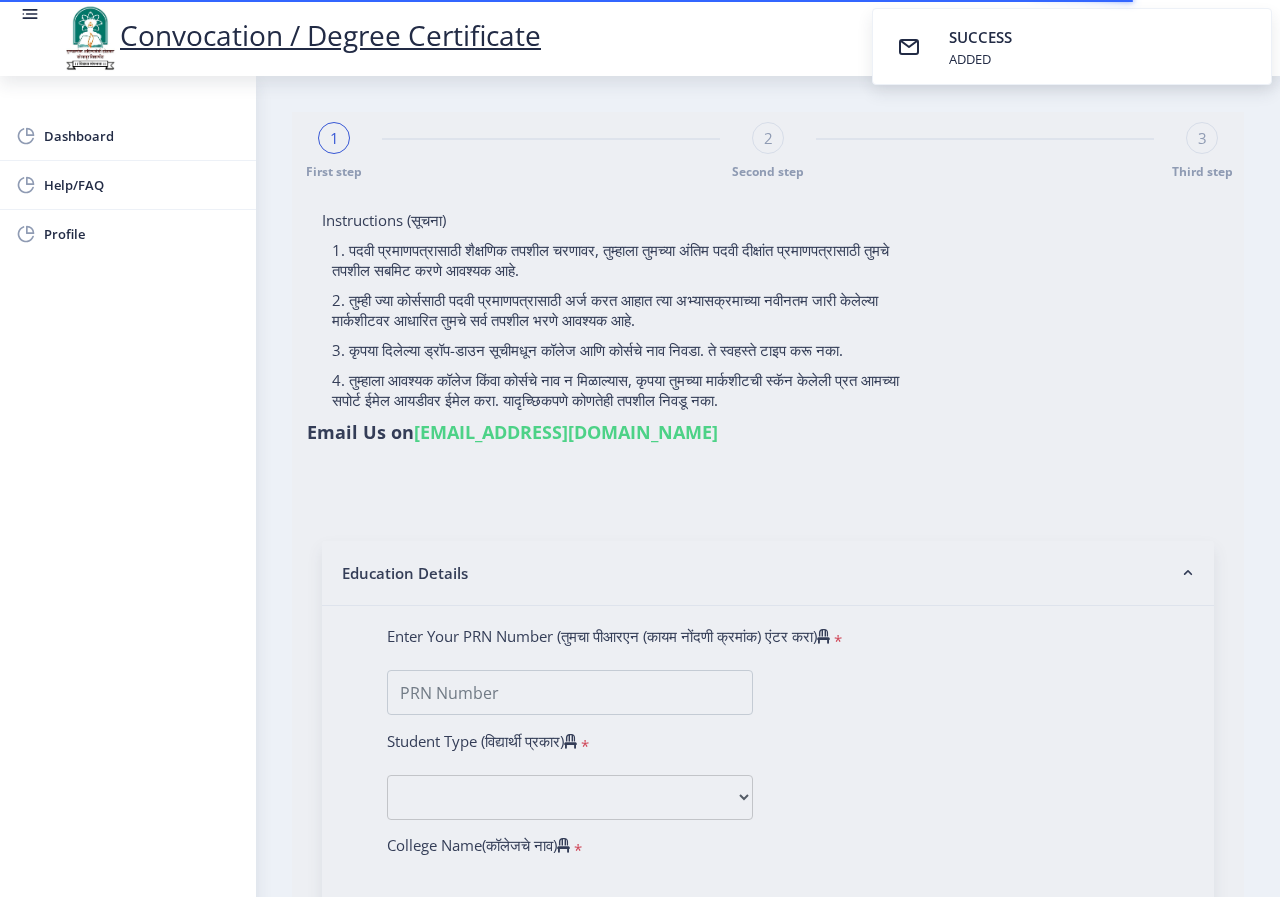 select 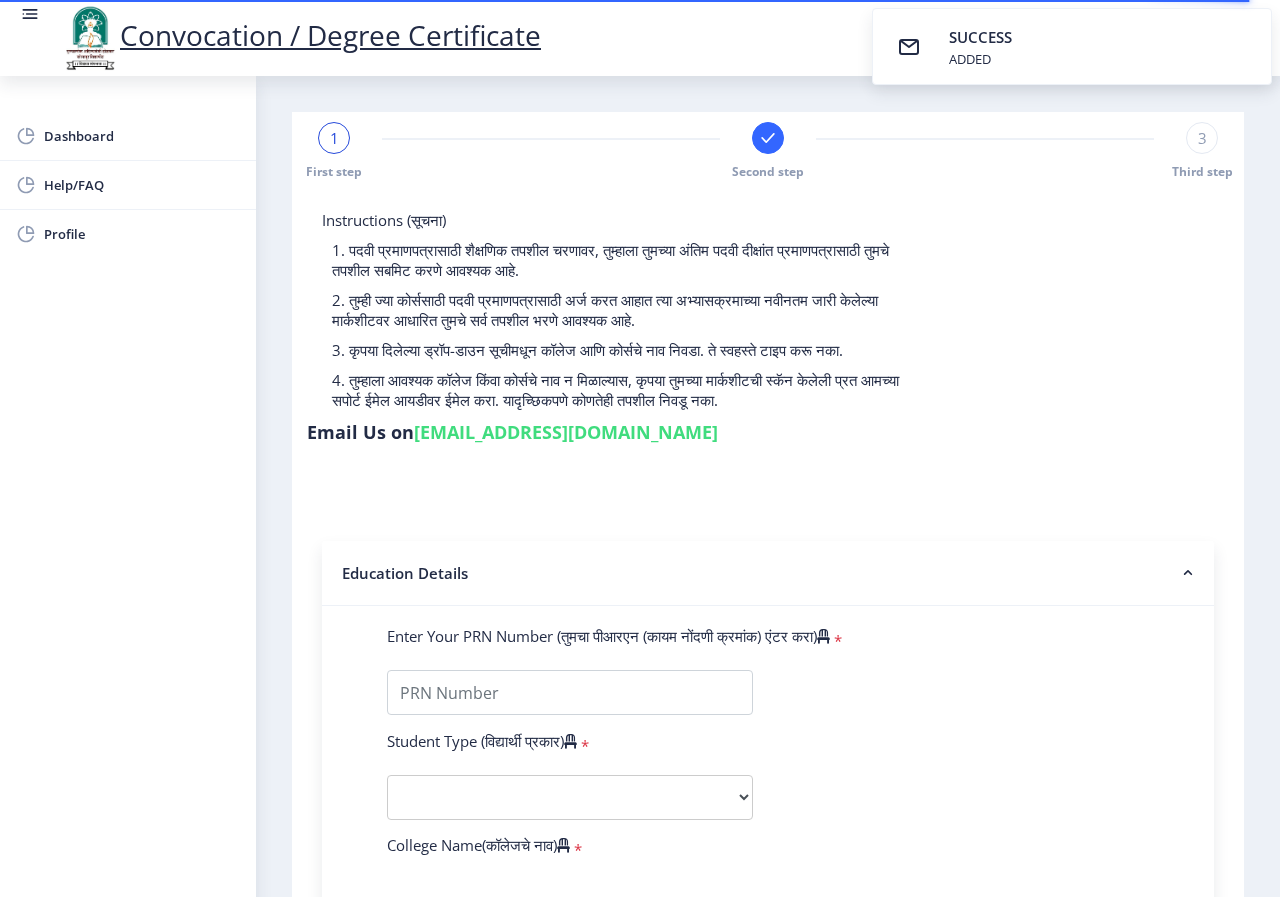 select 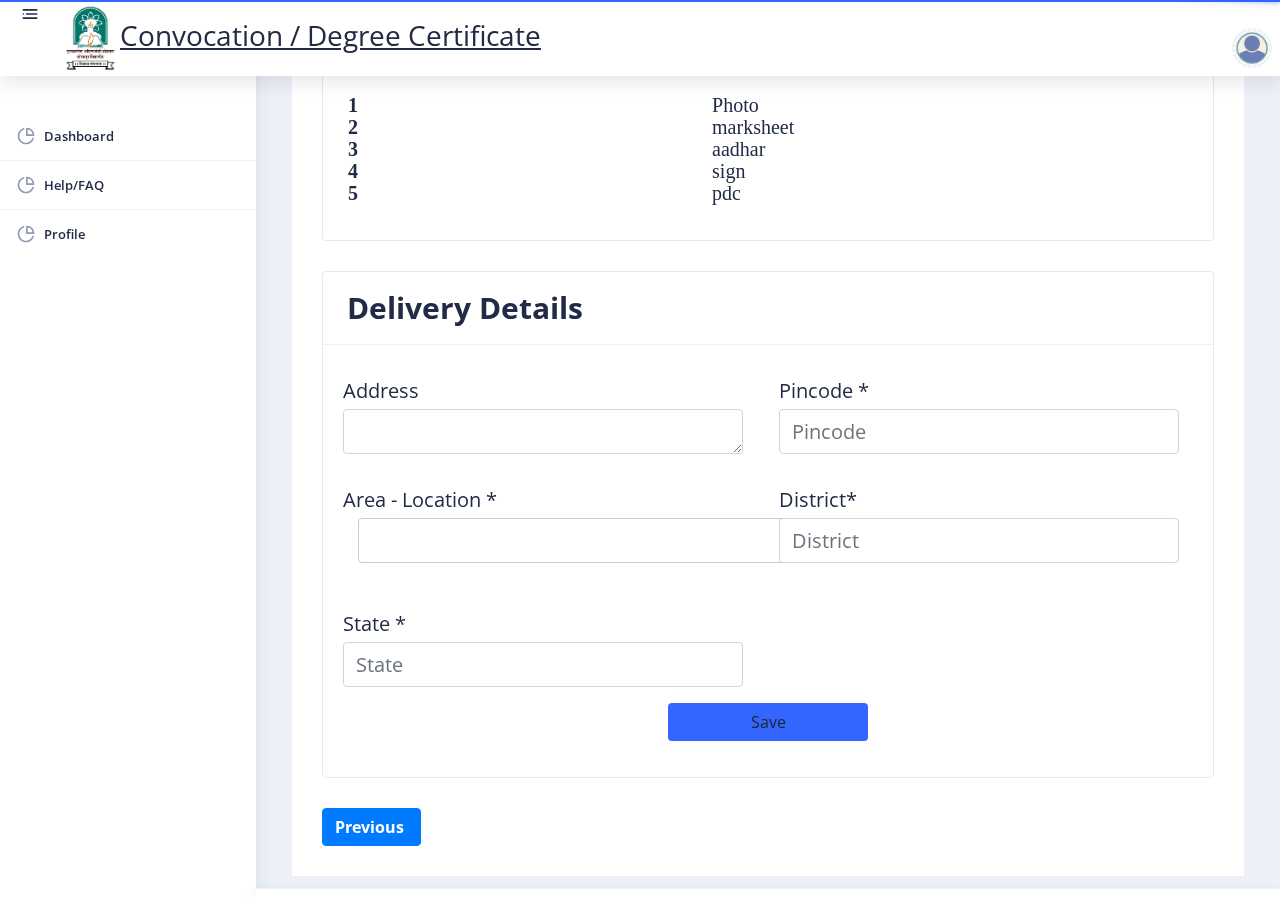 scroll, scrollTop: 1453, scrollLeft: 0, axis: vertical 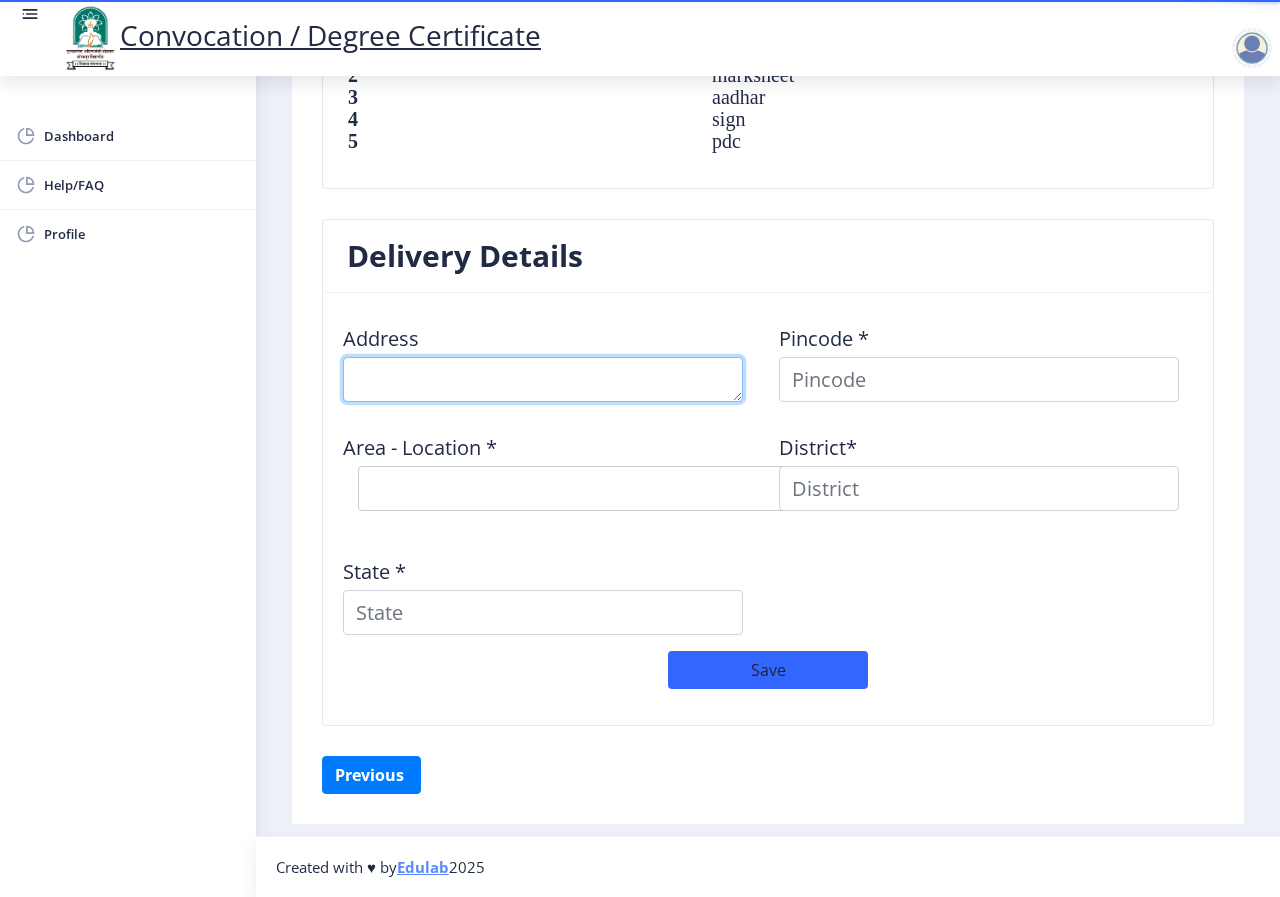 click at bounding box center [543, 379] 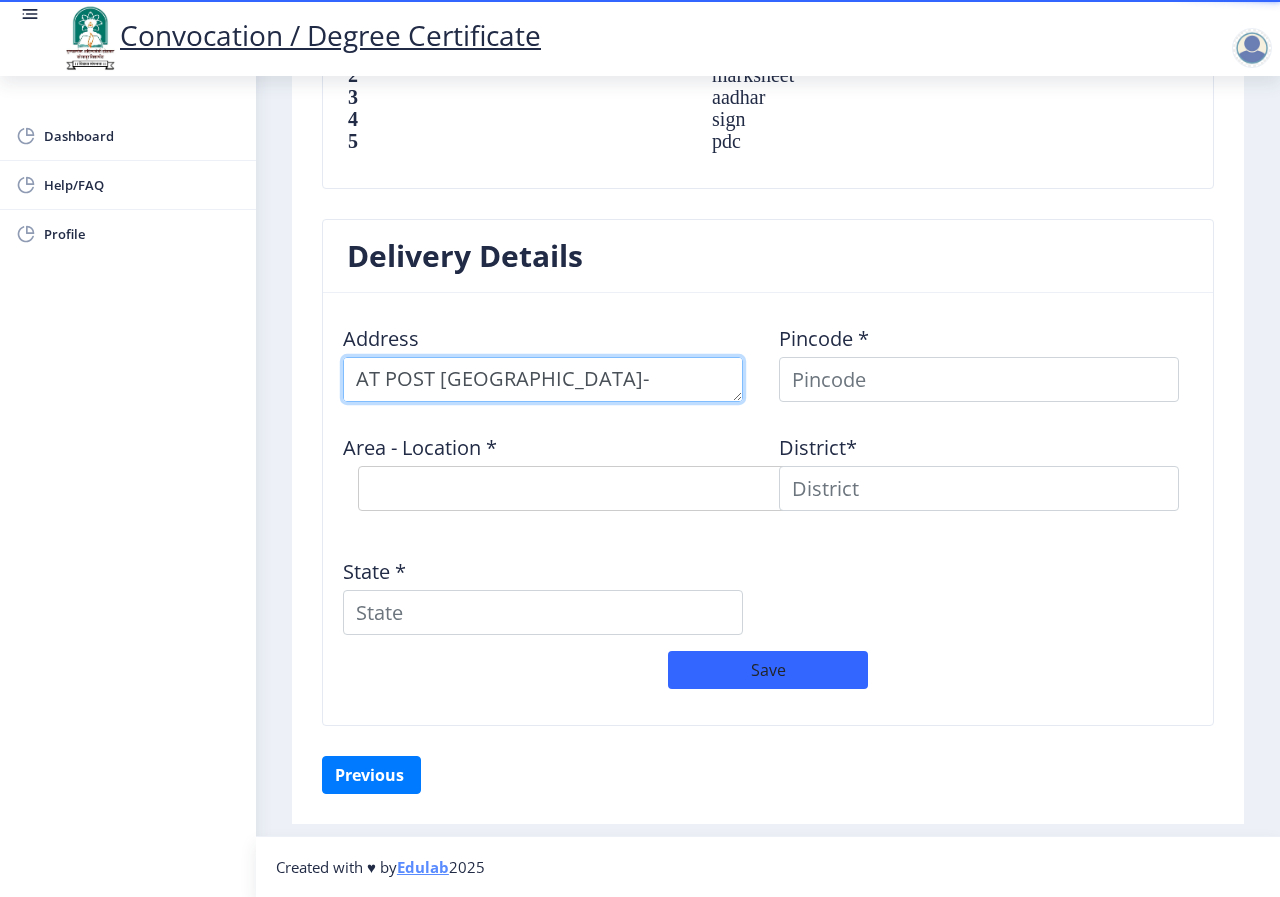 scroll, scrollTop: 21, scrollLeft: 0, axis: vertical 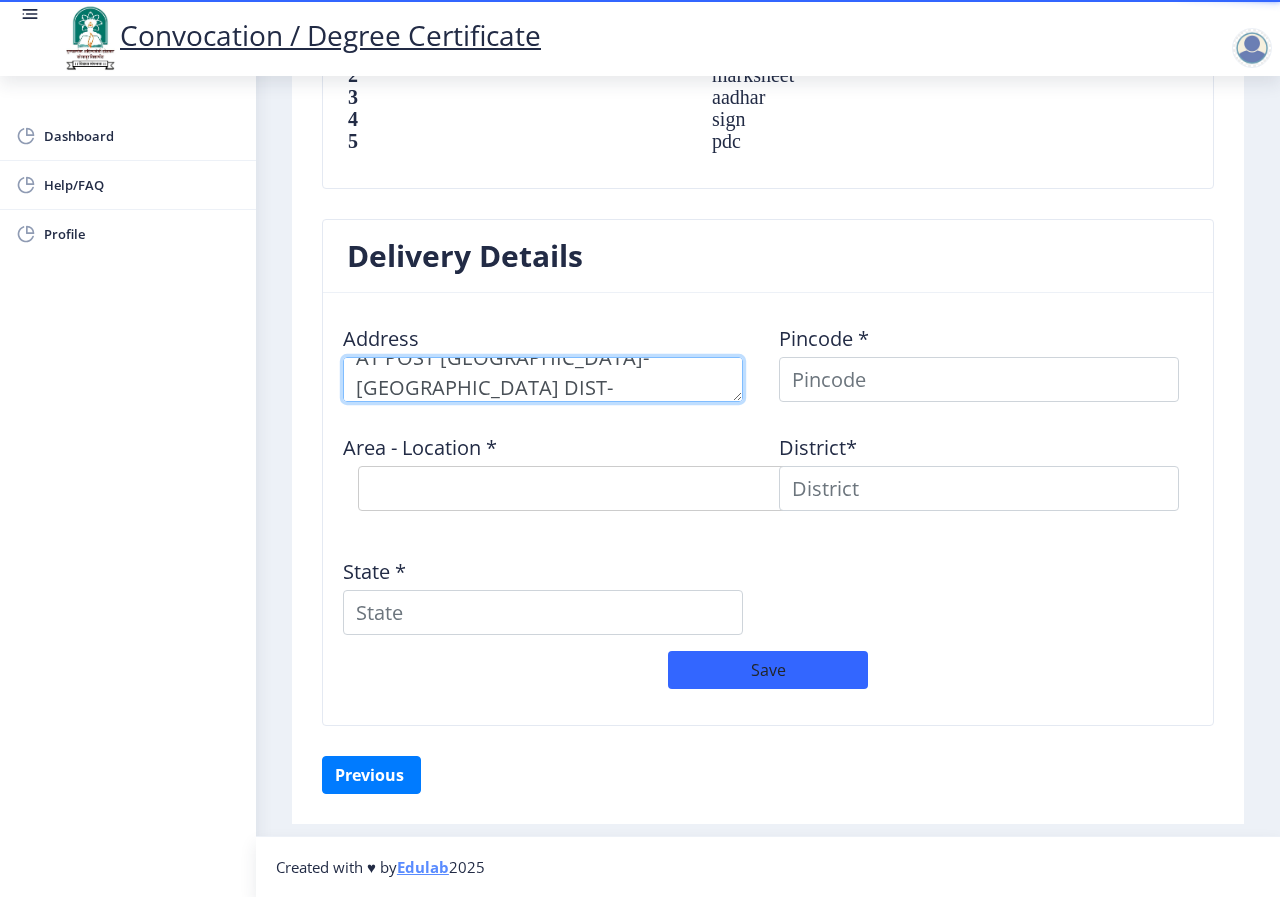 type on "AT POST [GEOGRAPHIC_DATA]-[GEOGRAPHIC_DATA] DIST-[GEOGRAPHIC_DATA]" 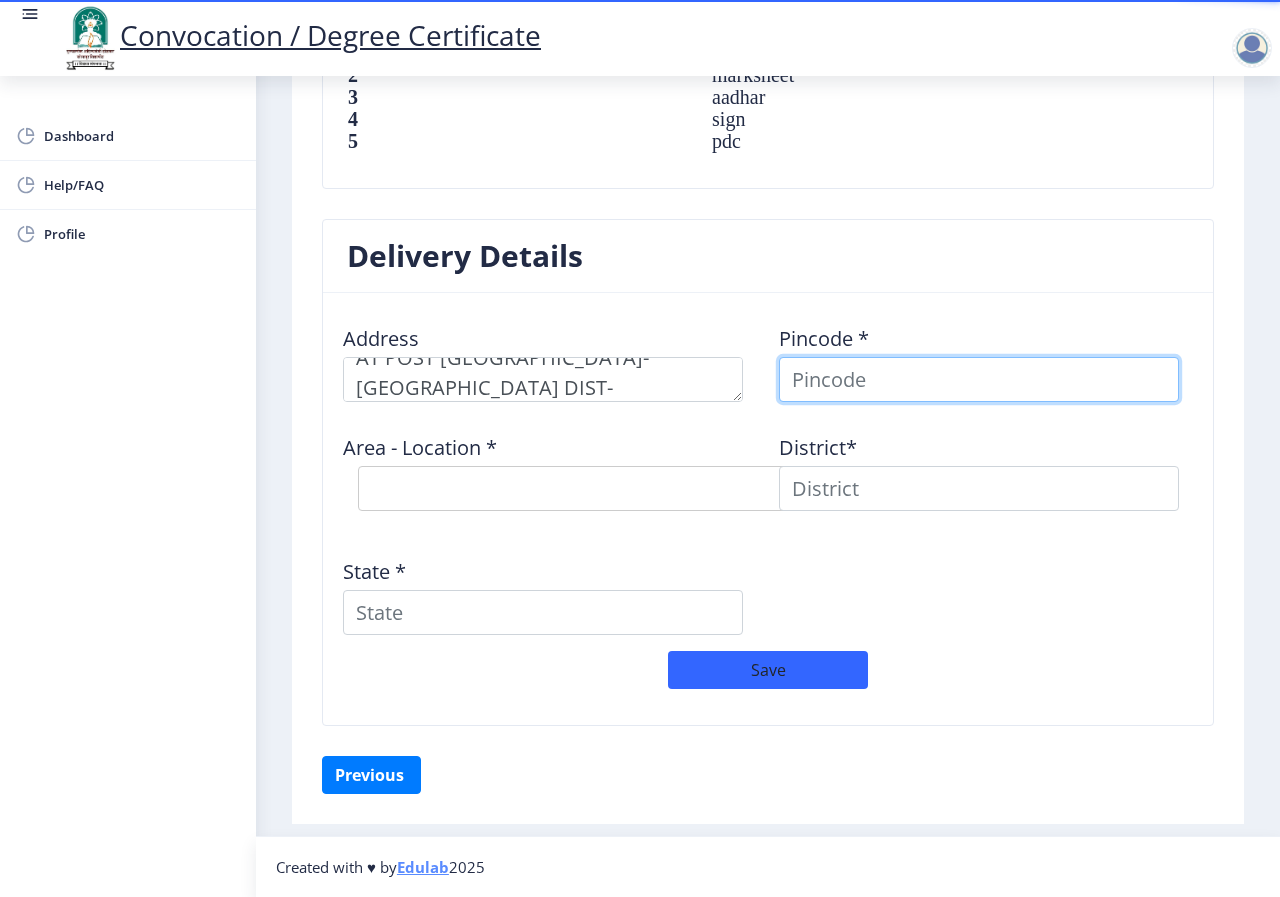 click at bounding box center (979, 379) 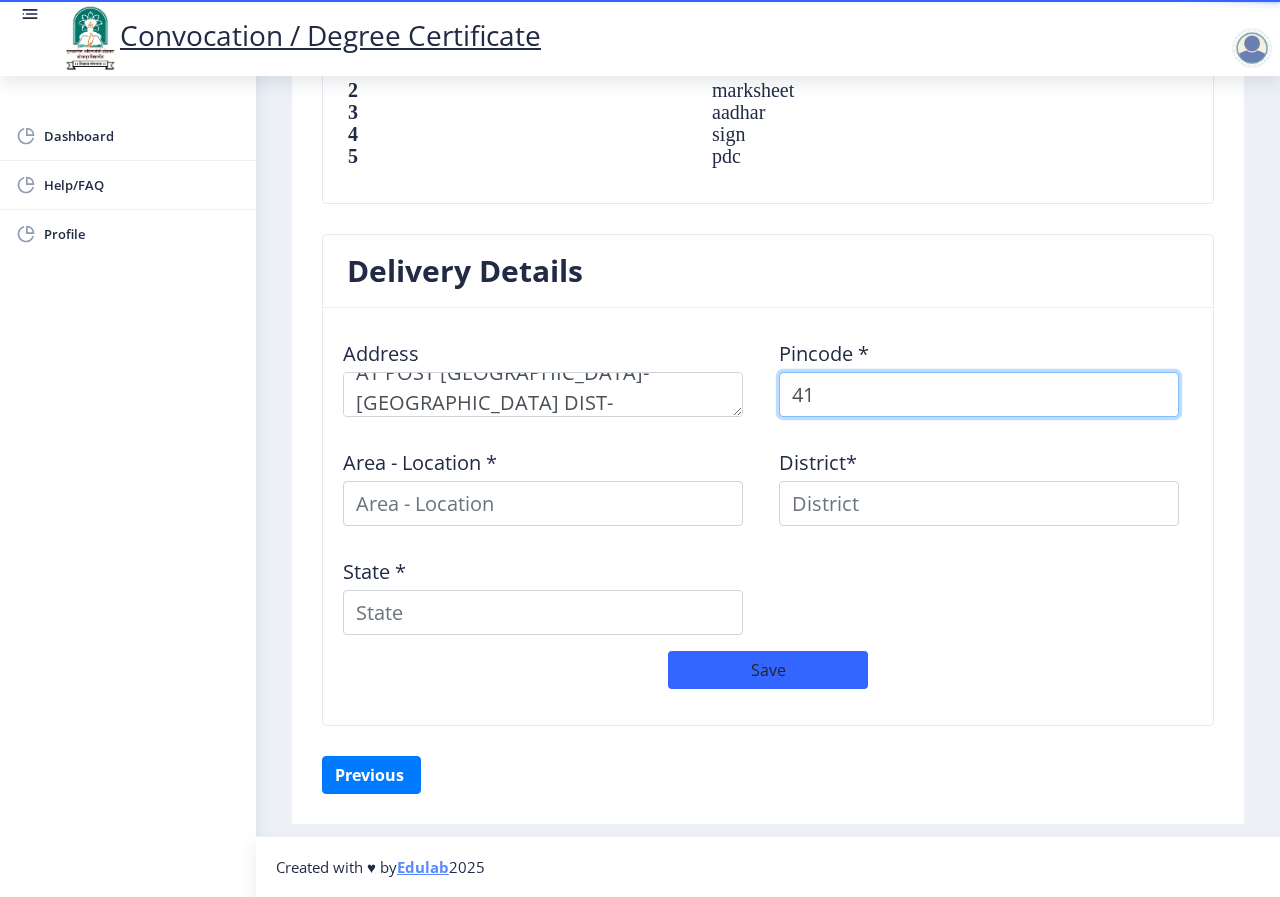 scroll, scrollTop: 1438, scrollLeft: 0, axis: vertical 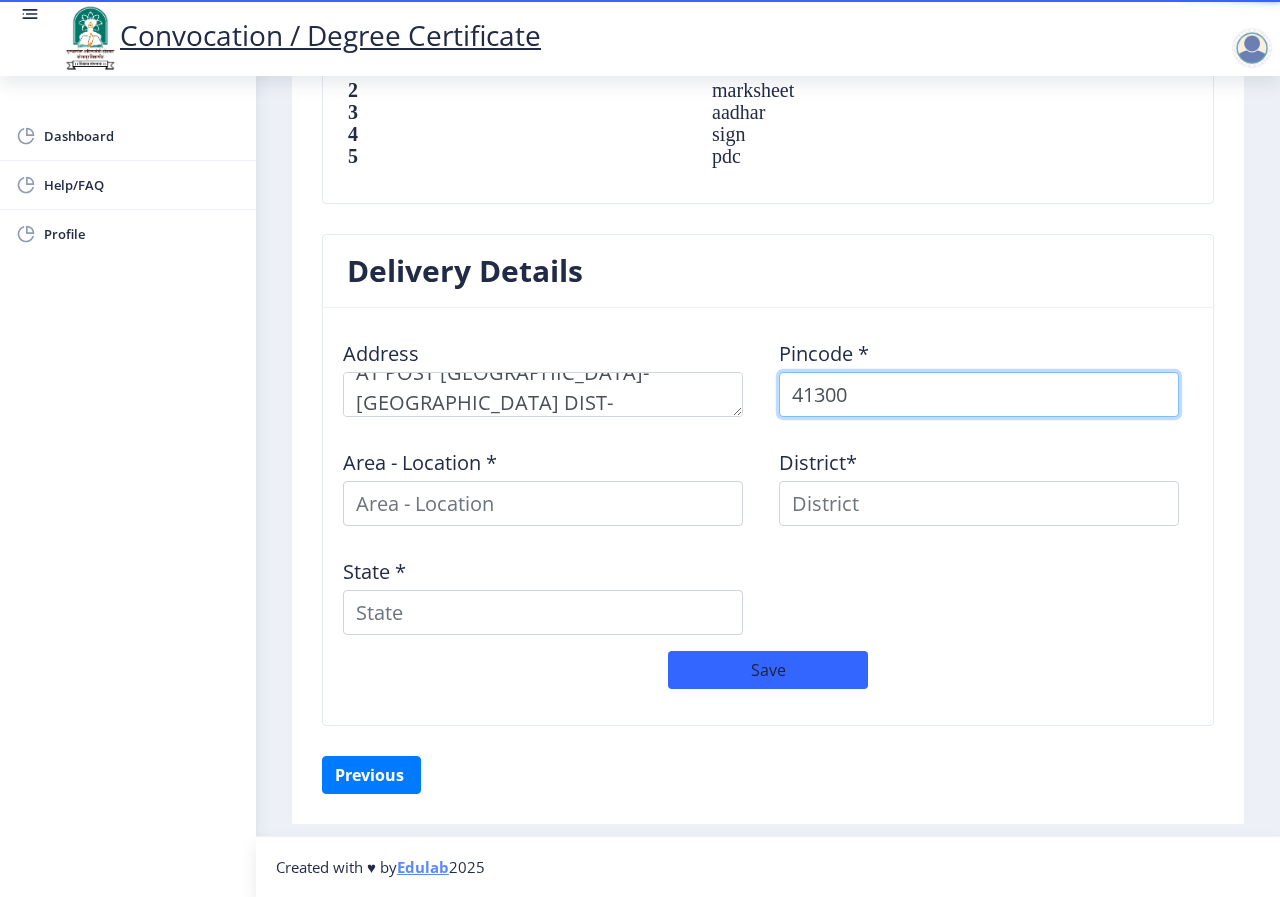 type on "413002" 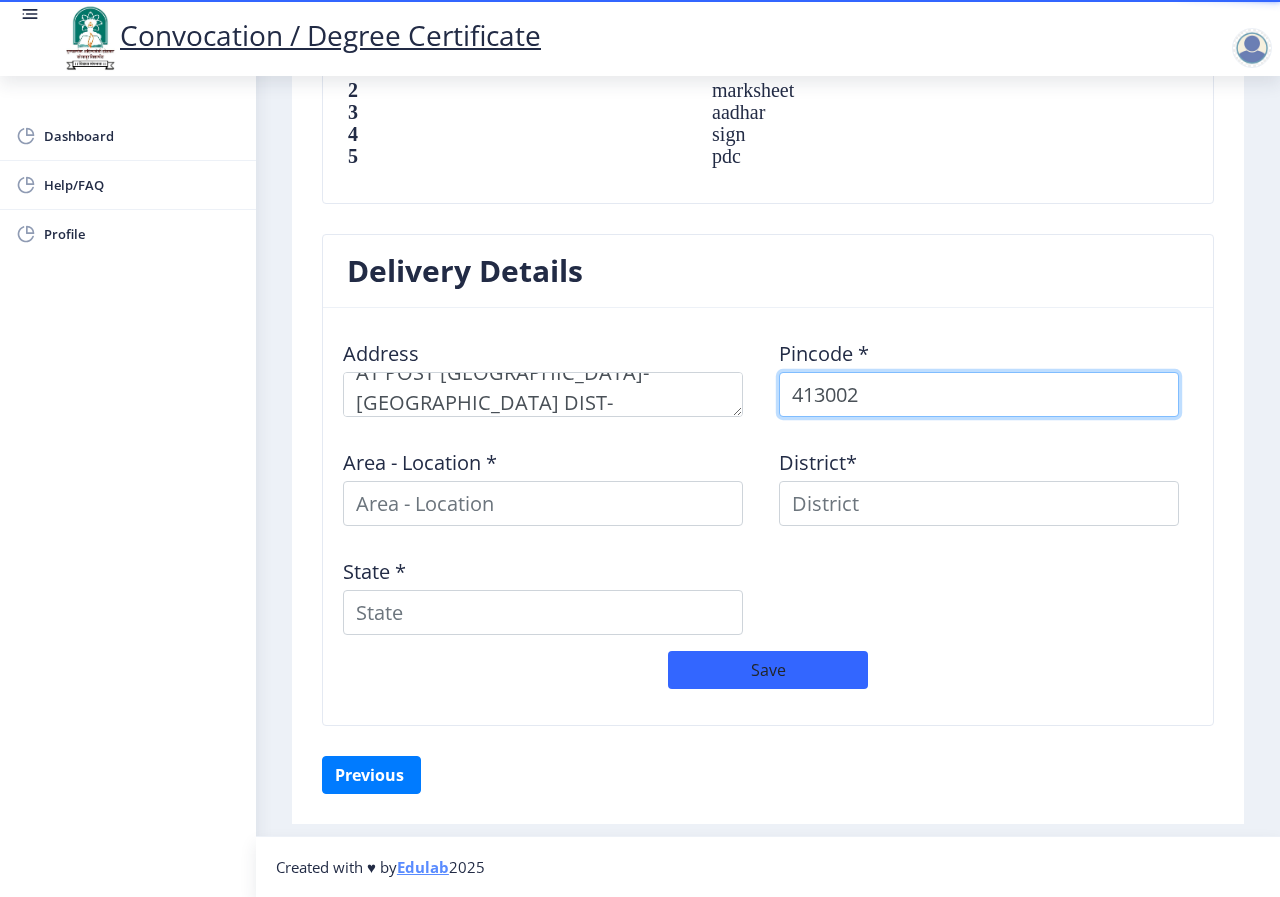 scroll, scrollTop: 1453, scrollLeft: 0, axis: vertical 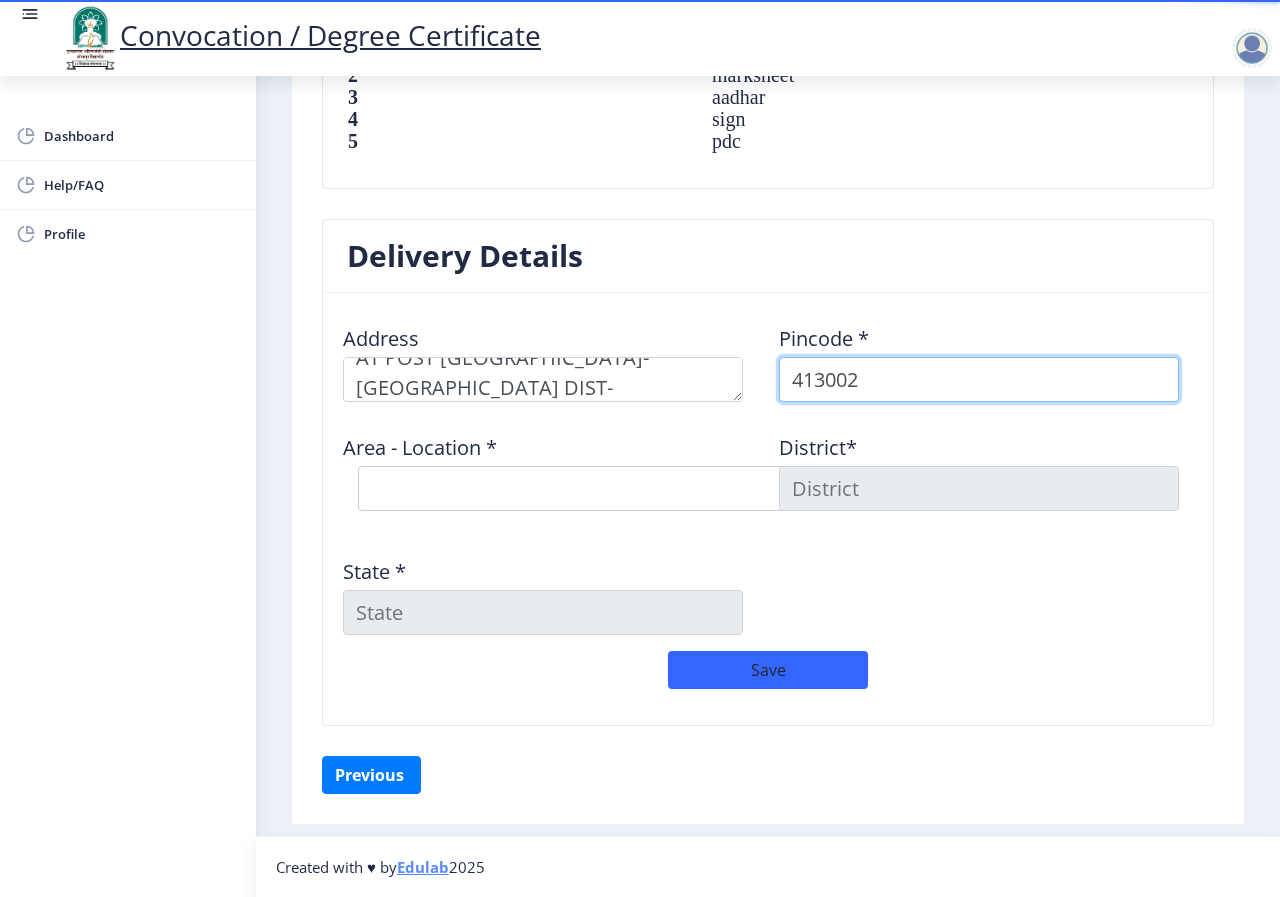 type on "413002" 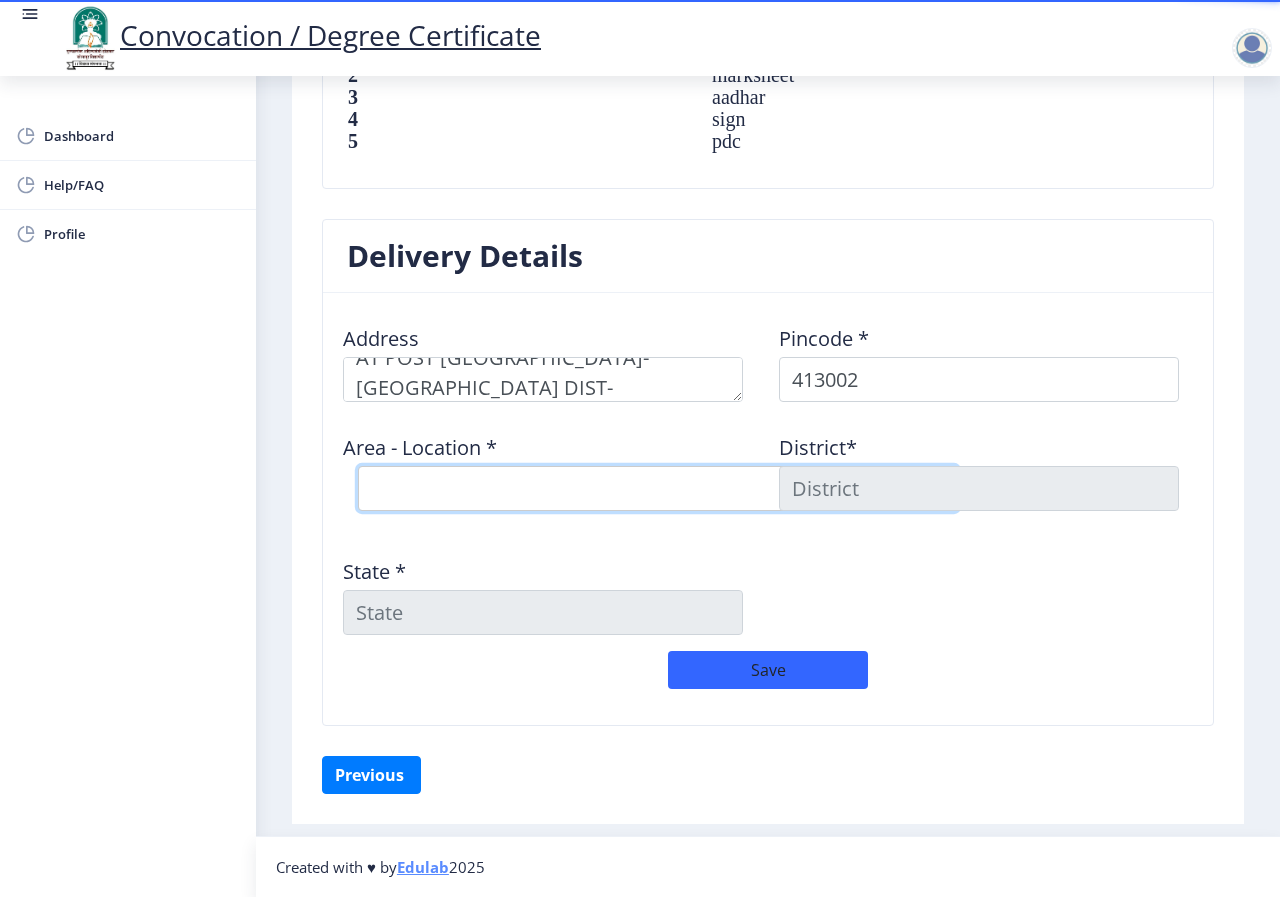 click on "Select Area Location [GEOGRAPHIC_DATA] B.O Belati B.O Boramani B.O Darganhalli B.O Dayanand College S.O Degaon B.O Dongaon B.O Hagloor [PERSON_NAME] B.O Ingalgi B.O Kasegaon B.O Kavathe B.O Mangalwar Peth S.O ([GEOGRAPHIC_DATA]) Mardi [PERSON_NAME] B.O Pathari B.O Solapur Mkt. S.O Tandulwadi B.O Tirhe [PERSON_NAME] B.O Umedpur B.O" at bounding box center [658, 488] 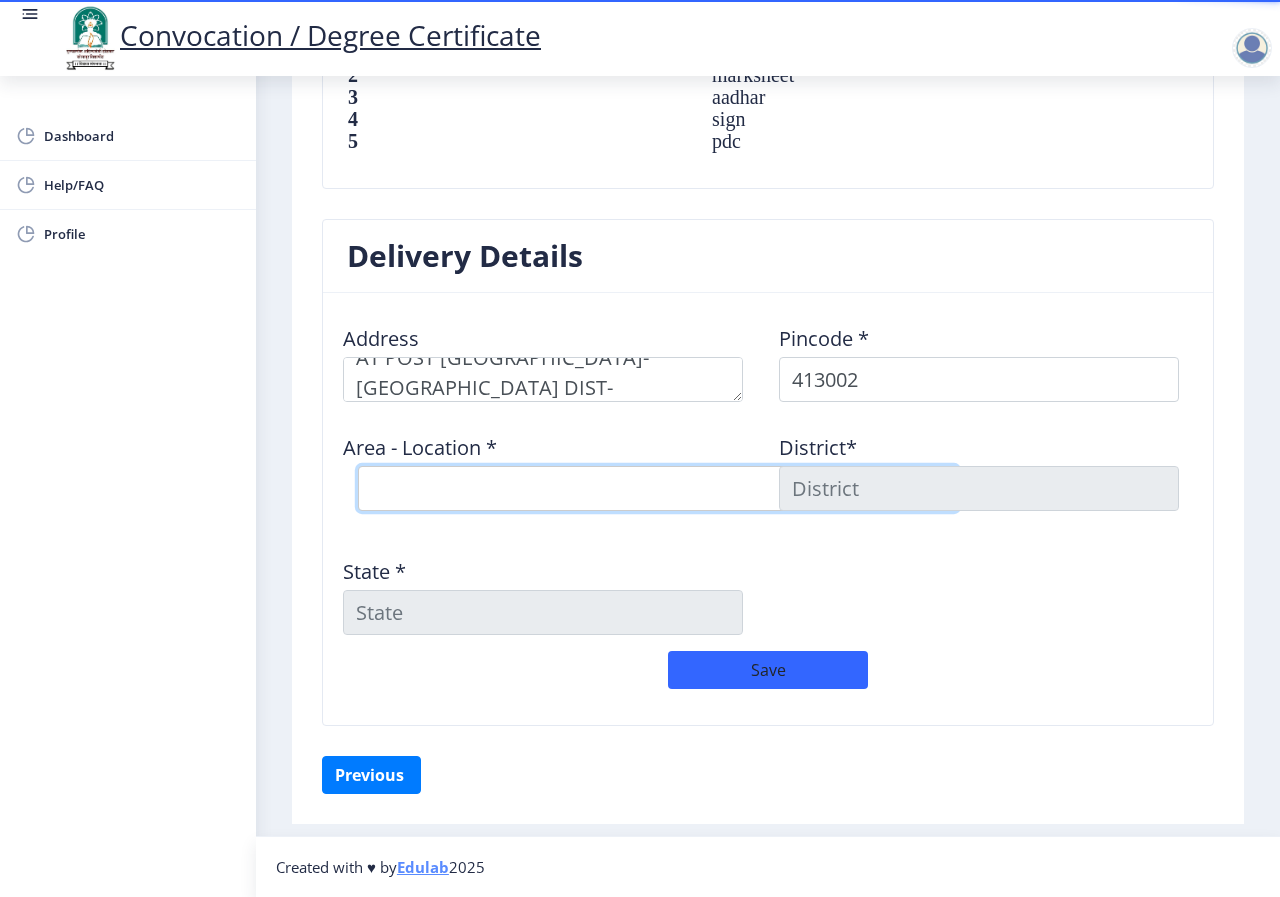 select on "9: Object" 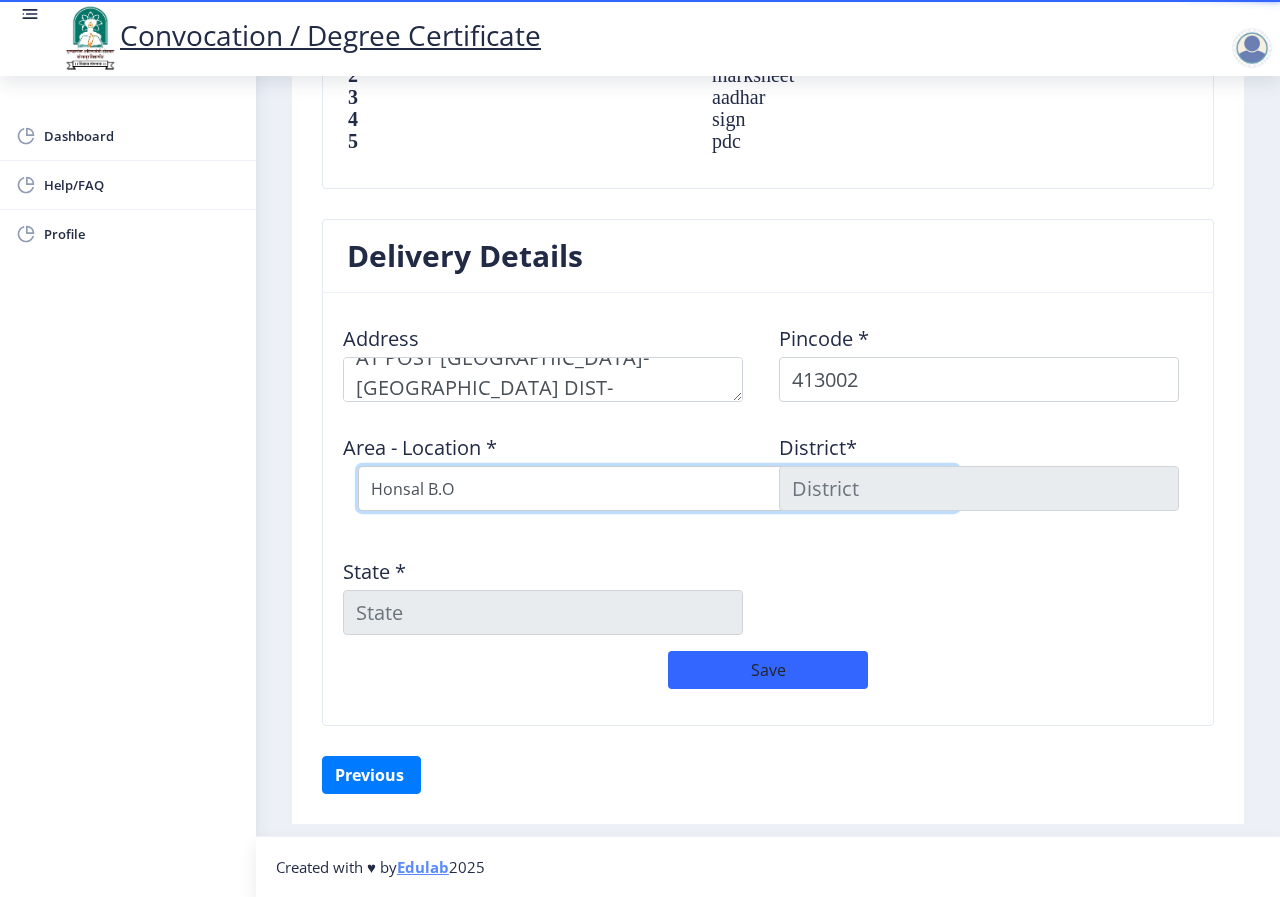 click on "Select Area Location [GEOGRAPHIC_DATA] B.O Belati B.O Boramani B.O Darganhalli B.O Dayanand College S.O Degaon B.O Dongaon B.O Hagloor [PERSON_NAME] B.O Ingalgi B.O Kasegaon B.O Kavathe B.O Mangalwar Peth S.O ([GEOGRAPHIC_DATA]) Mardi [PERSON_NAME] B.O Pathari B.O Solapur Mkt. S.O Tandulwadi B.O Tirhe [PERSON_NAME] B.O Umedpur B.O" at bounding box center (658, 488) 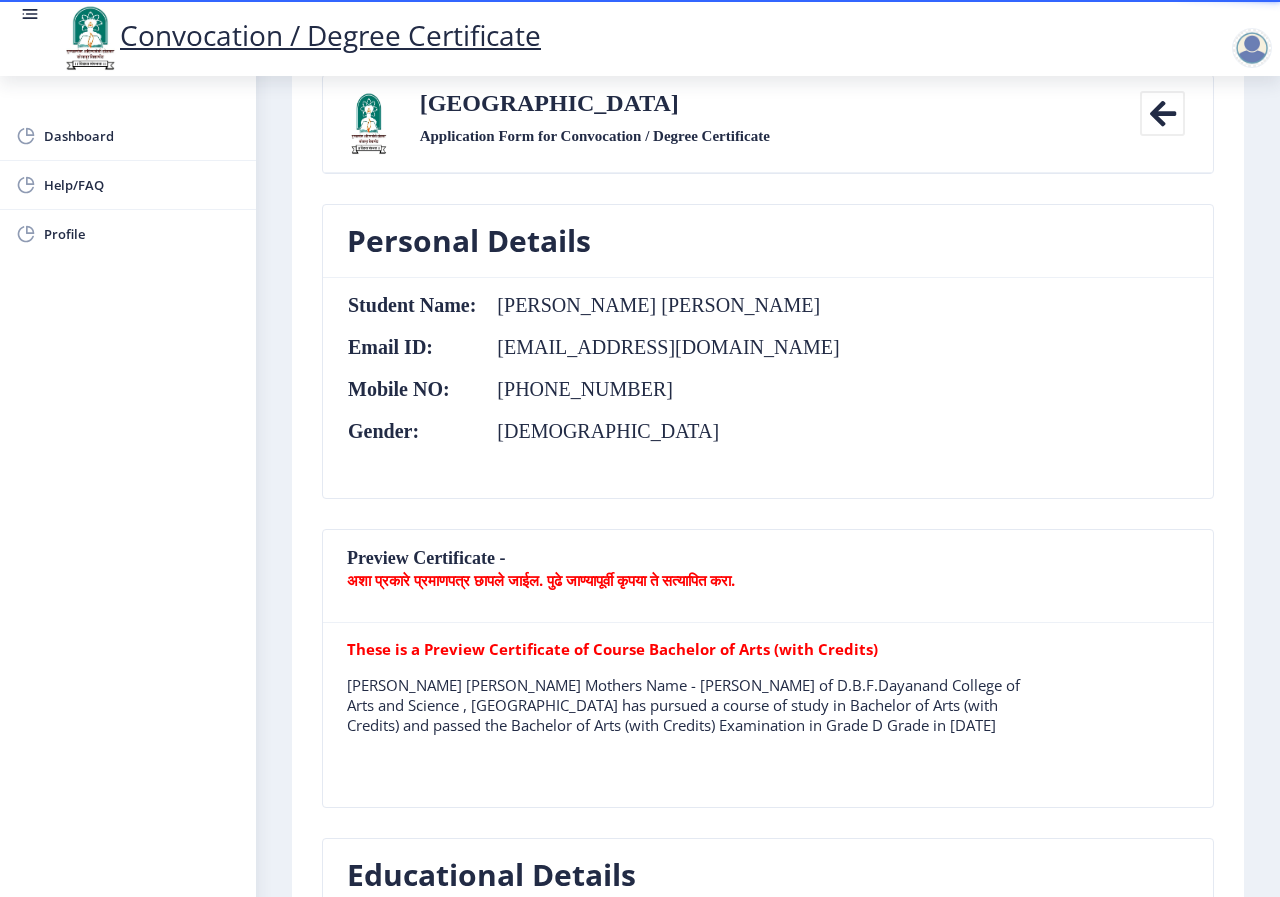 scroll, scrollTop: 200, scrollLeft: 0, axis: vertical 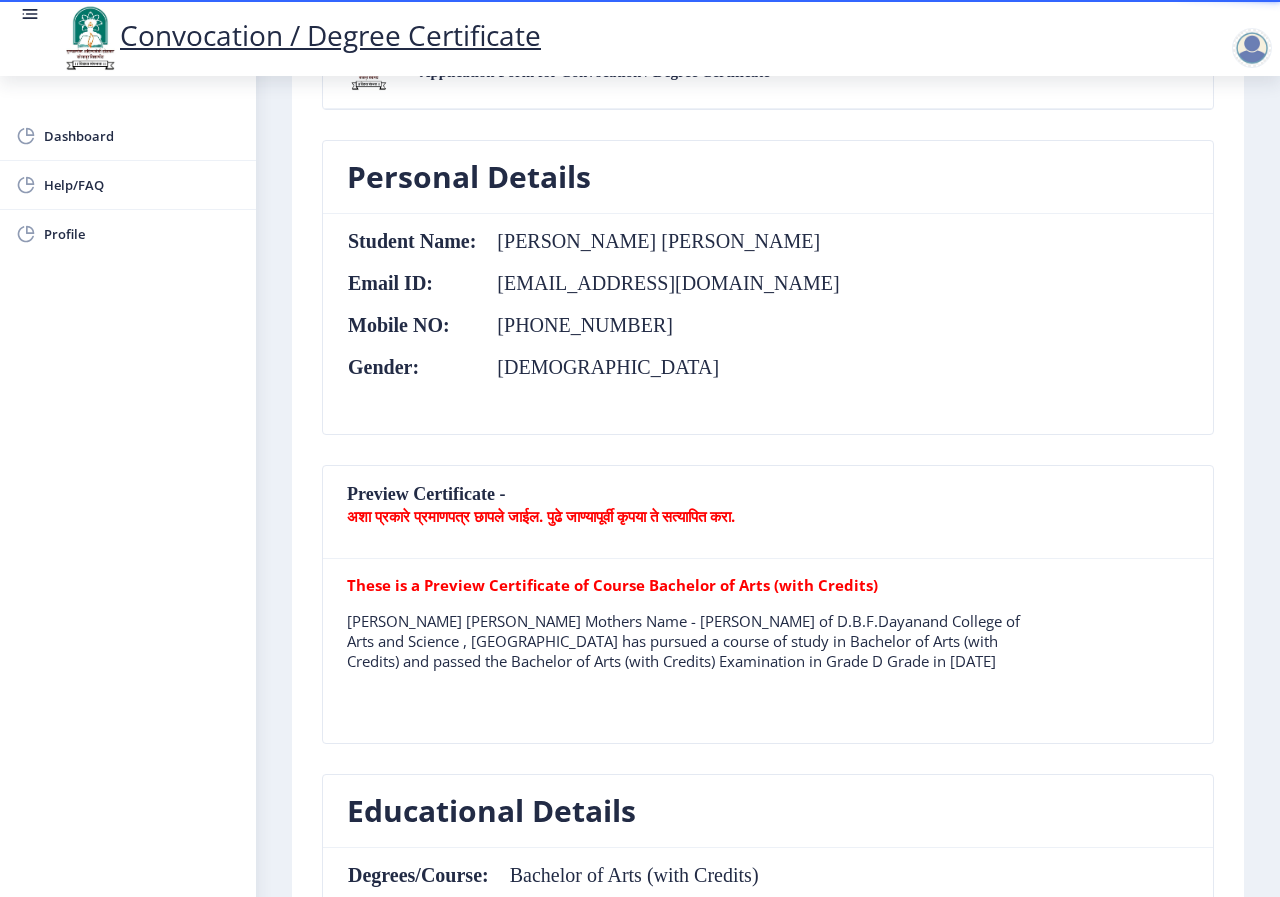 click on "अशा प्रकारे प्रमाणपत्र छापले जाईल. पुढे जाण्यापूर्वी कृपया ते सत्यापित करा." 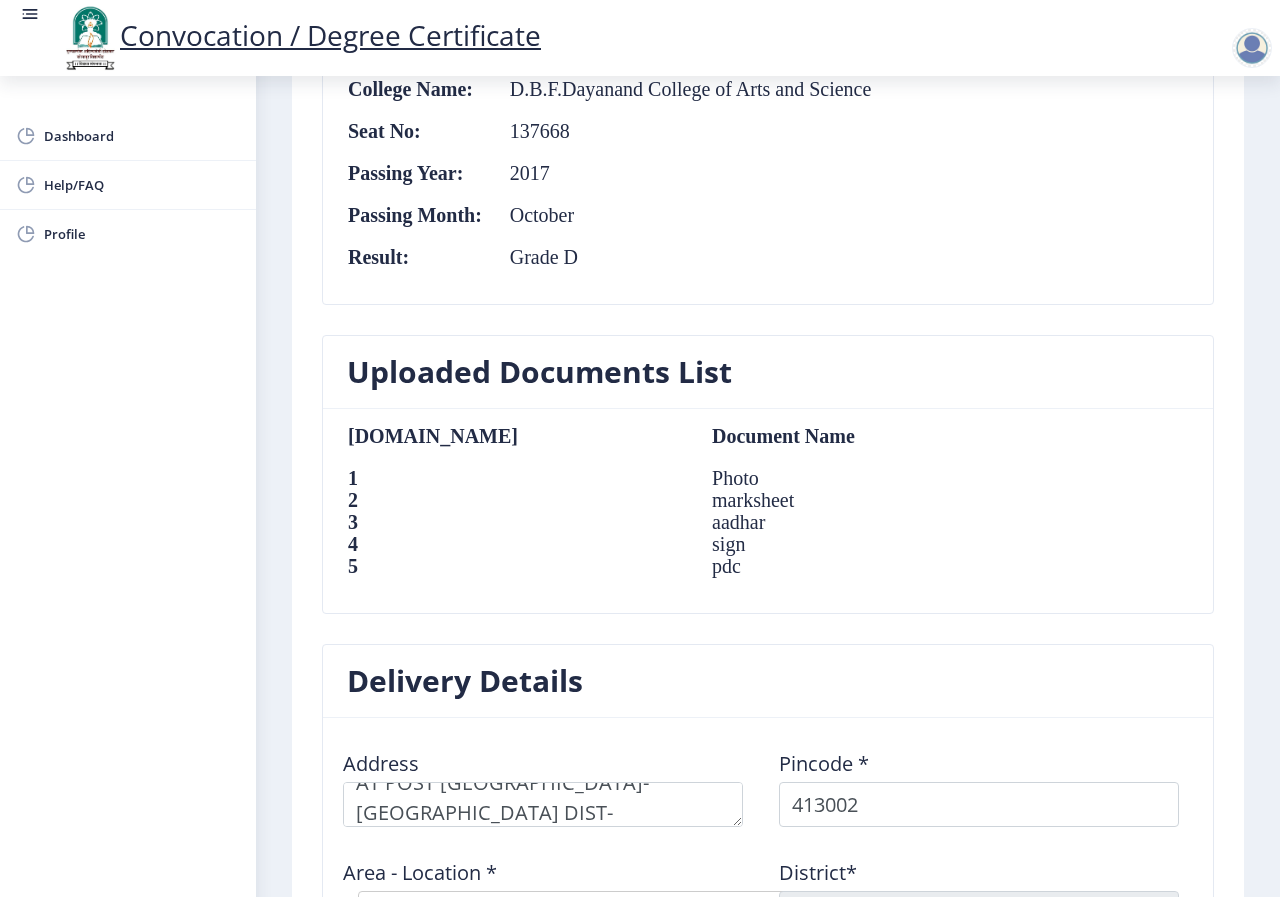 scroll, scrollTop: 1200, scrollLeft: 0, axis: vertical 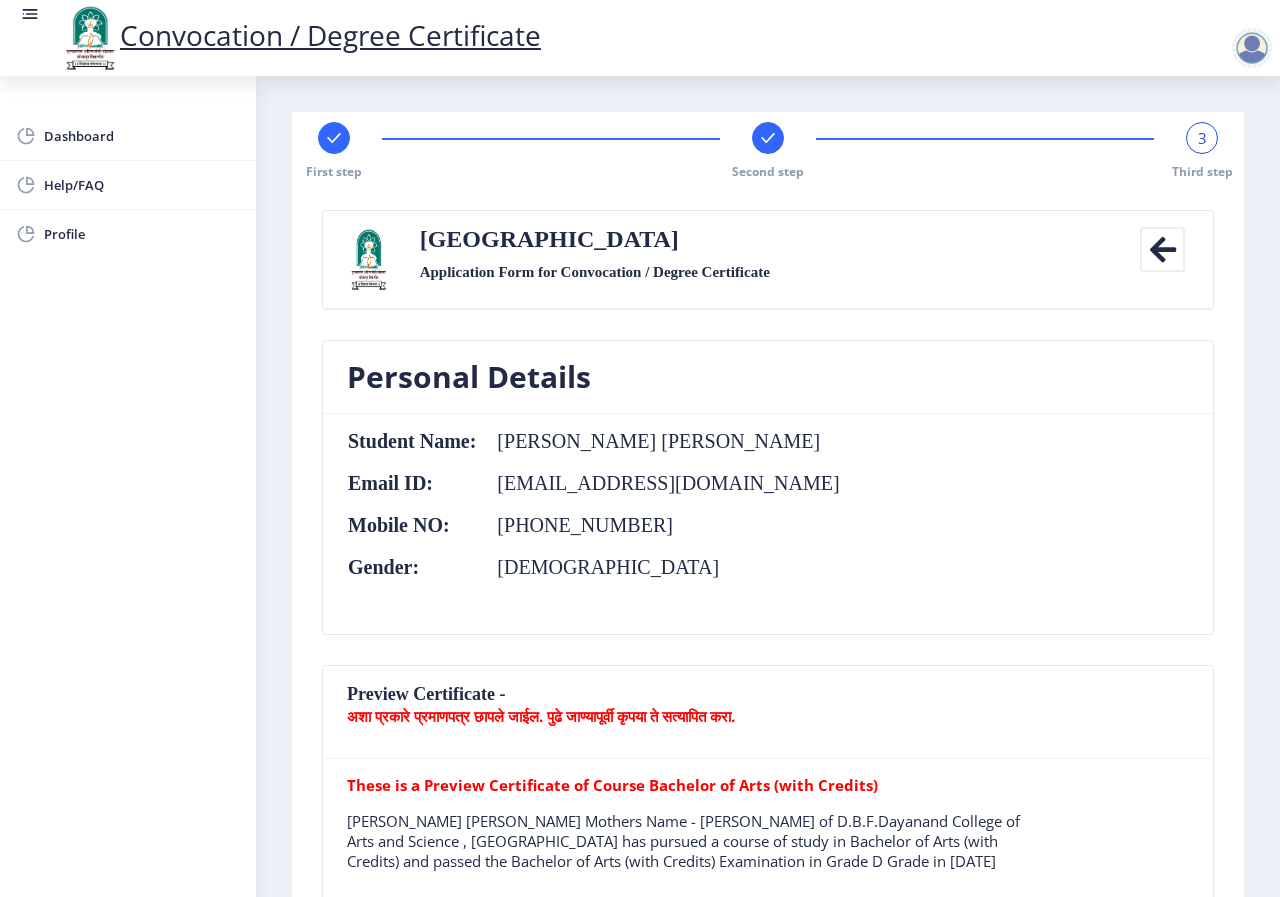 click 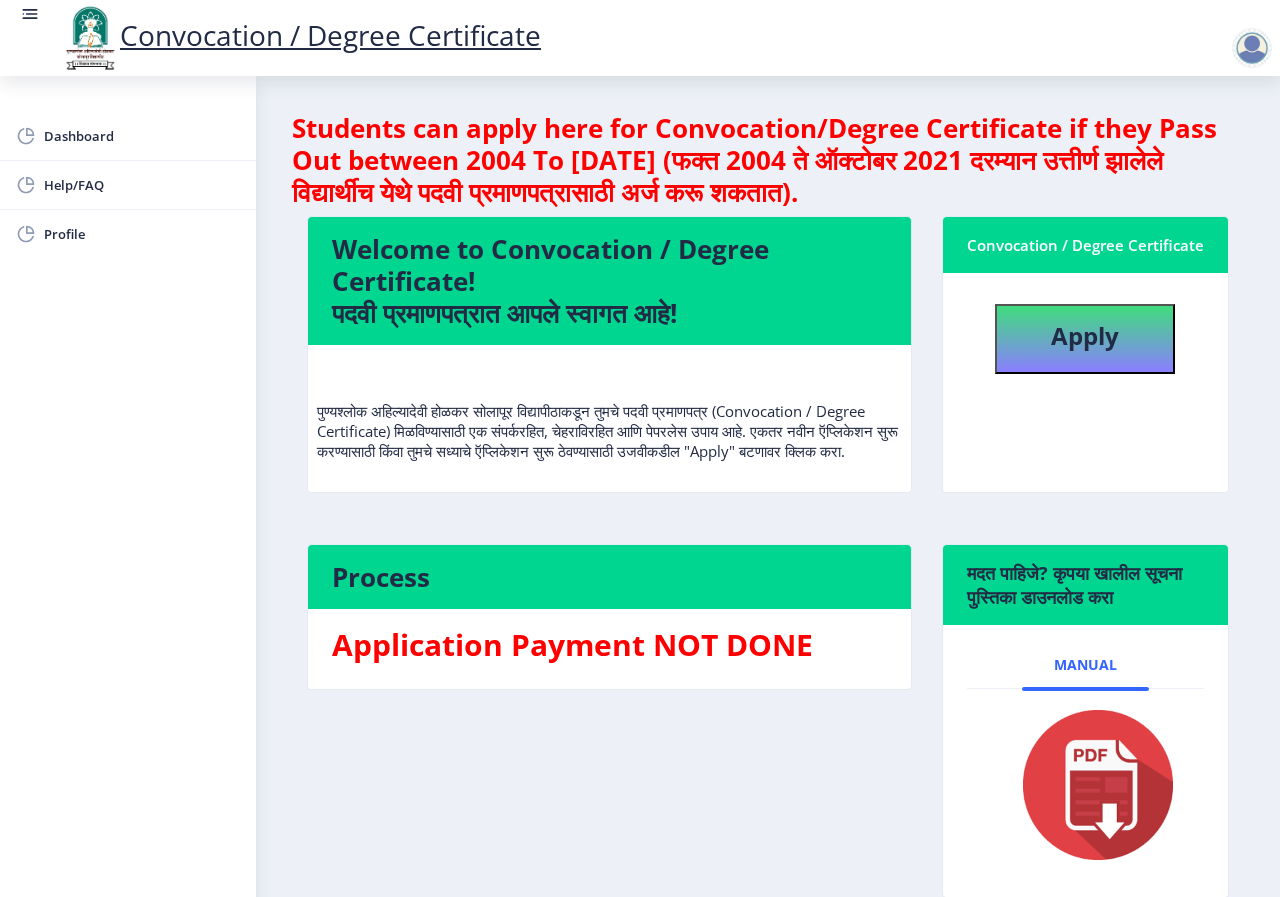 scroll, scrollTop: 3, scrollLeft: 0, axis: vertical 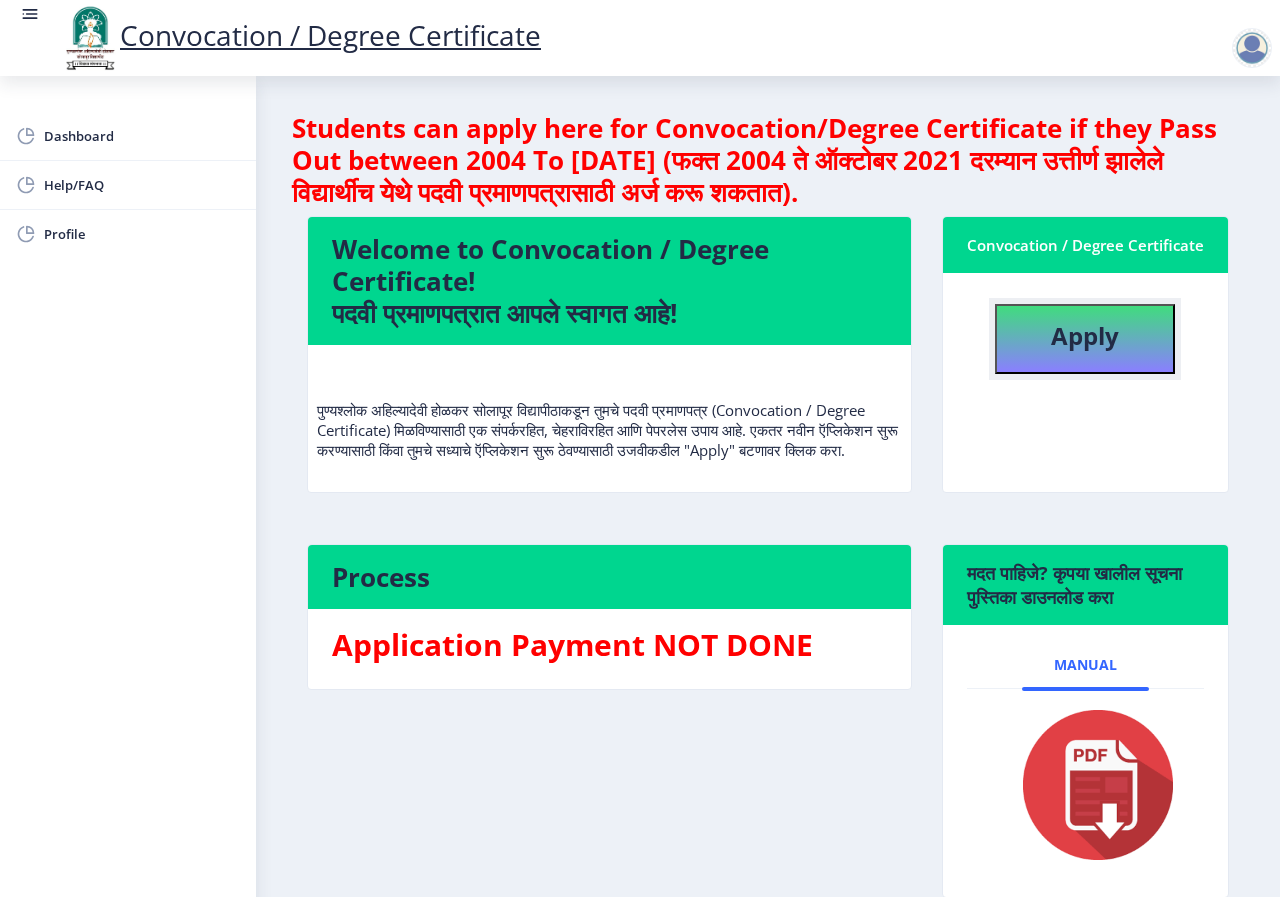 click on "Apply" 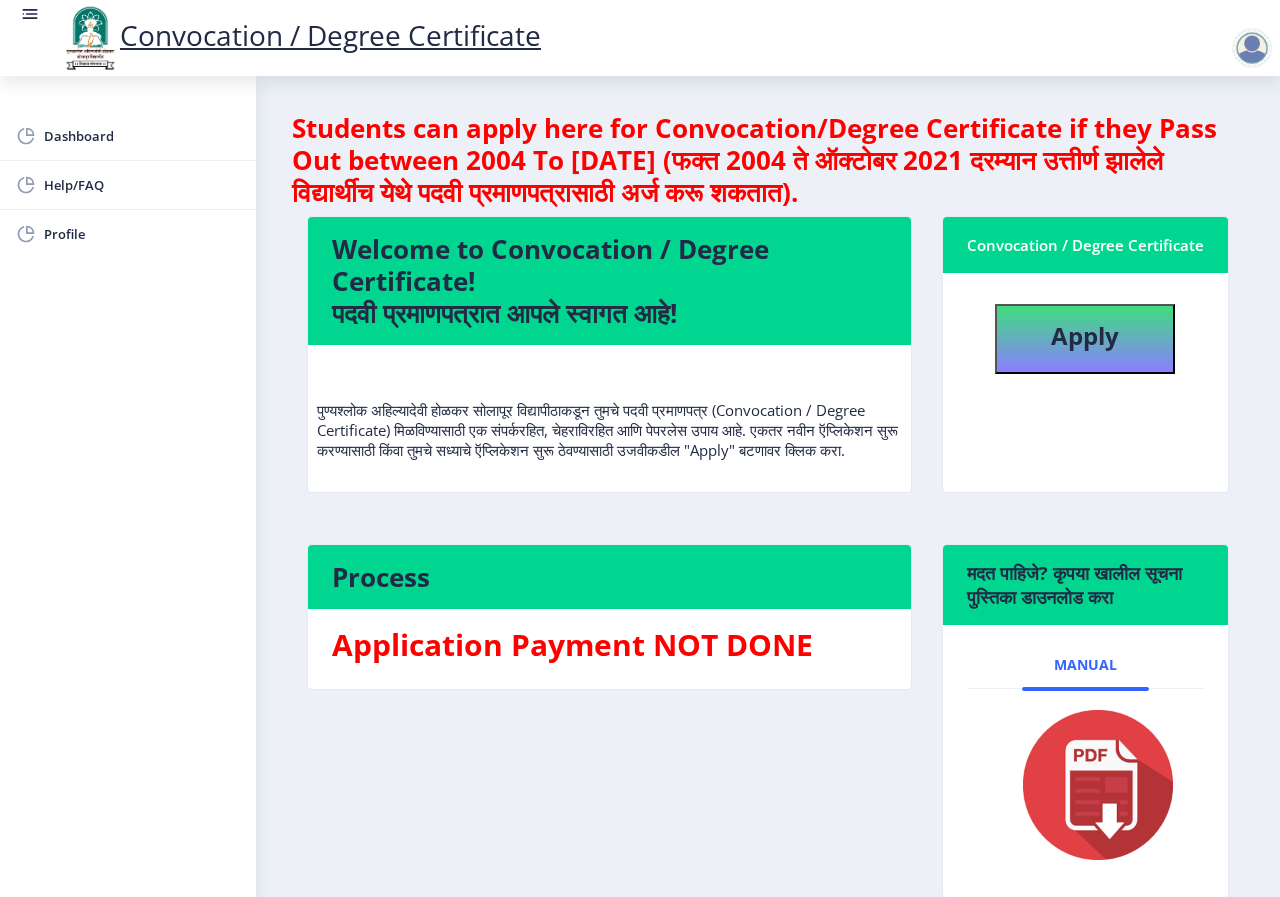 select 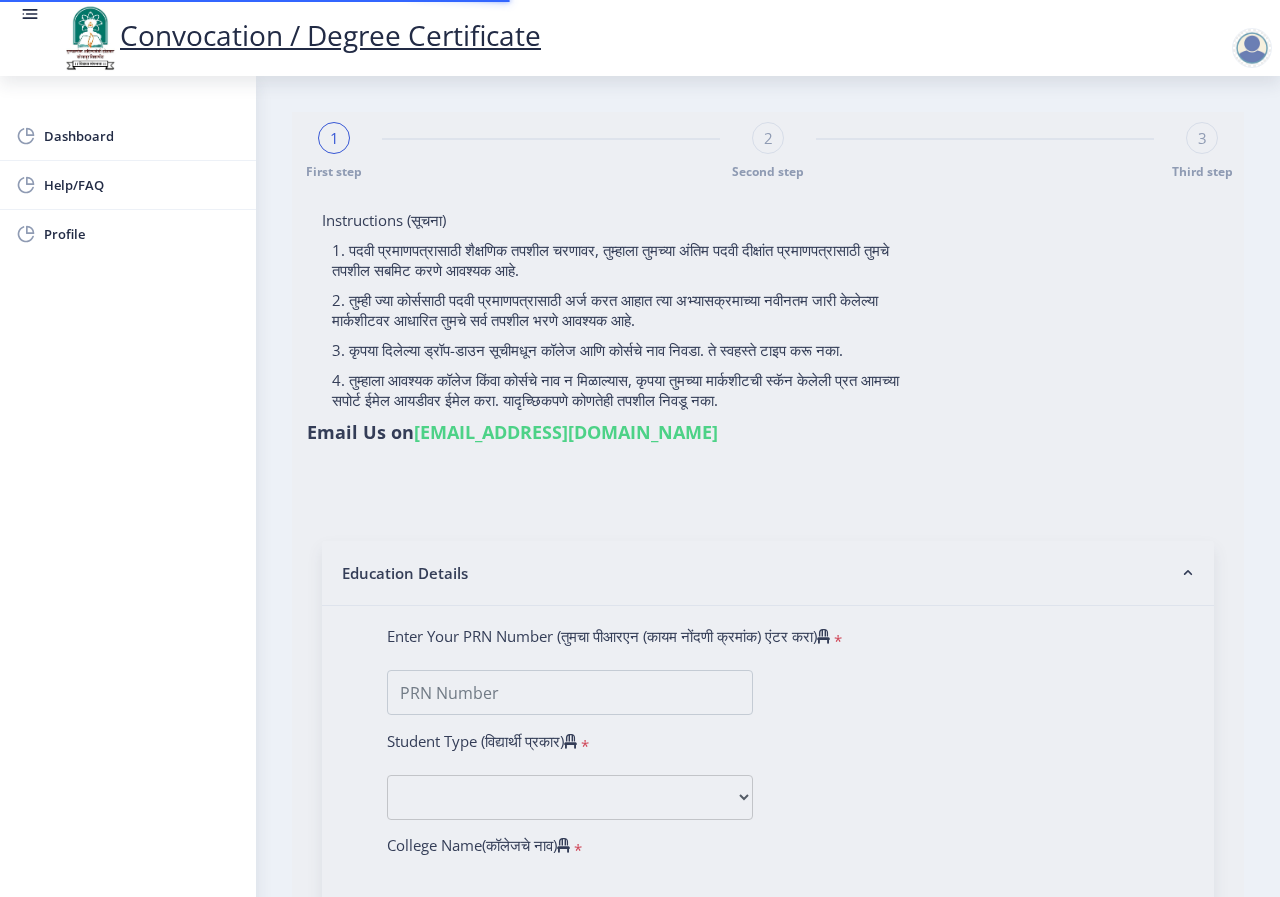 type on "[PERSON_NAME] [PERSON_NAME]" 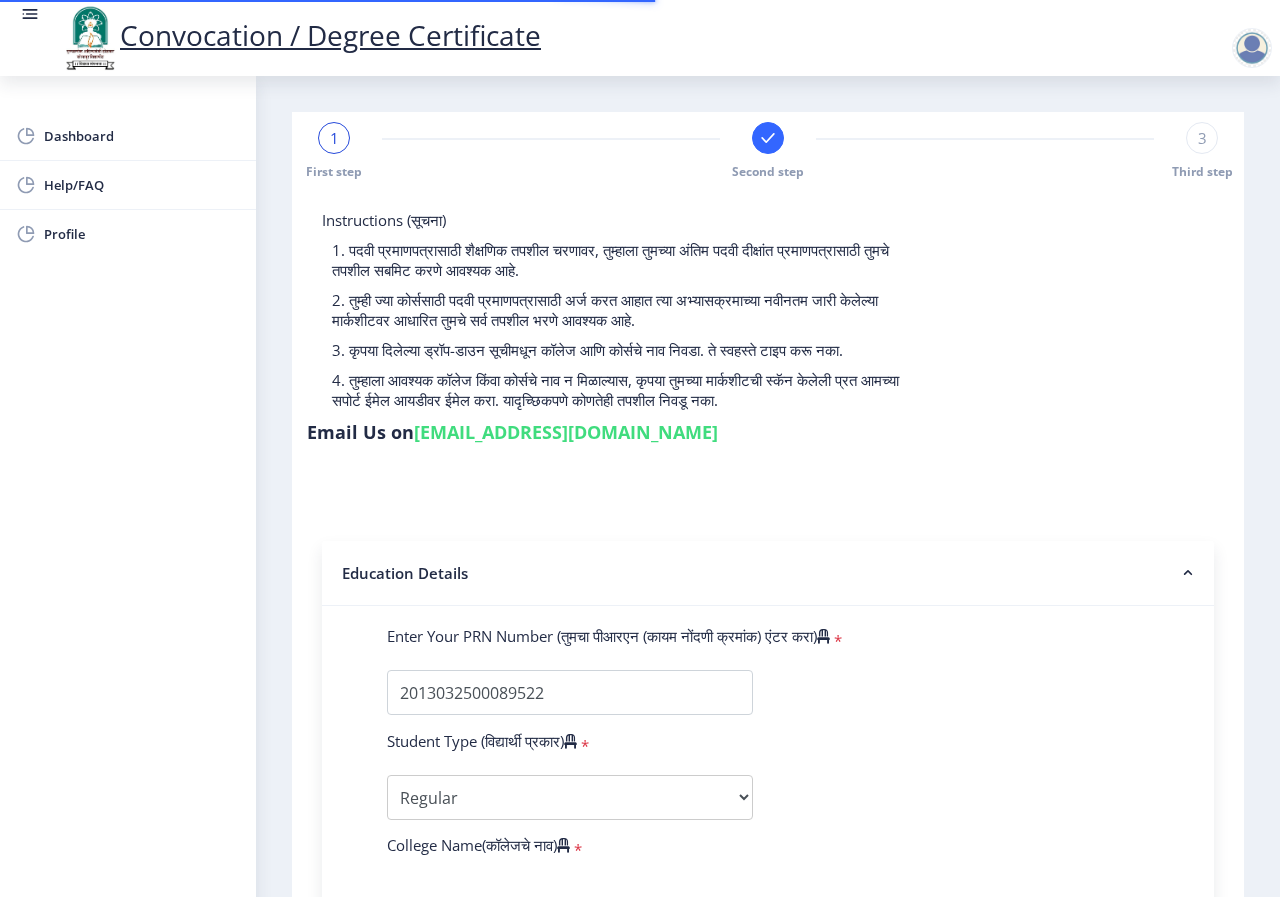 select 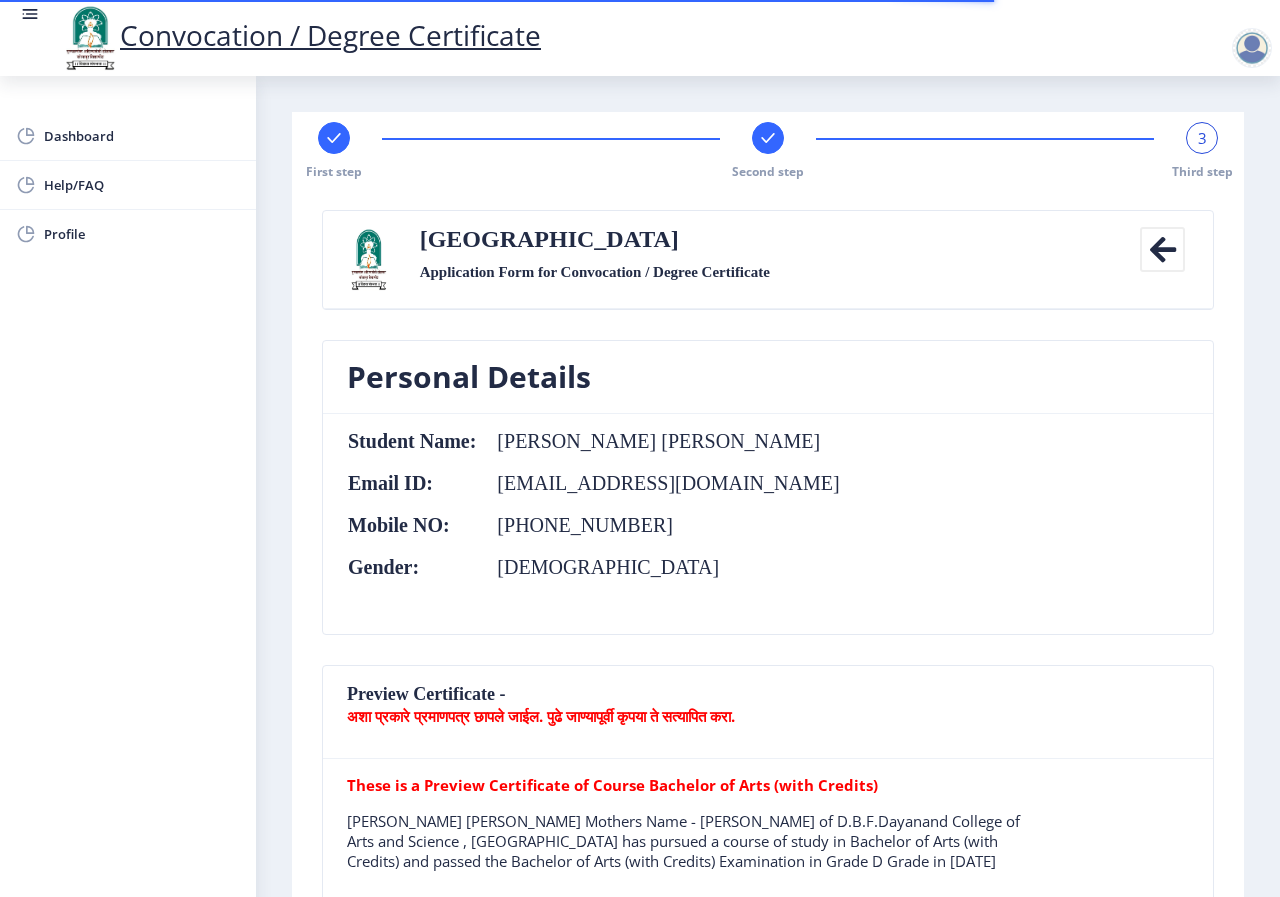 click on "First step Second step 3 Third step Solapur University Application Form for Convocation / Degree Certificate  Back  Personal Details  Student Name:  [PERSON_NAME] [PERSON_NAME] Email ID:  [EMAIL_ADDRESS][DOMAIN_NAME] Mobile NO:  [PHONE_NUMBER] Gender:  [DEMOGRAPHIC_DATA]  Preview Certificate -  अशा प्रकारे प्रमाणपत्र छापले जाईल. पुढे जाण्यापूर्वी कृपया ते सत्यापित करा.  These is a Preview Certificate of Course Bachelor of Arts (with Credits)  [PERSON_NAME] [PERSON_NAME] Mothers Name - [PERSON_NAME] of D.B.F.Dayanand College of Arts and Science , [GEOGRAPHIC_DATA] has pursued a course of study in Bachelor of Arts (with Credits) and passed the Bachelor of Arts (with Credits) Examination in Grade D Grade in [DATE]  Educational Details Degrees/Course:  Bachelor of Arts (with Credits)  College Name:  D.B.F.Dayanand College of Arts and Science Seat No:  137668 Passing Year:  2017 Passing Month:  October  Result:  Grade D [DOMAIN_NAME]  1   Photo" 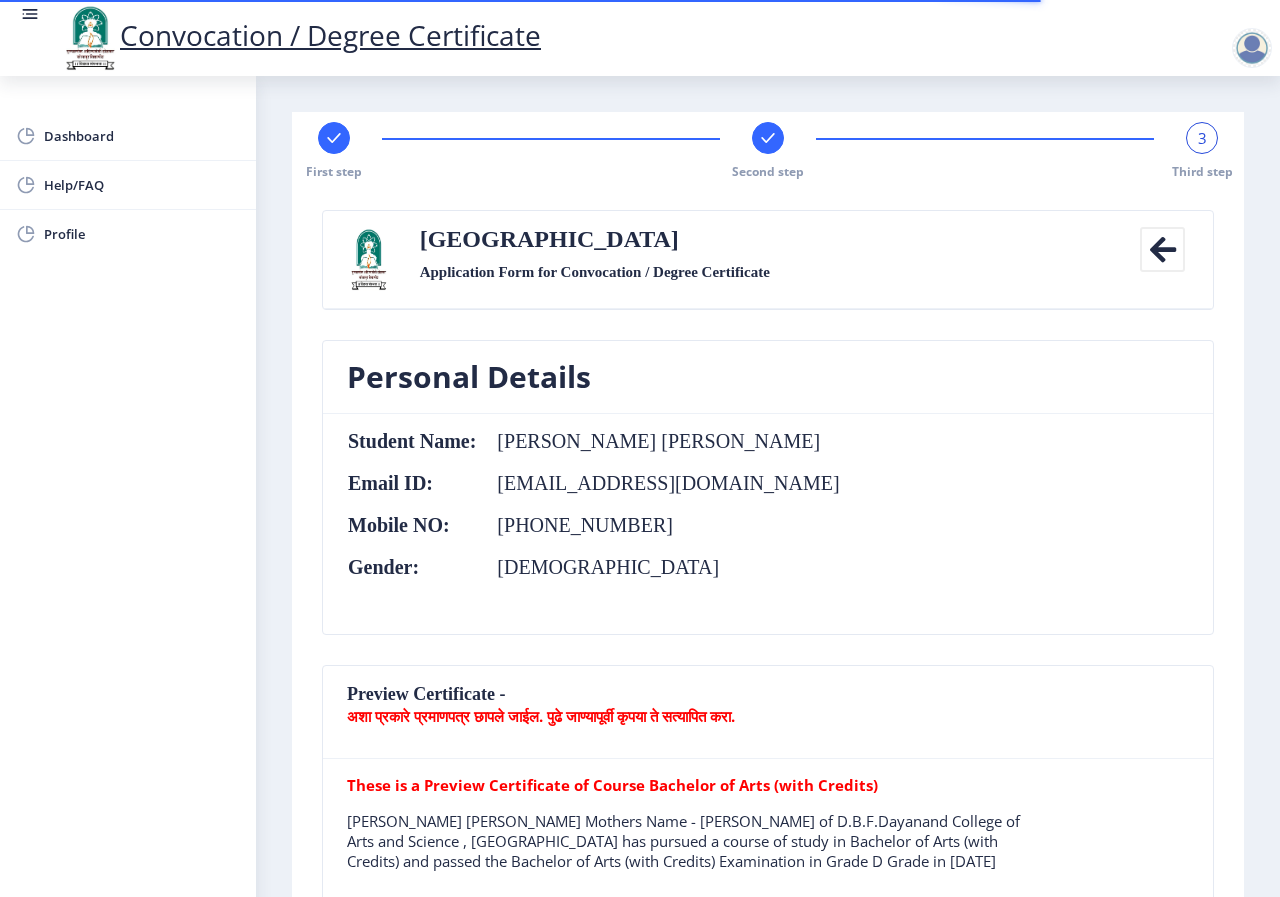 click 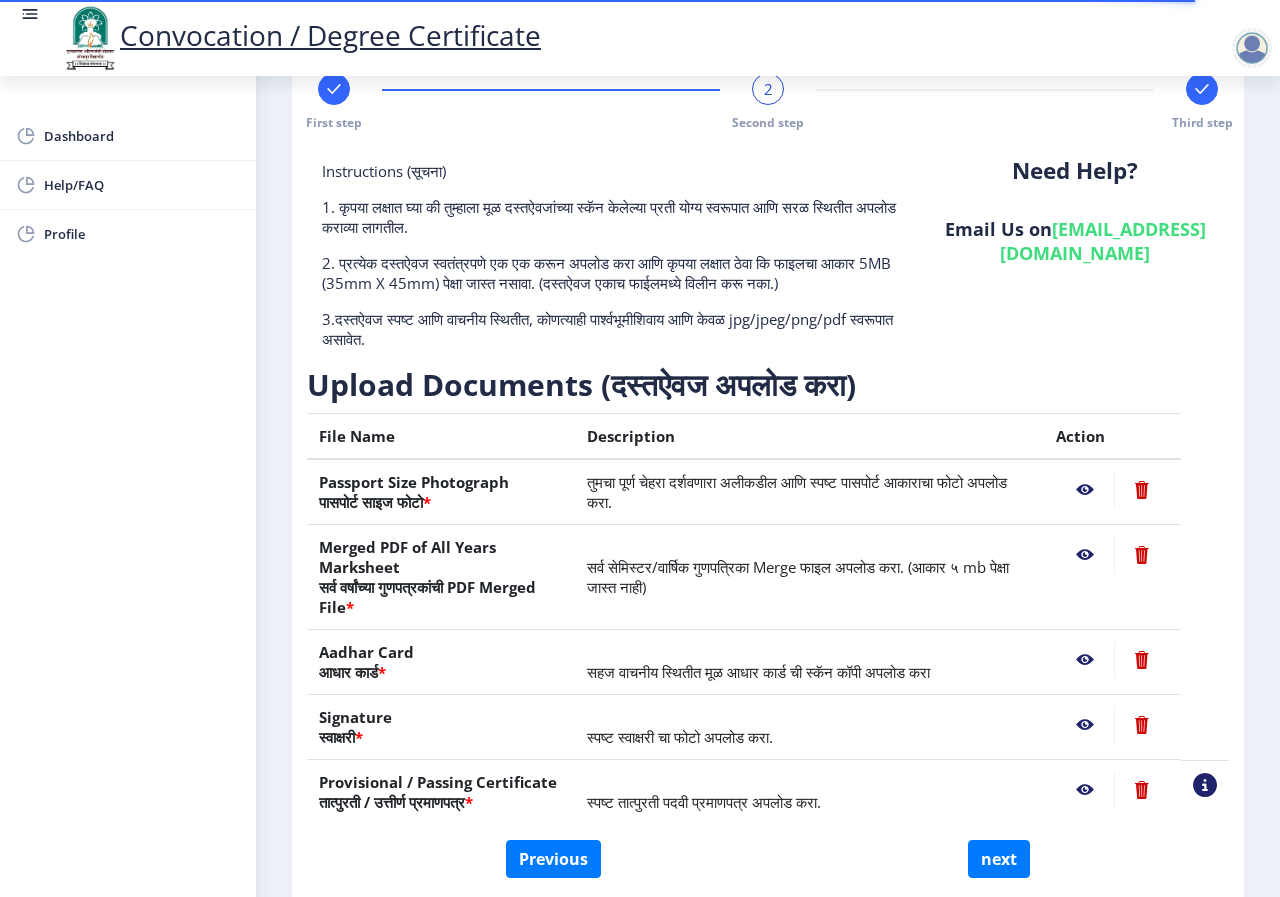 scroll, scrollTop: 0, scrollLeft: 0, axis: both 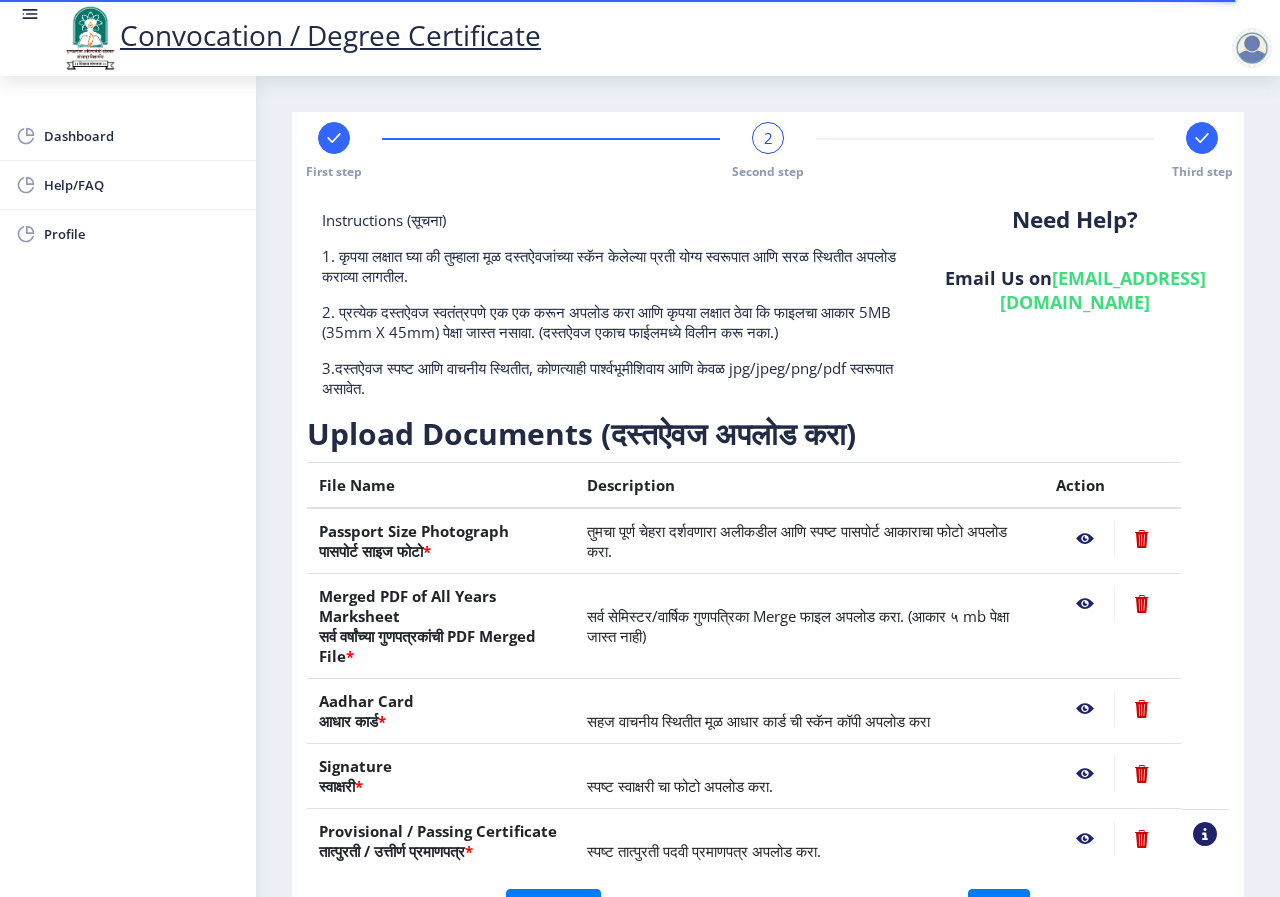 click 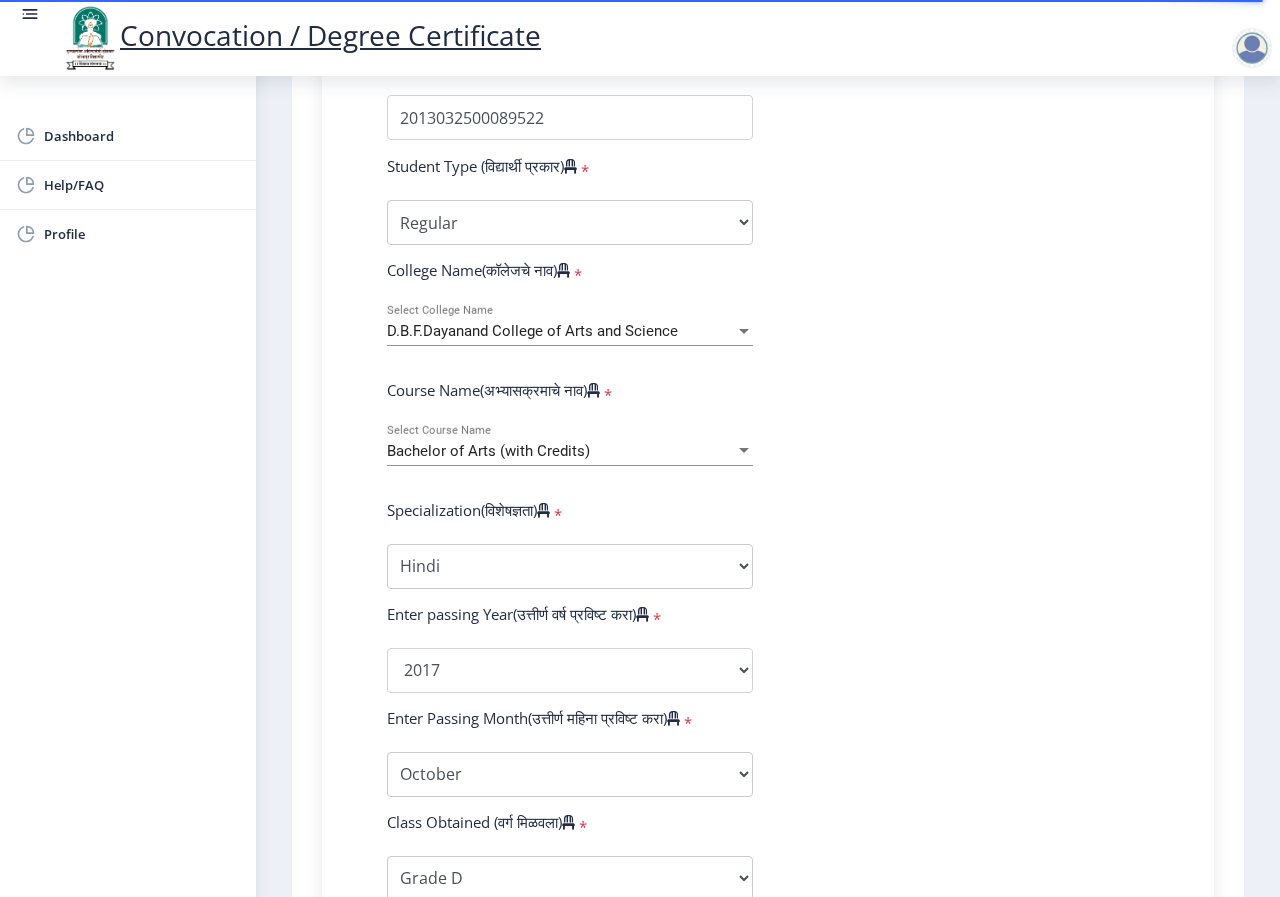 scroll, scrollTop: 600, scrollLeft: 0, axis: vertical 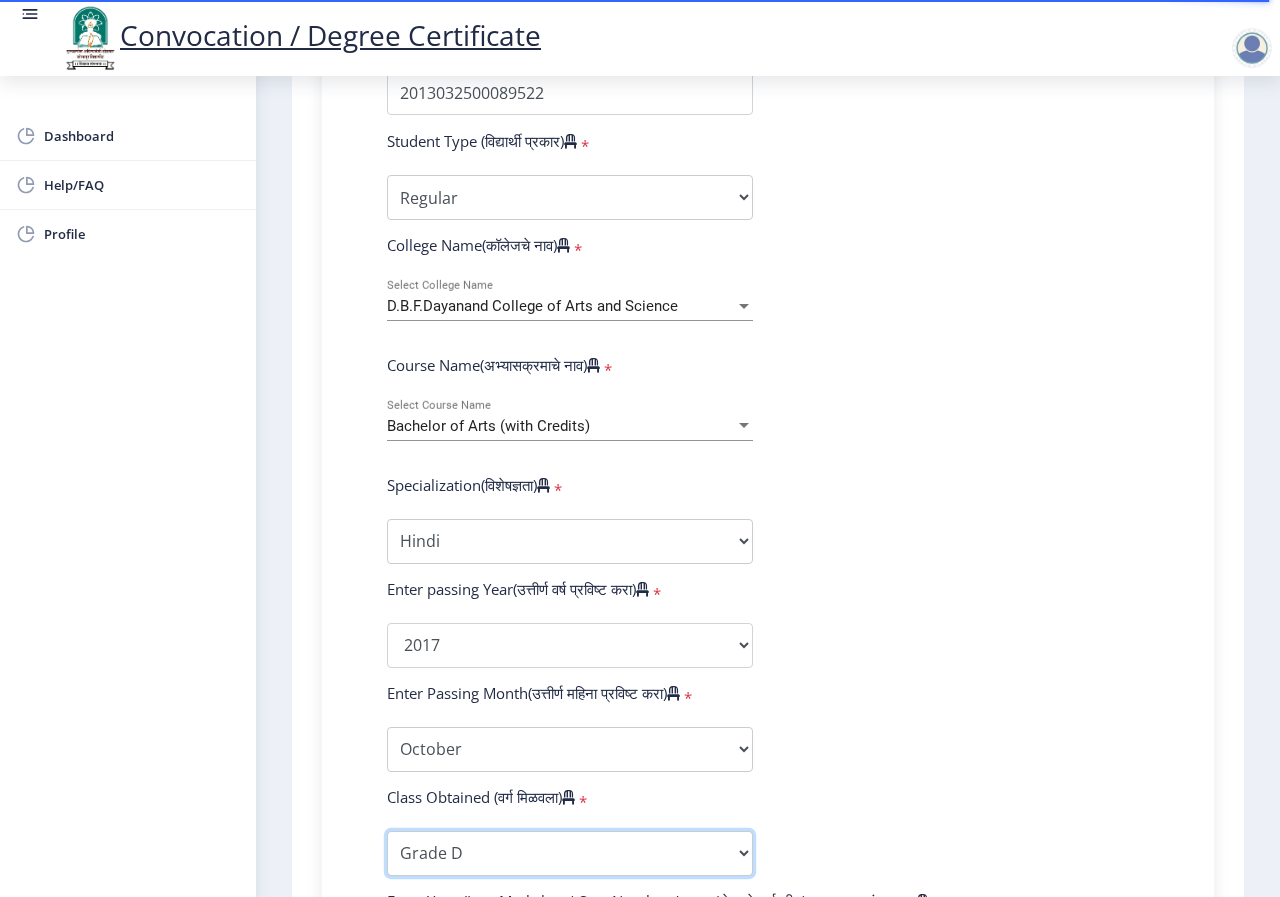 click on "Enter Class Obtained FIRST CLASS WITH DISTINCTION FIRST CLASS HIGHER SECOND CLASS SECOND CLASS PASS CLASS Grade O Grade A+ Grade A Grade B+ Grade B Grade C+ Grade C Grade D Grade E" at bounding box center [570, 853] 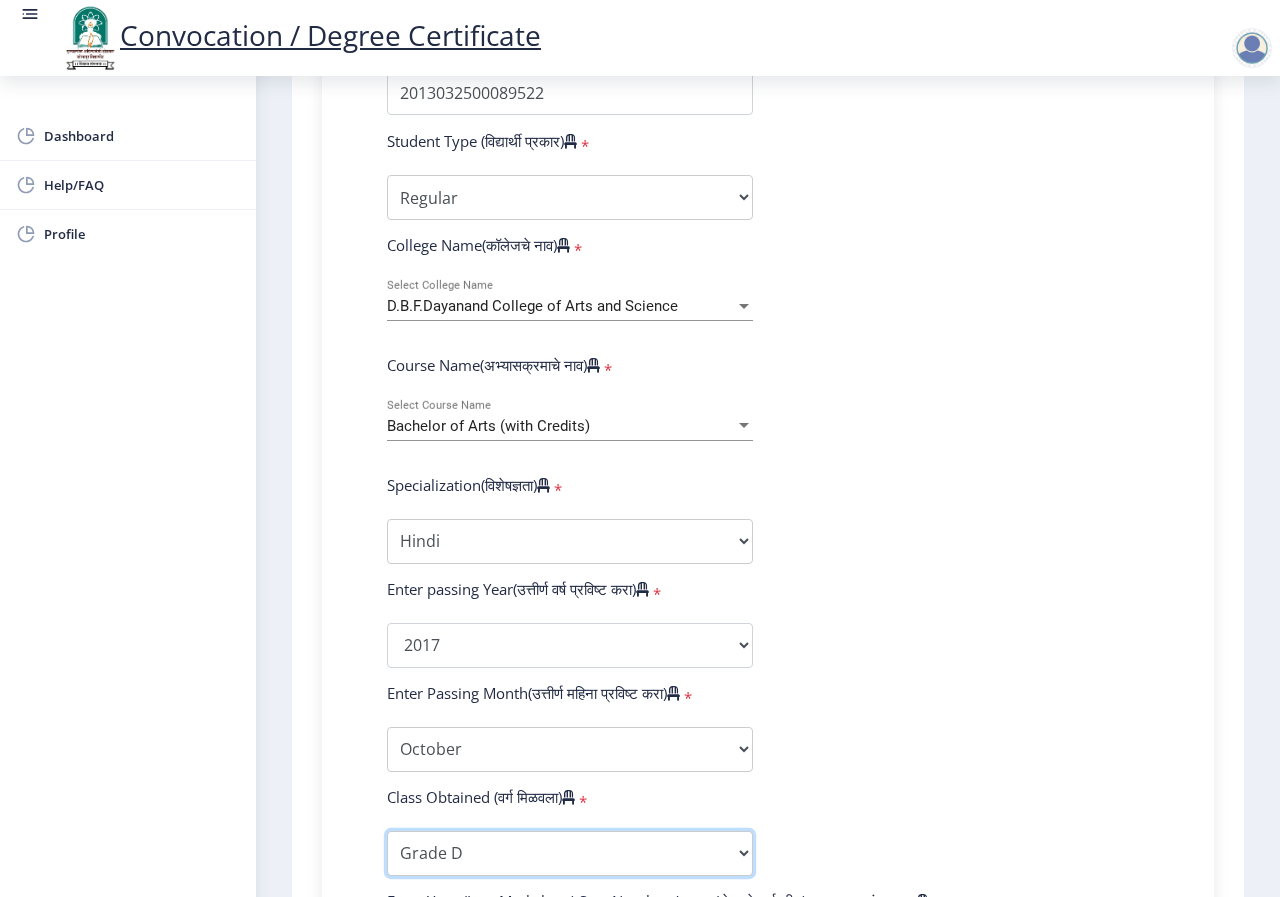 click on "Enter Class Obtained FIRST CLASS WITH DISTINCTION FIRST CLASS HIGHER SECOND CLASS SECOND CLASS PASS CLASS Grade O Grade A+ Grade A Grade B+ Grade B Grade C+ Grade C Grade D Grade E" at bounding box center (570, 853) 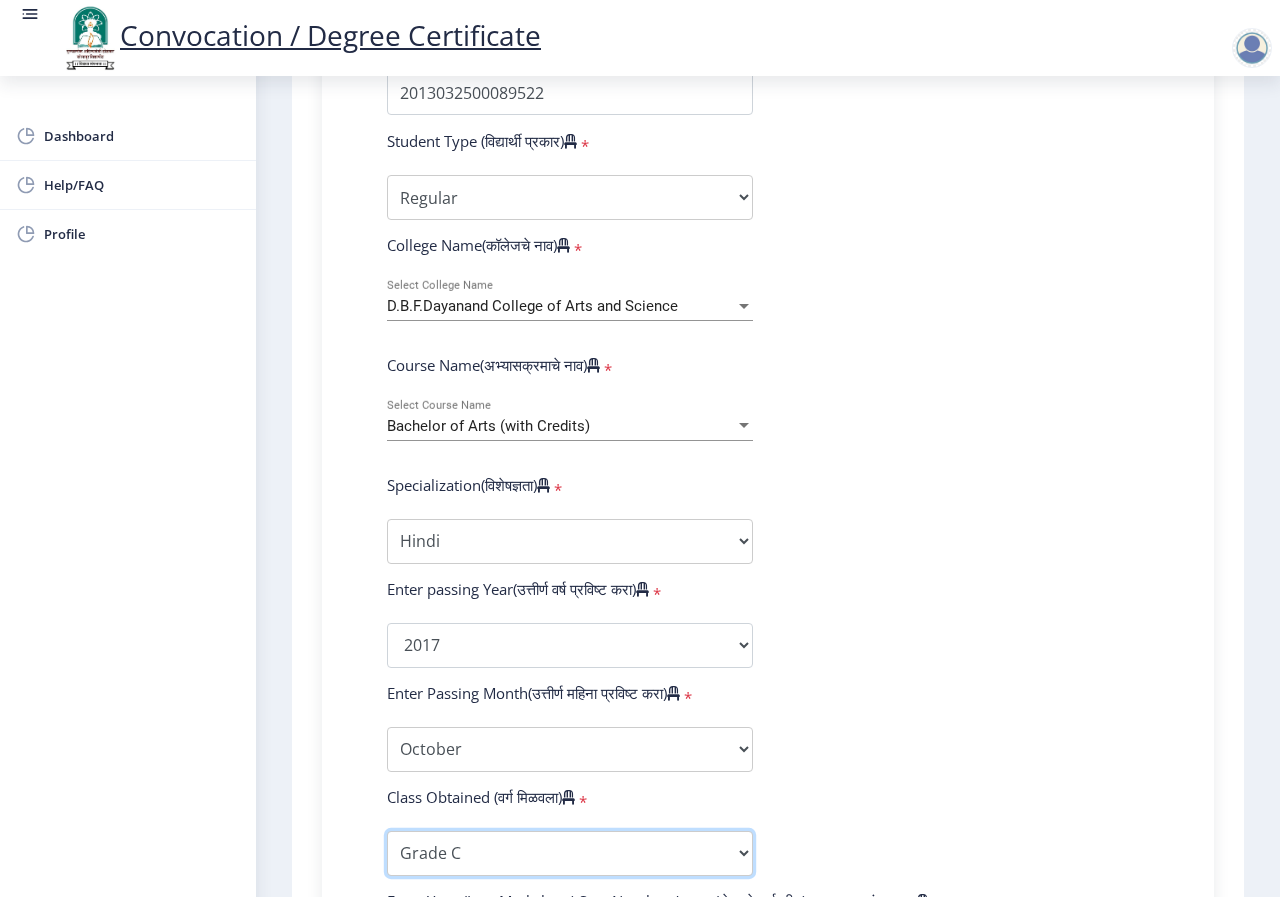 click on "Enter Class Obtained FIRST CLASS WITH DISTINCTION FIRST CLASS HIGHER SECOND CLASS SECOND CLASS PASS CLASS Grade O Grade A+ Grade A Grade B+ Grade B Grade C+ Grade C Grade D Grade E" at bounding box center [570, 853] 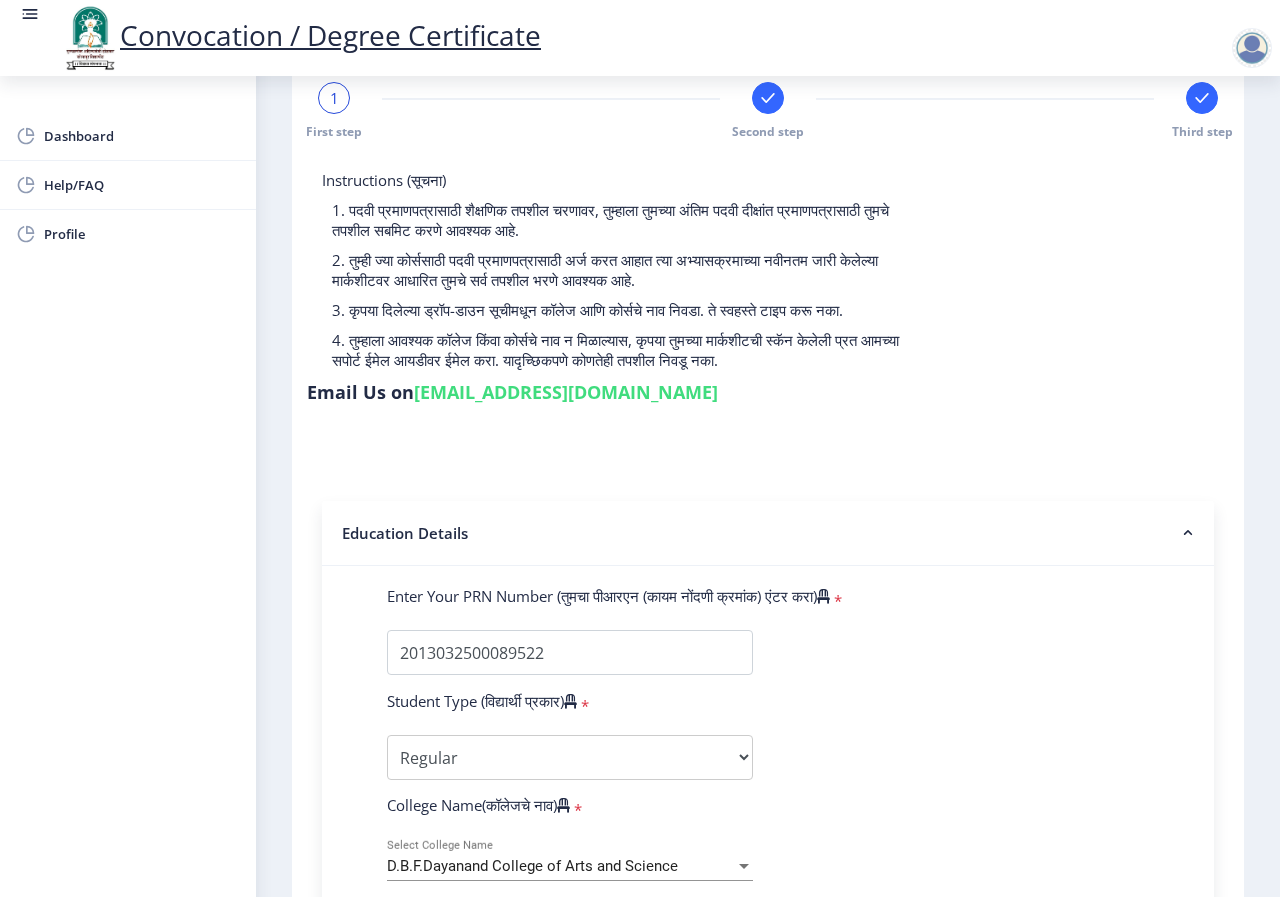 scroll, scrollTop: 0, scrollLeft: 0, axis: both 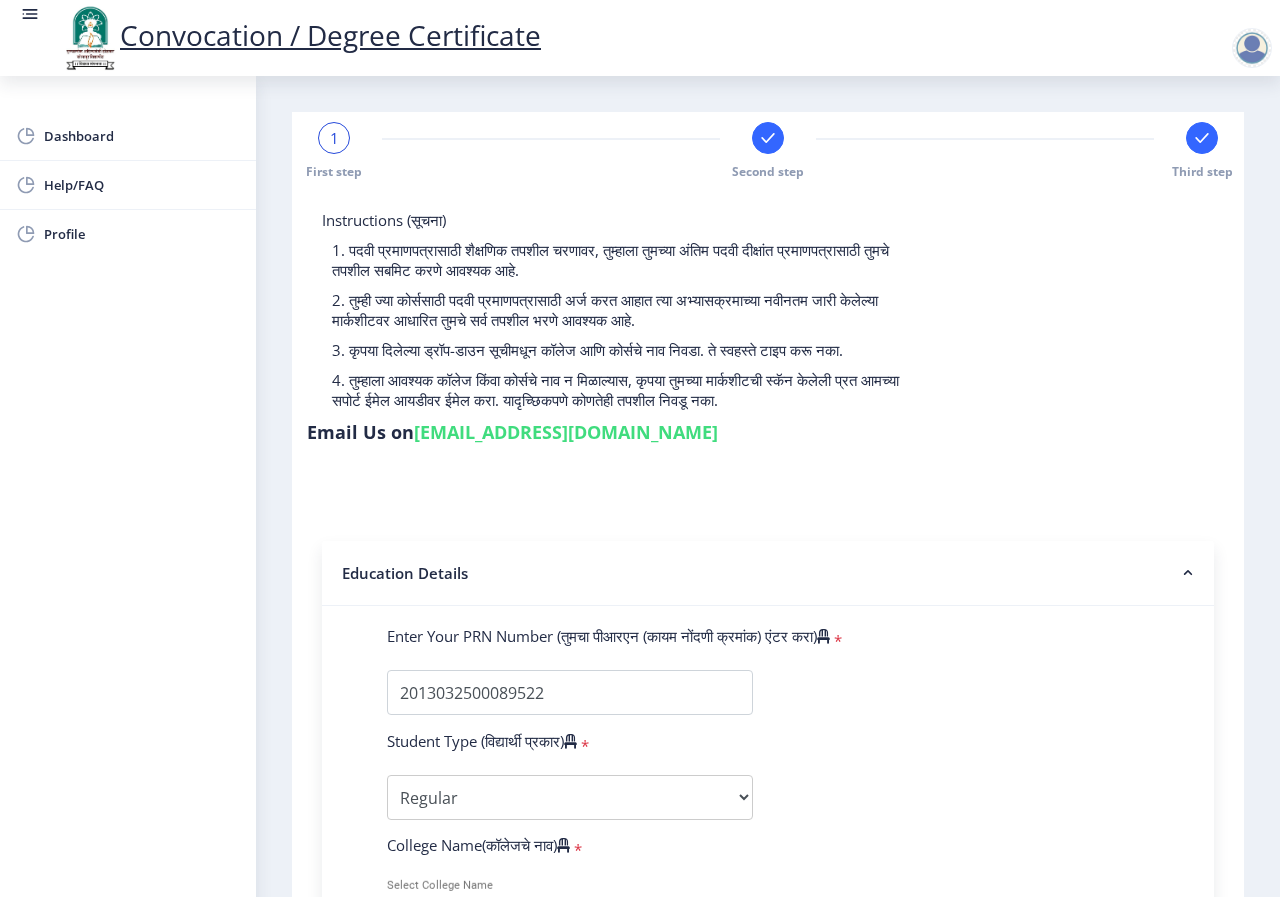 click 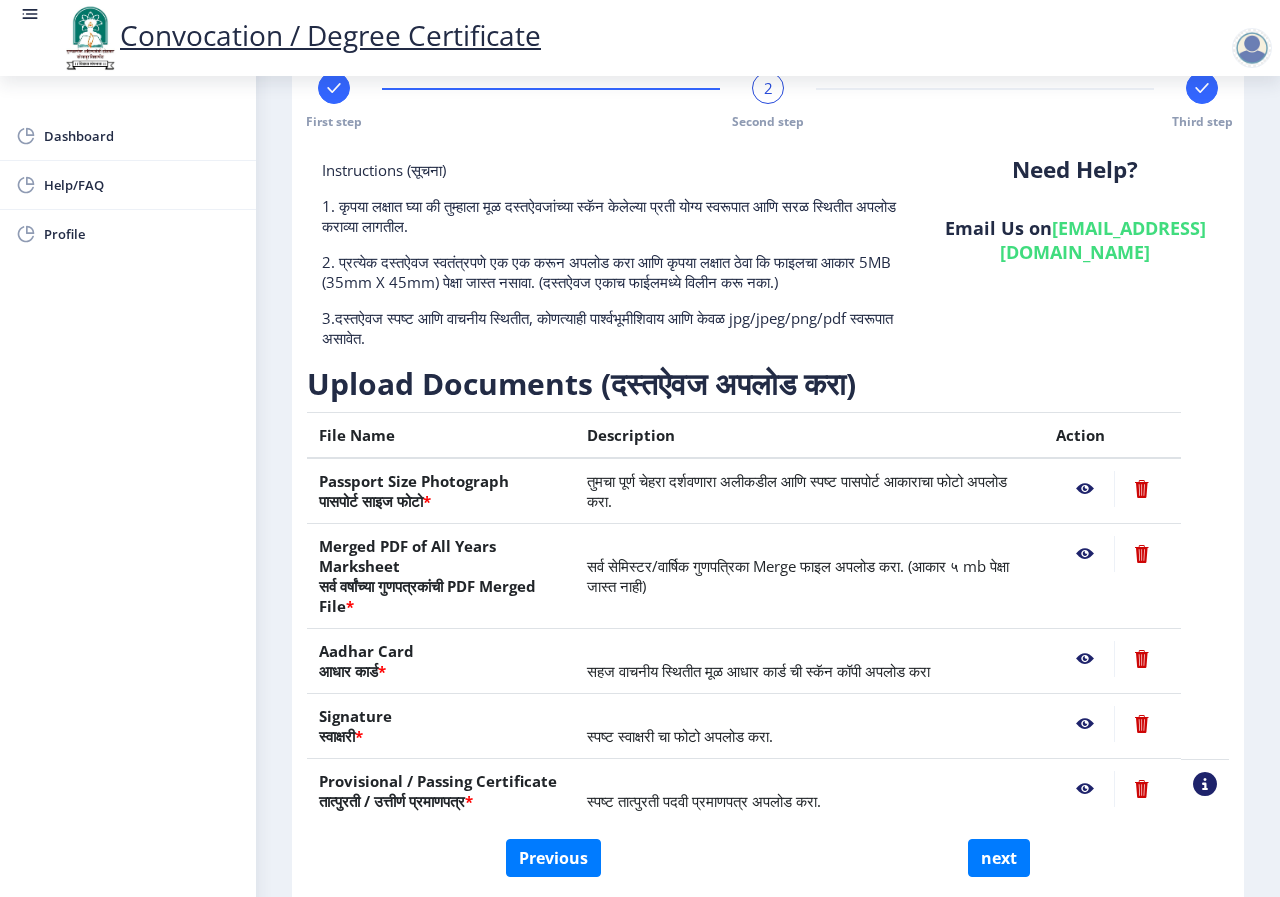 scroll, scrollTop: 133, scrollLeft: 0, axis: vertical 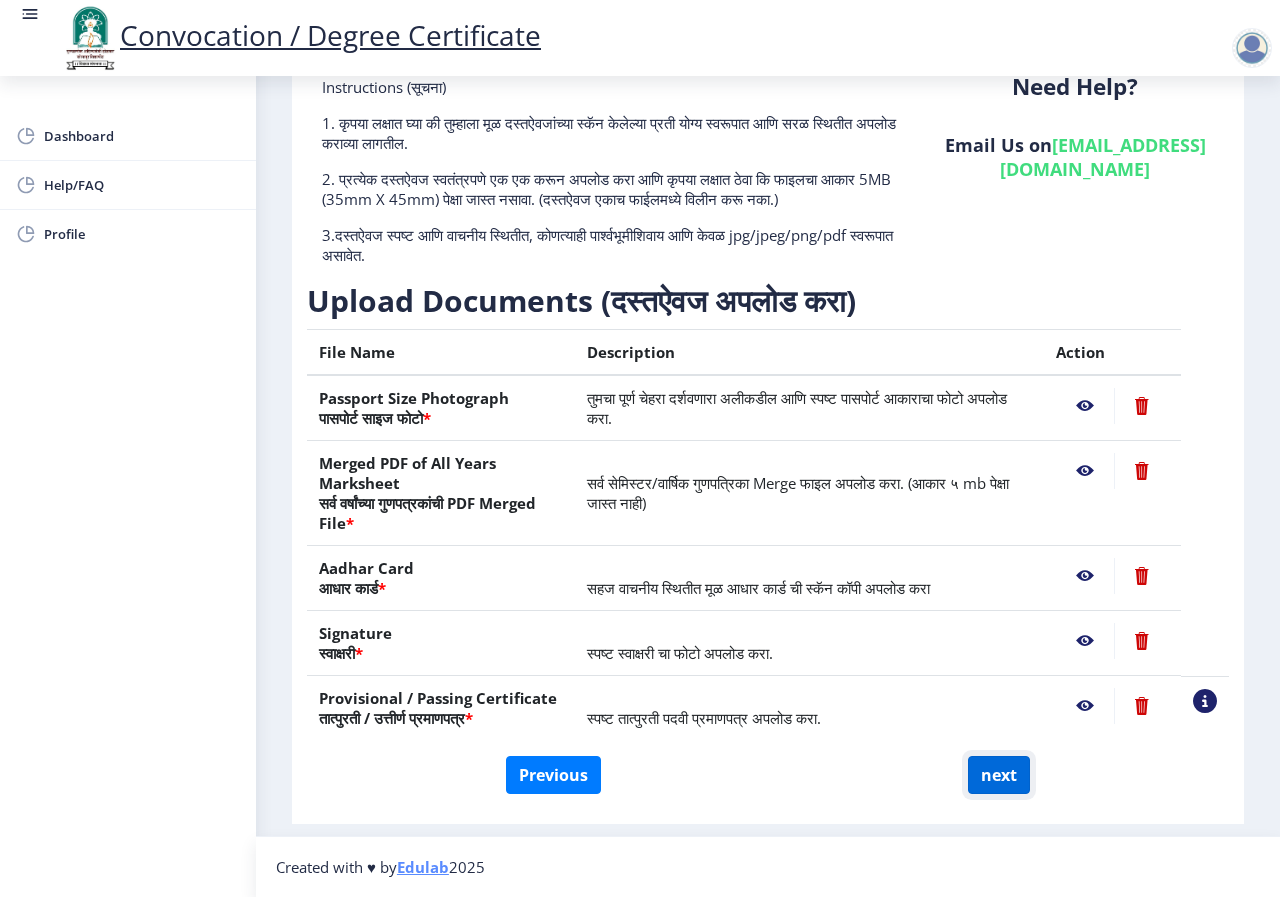 click on "next" 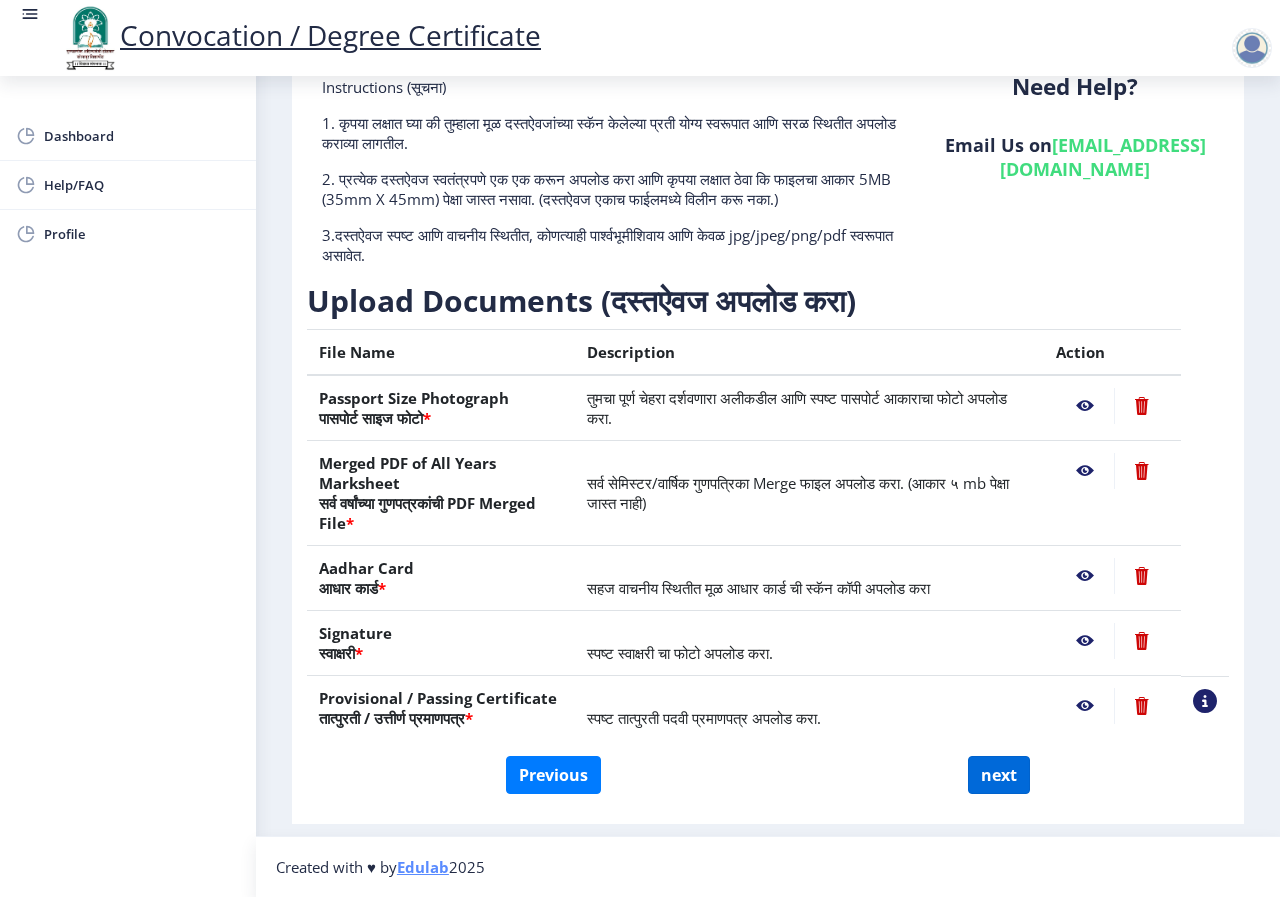select 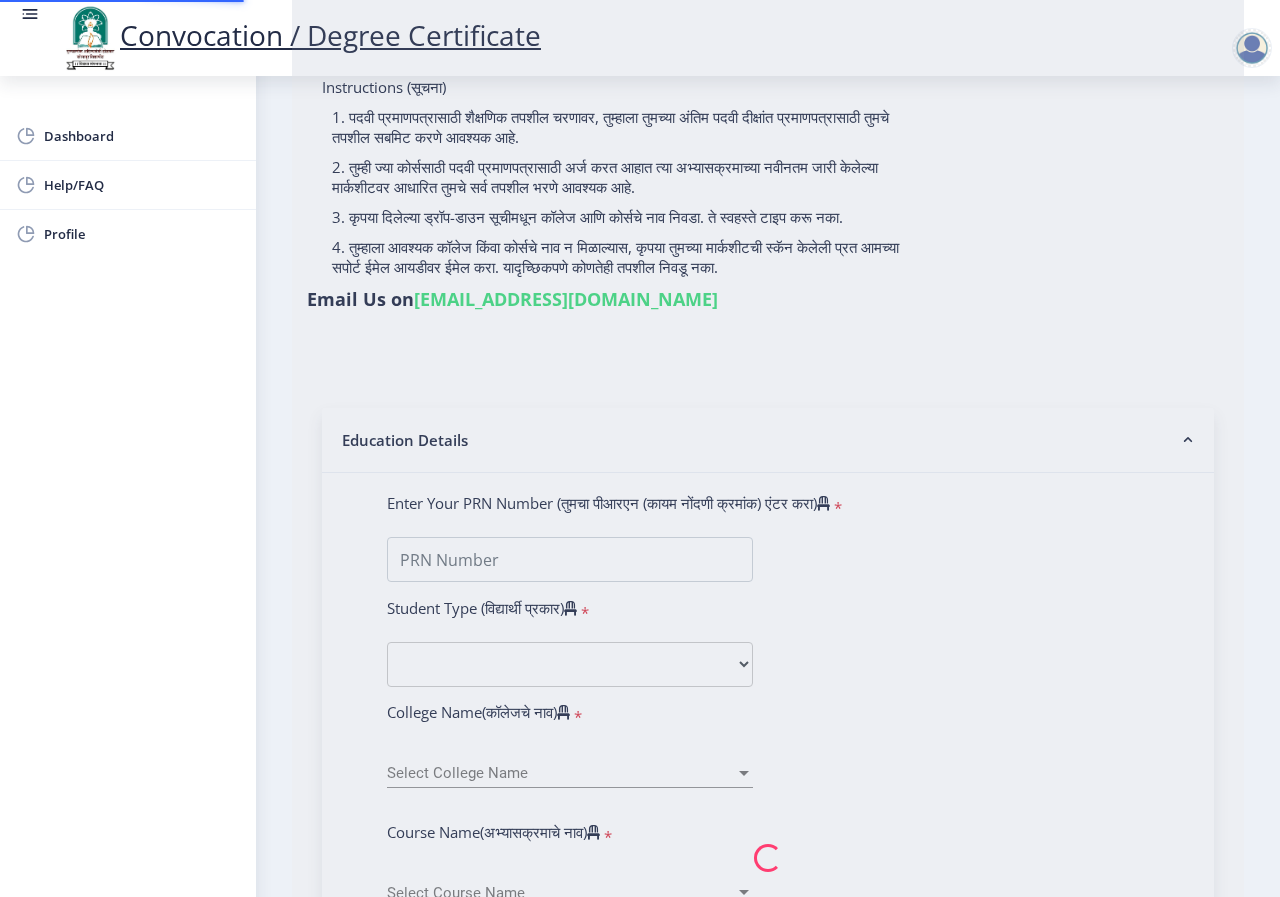 scroll, scrollTop: 0, scrollLeft: 0, axis: both 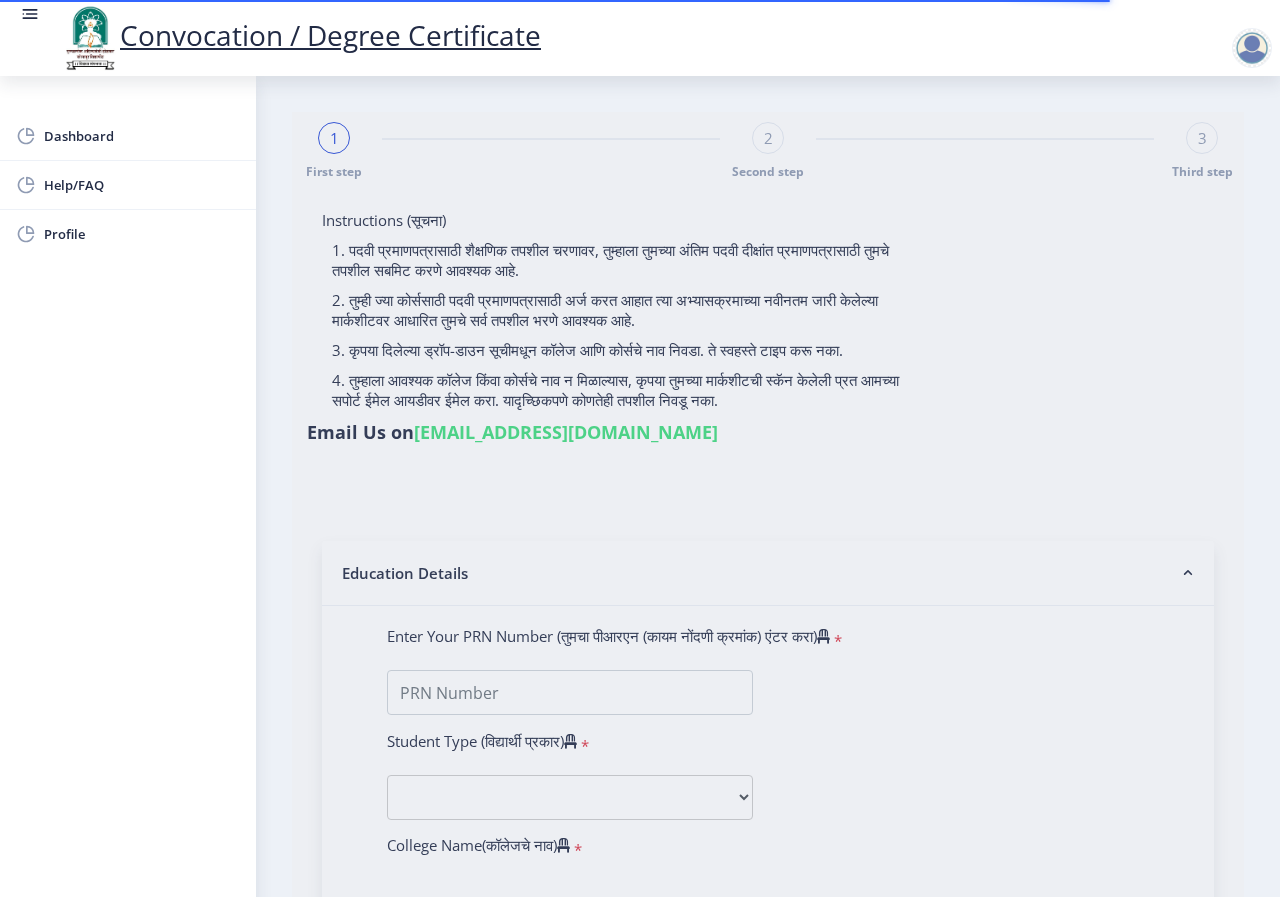select 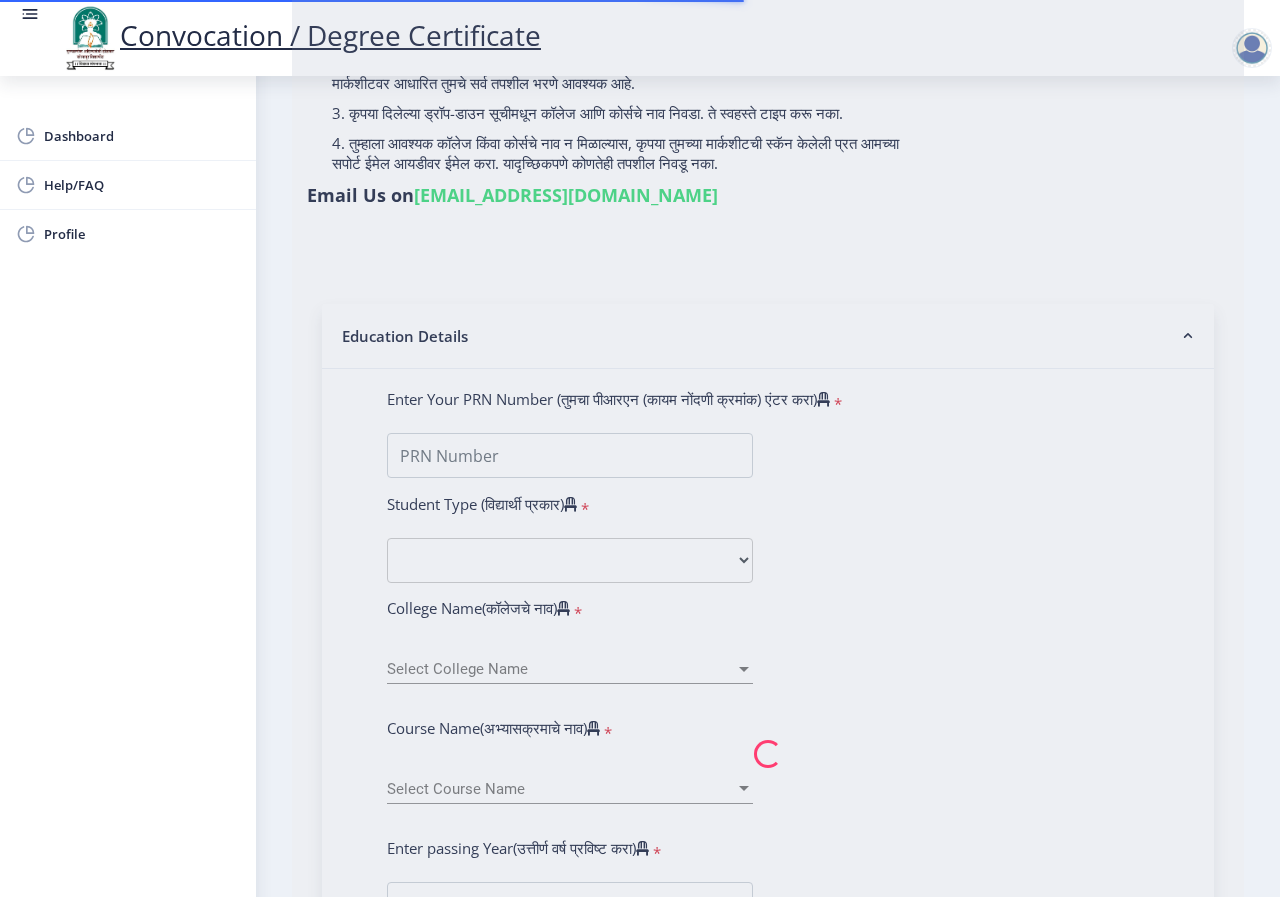 scroll, scrollTop: 431, scrollLeft: 0, axis: vertical 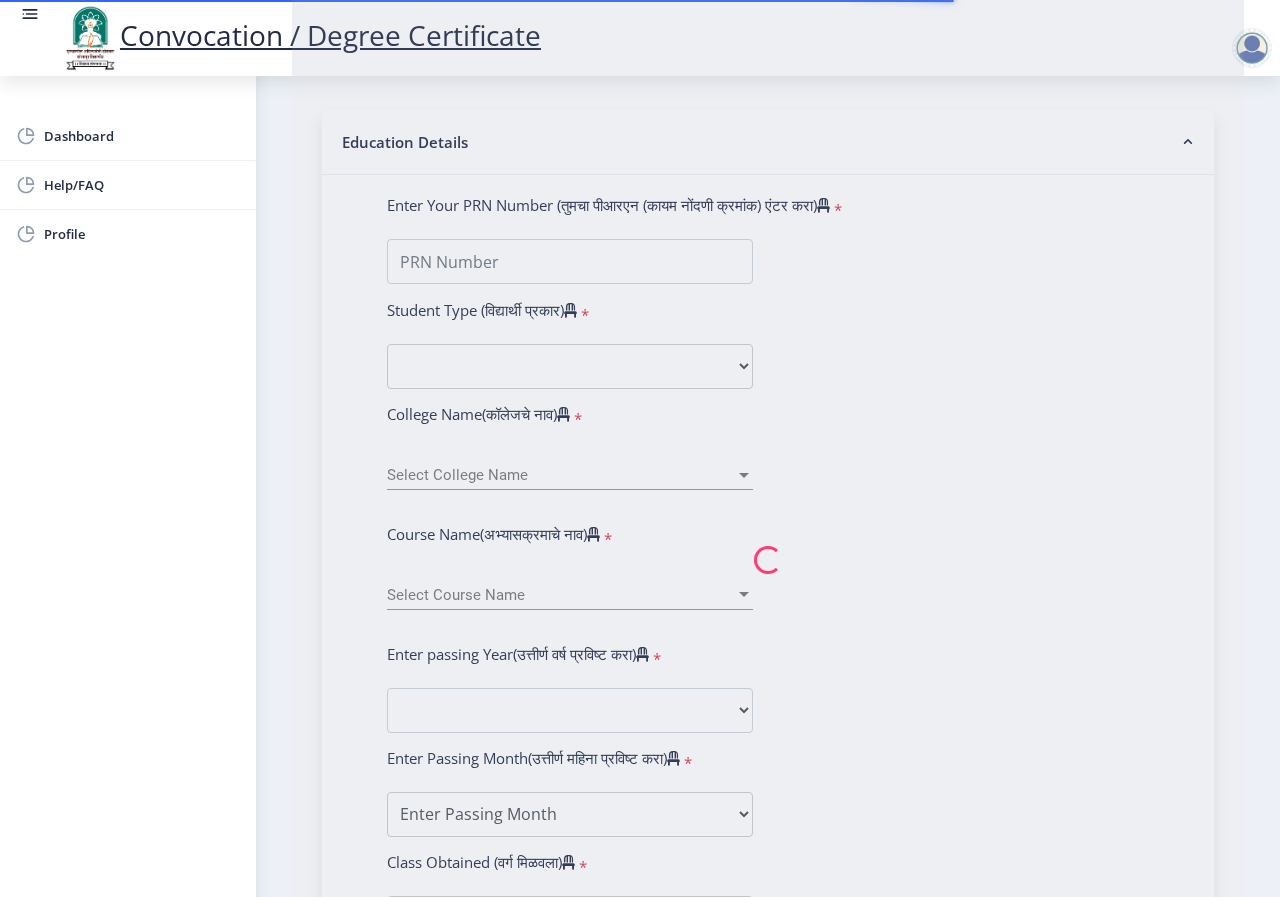 select 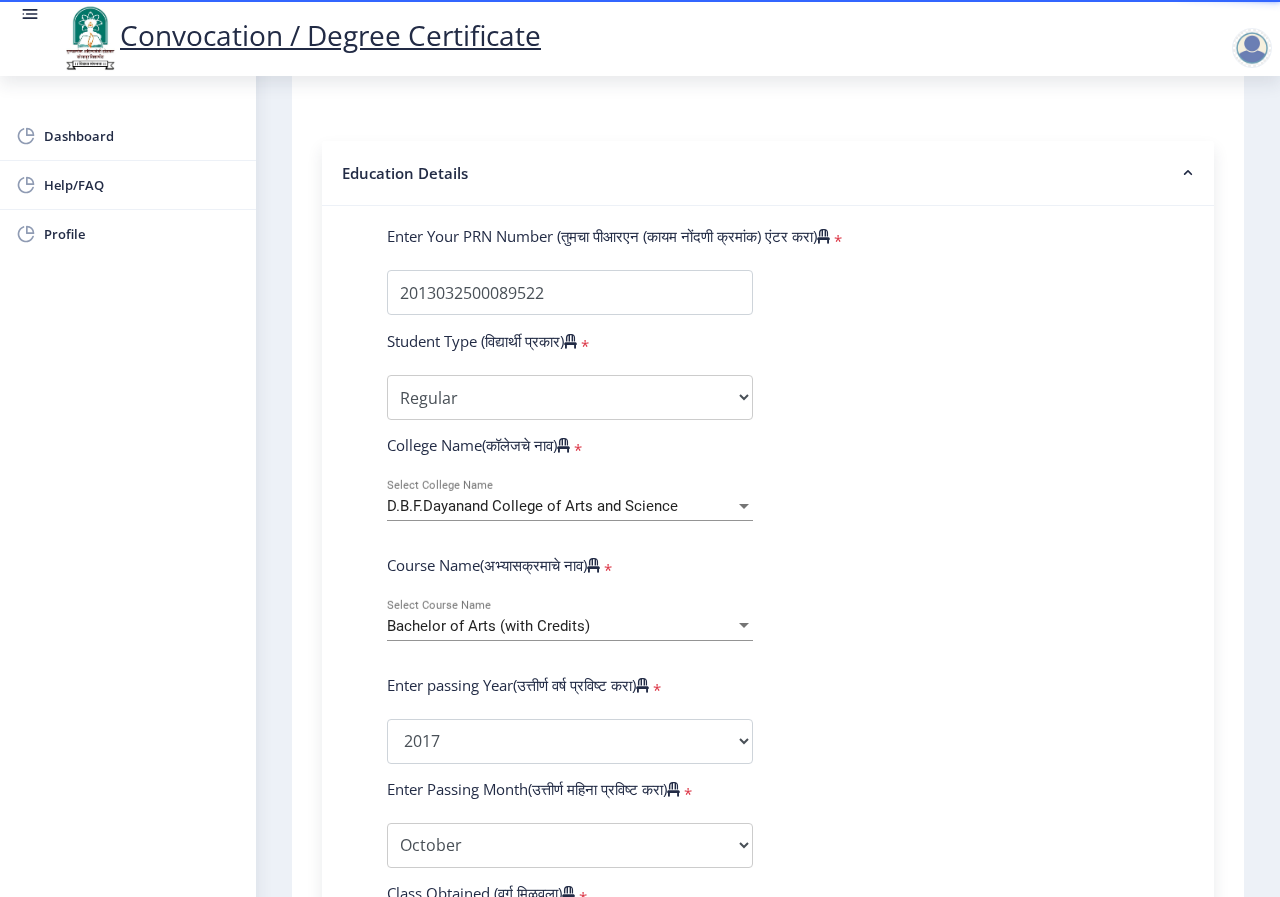 scroll, scrollTop: 0, scrollLeft: 0, axis: both 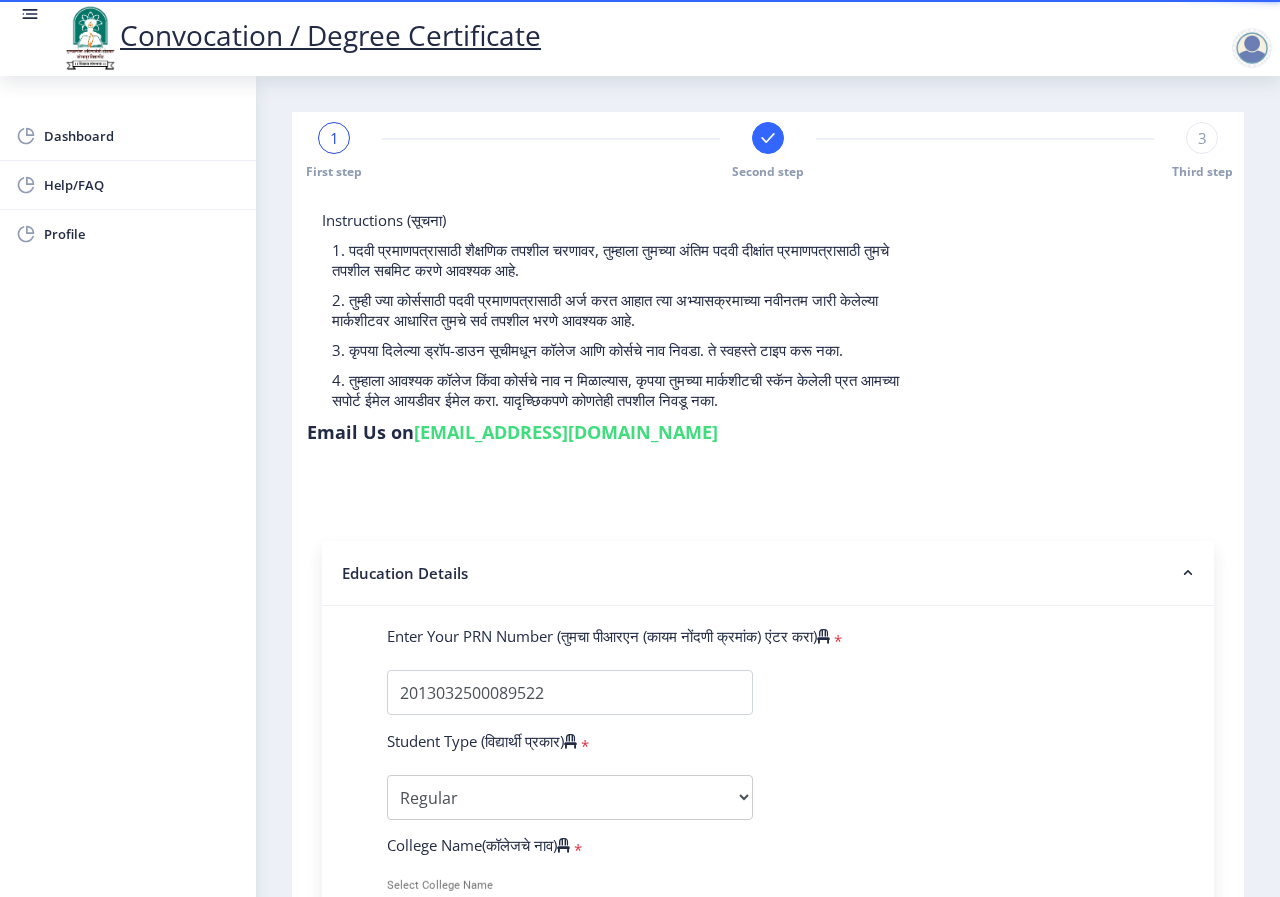 select 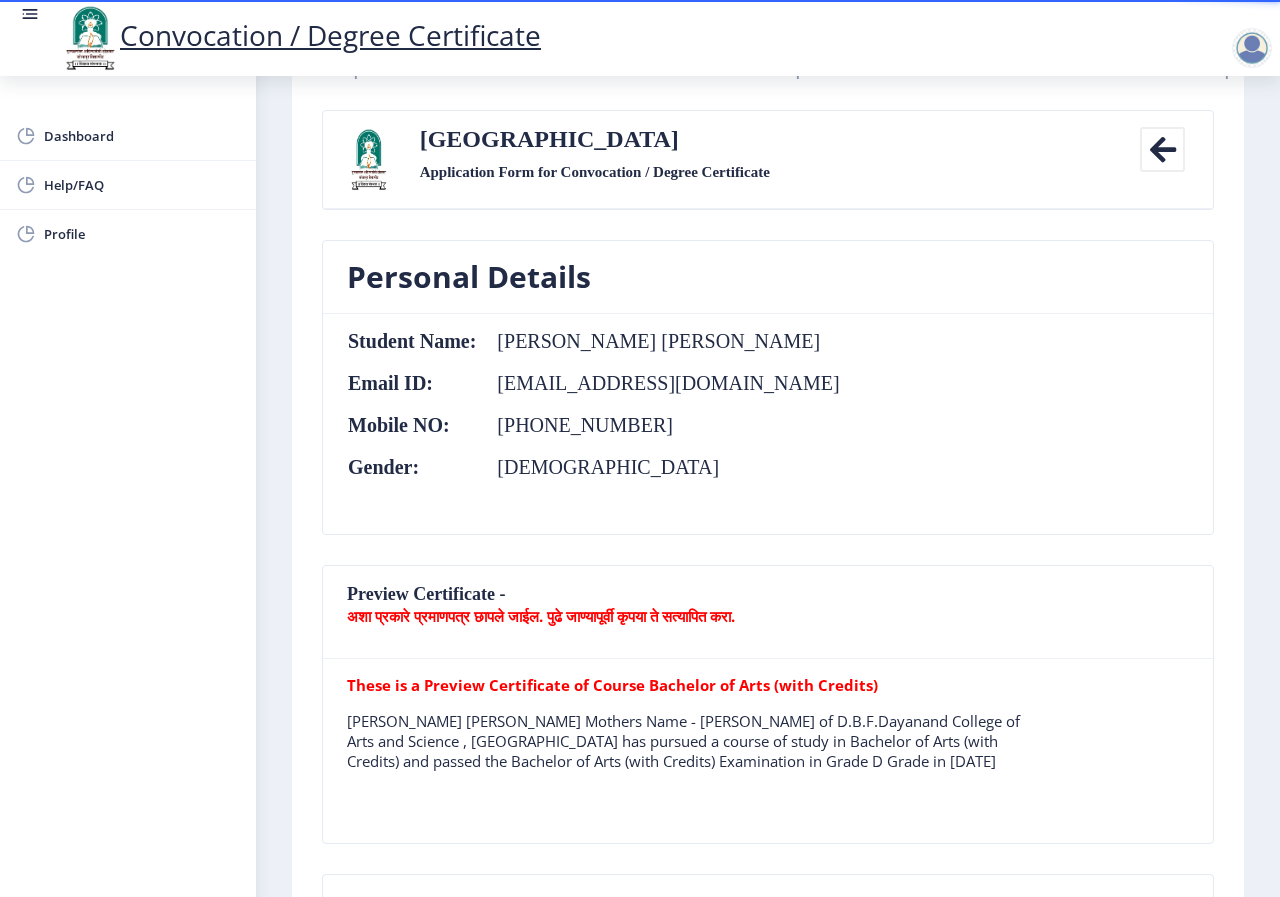 scroll, scrollTop: 0, scrollLeft: 0, axis: both 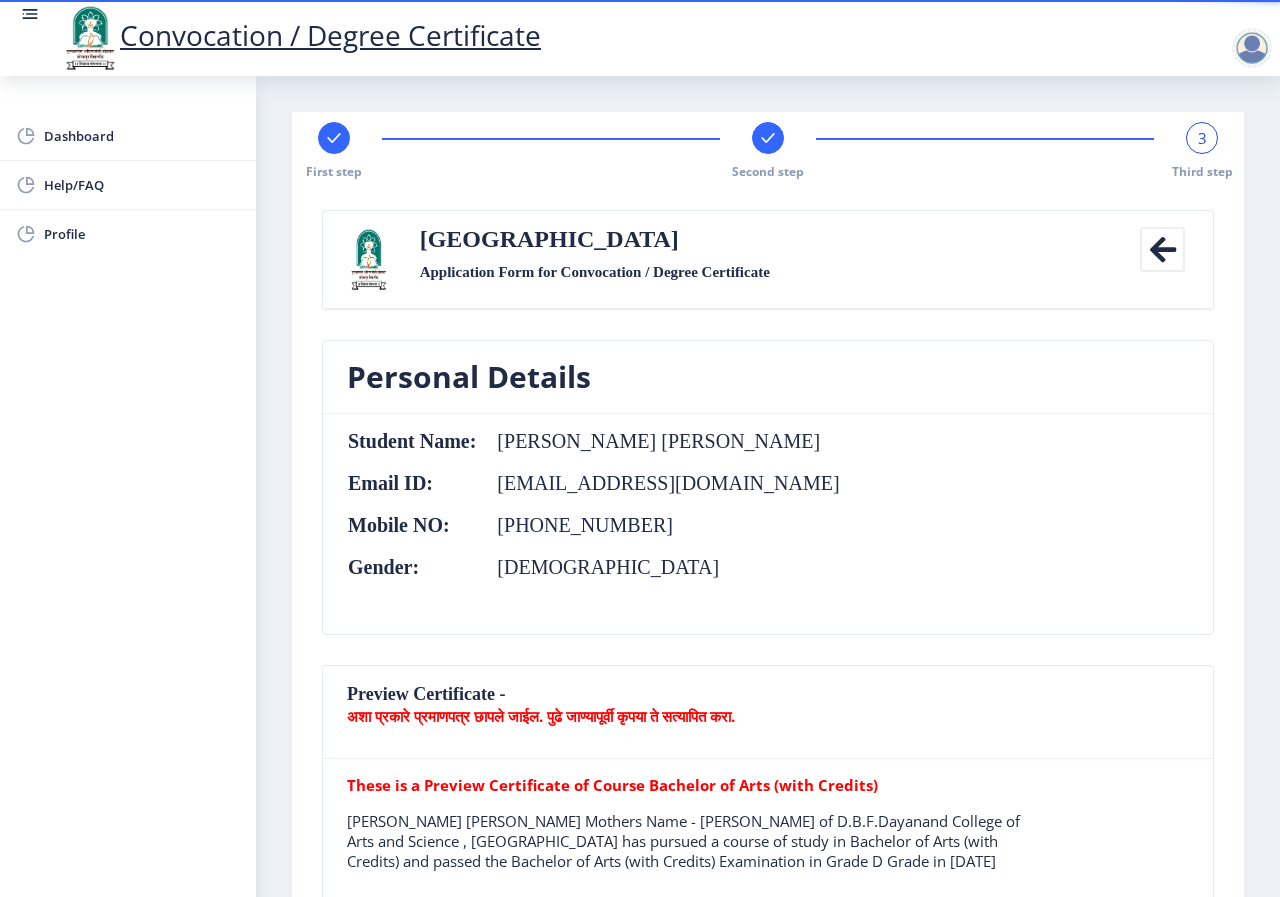 click 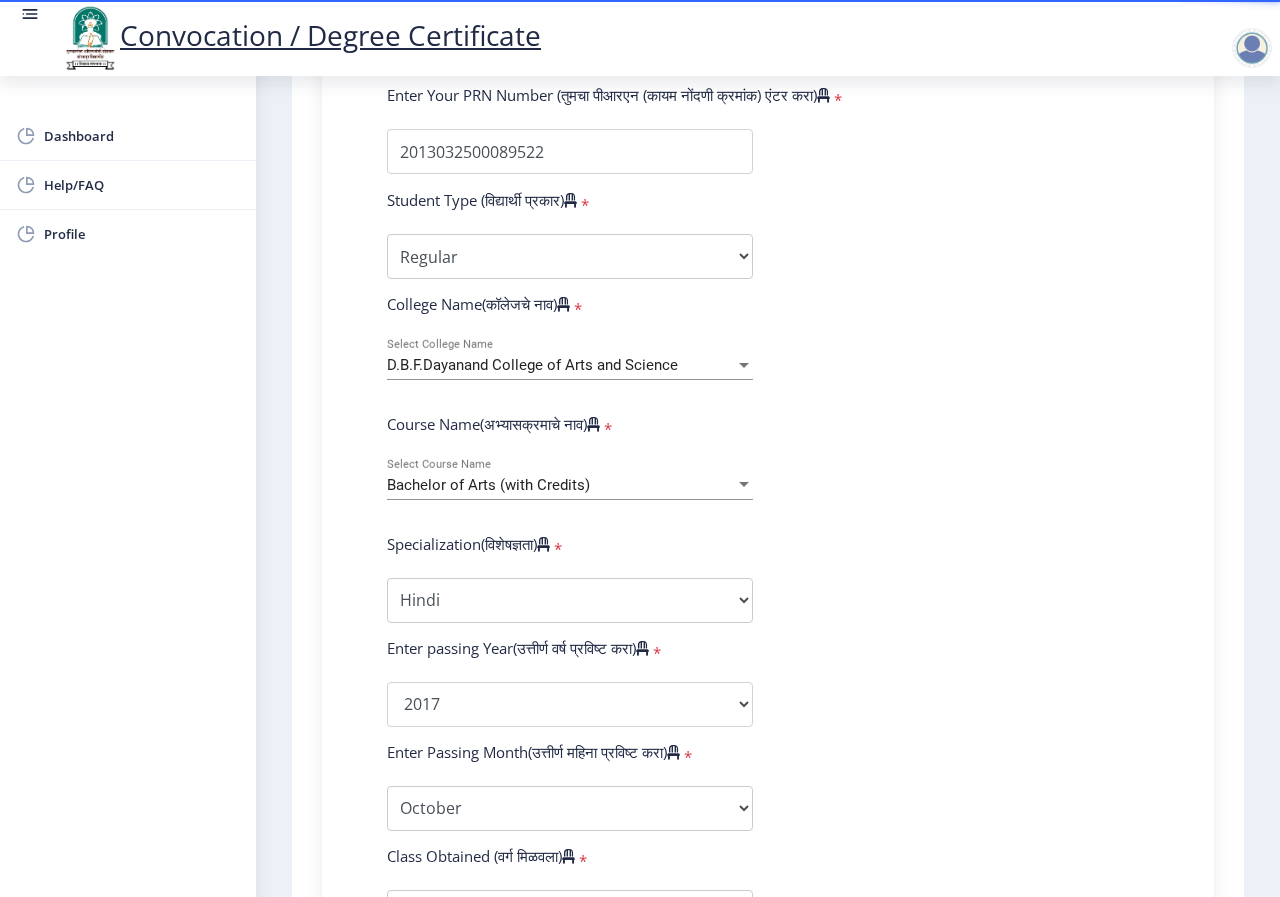 scroll, scrollTop: 700, scrollLeft: 0, axis: vertical 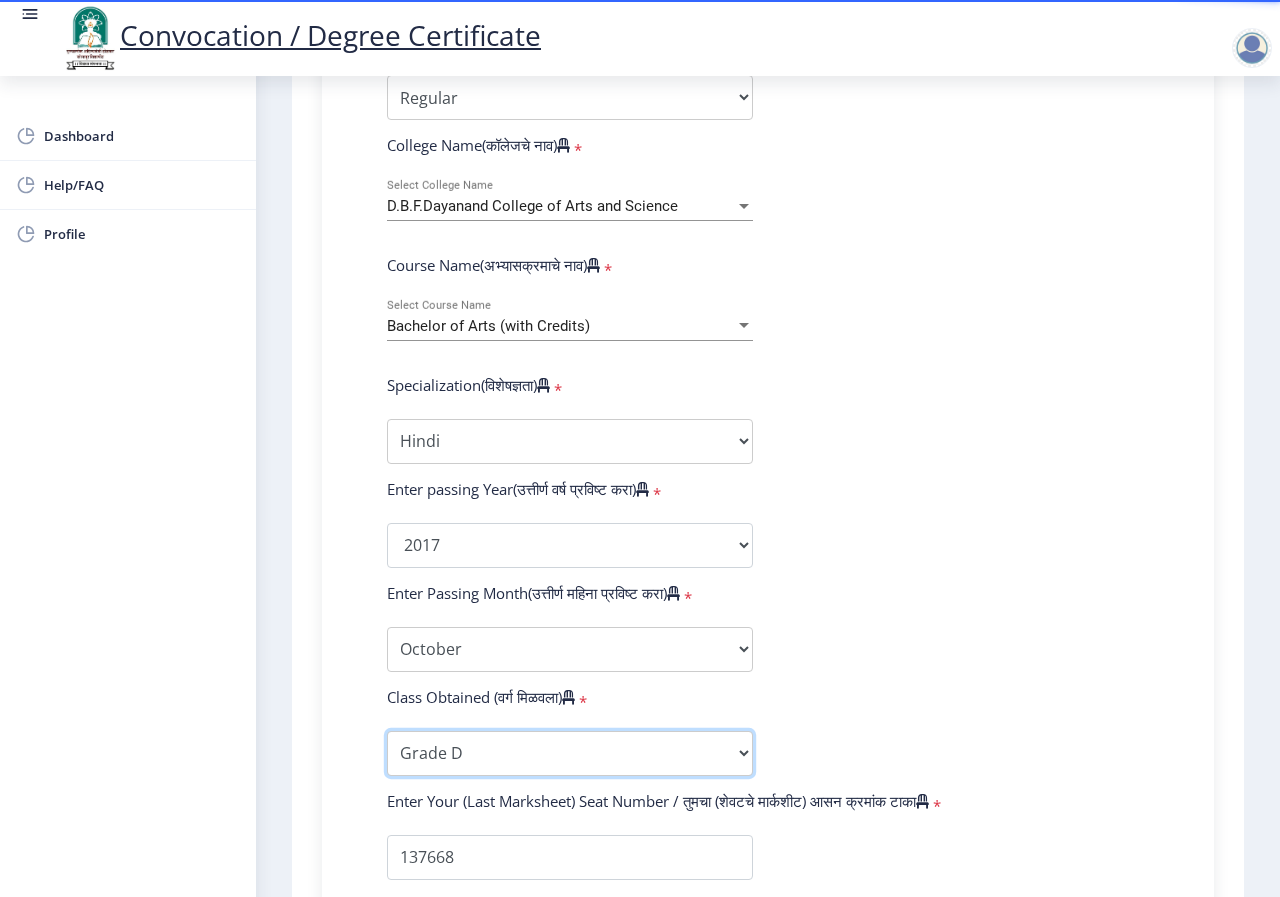 click on "Enter Class Obtained FIRST CLASS WITH DISTINCTION FIRST CLASS HIGHER SECOND CLASS SECOND CLASS PASS CLASS Grade O Grade A+ Grade A Grade B+ Grade B Grade C+ Grade C Grade D Grade E" at bounding box center (570, 753) 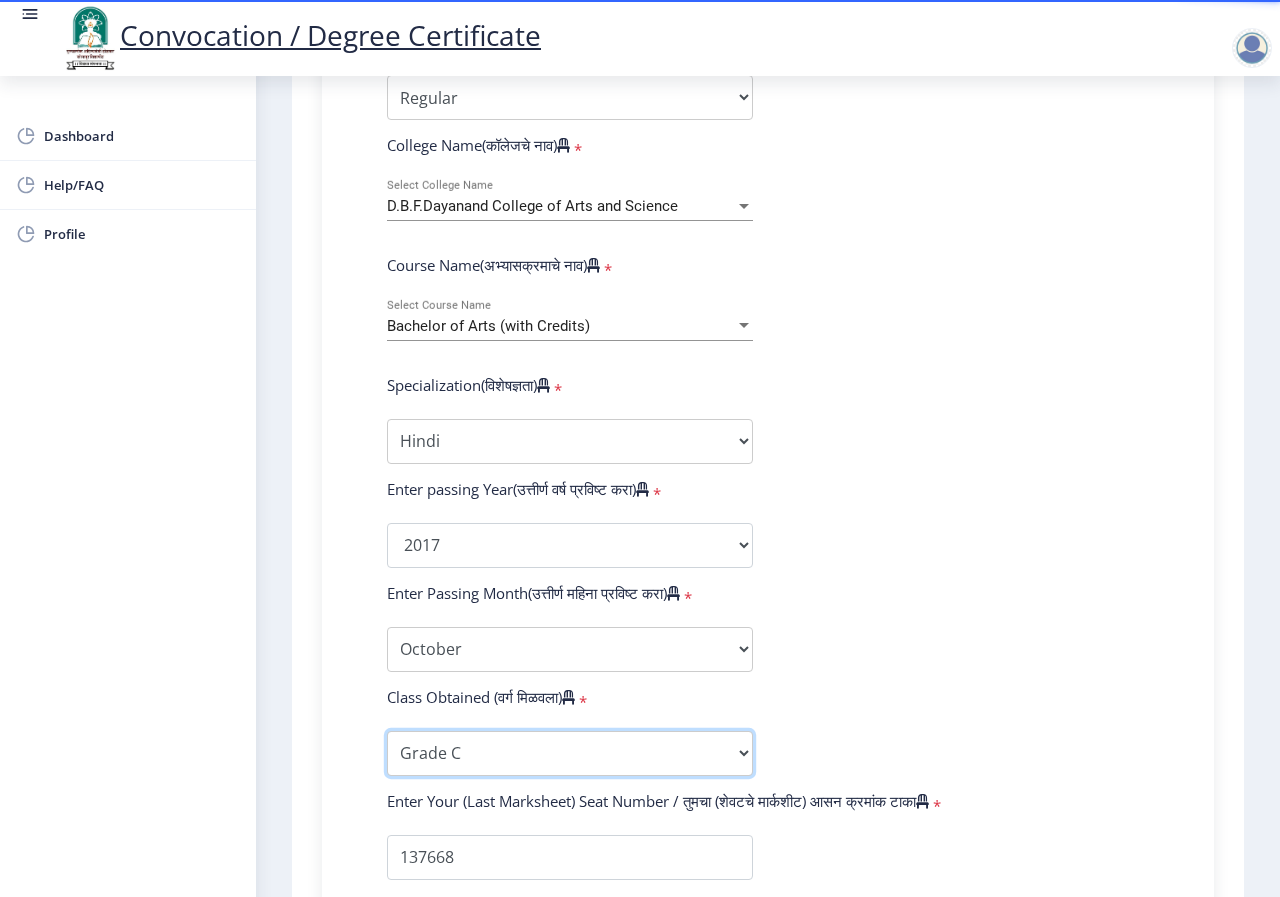 click on "Enter Class Obtained FIRST CLASS WITH DISTINCTION FIRST CLASS HIGHER SECOND CLASS SECOND CLASS PASS CLASS Grade O Grade A+ Grade A Grade B+ Grade B Grade C+ Grade C Grade D Grade E" at bounding box center (570, 753) 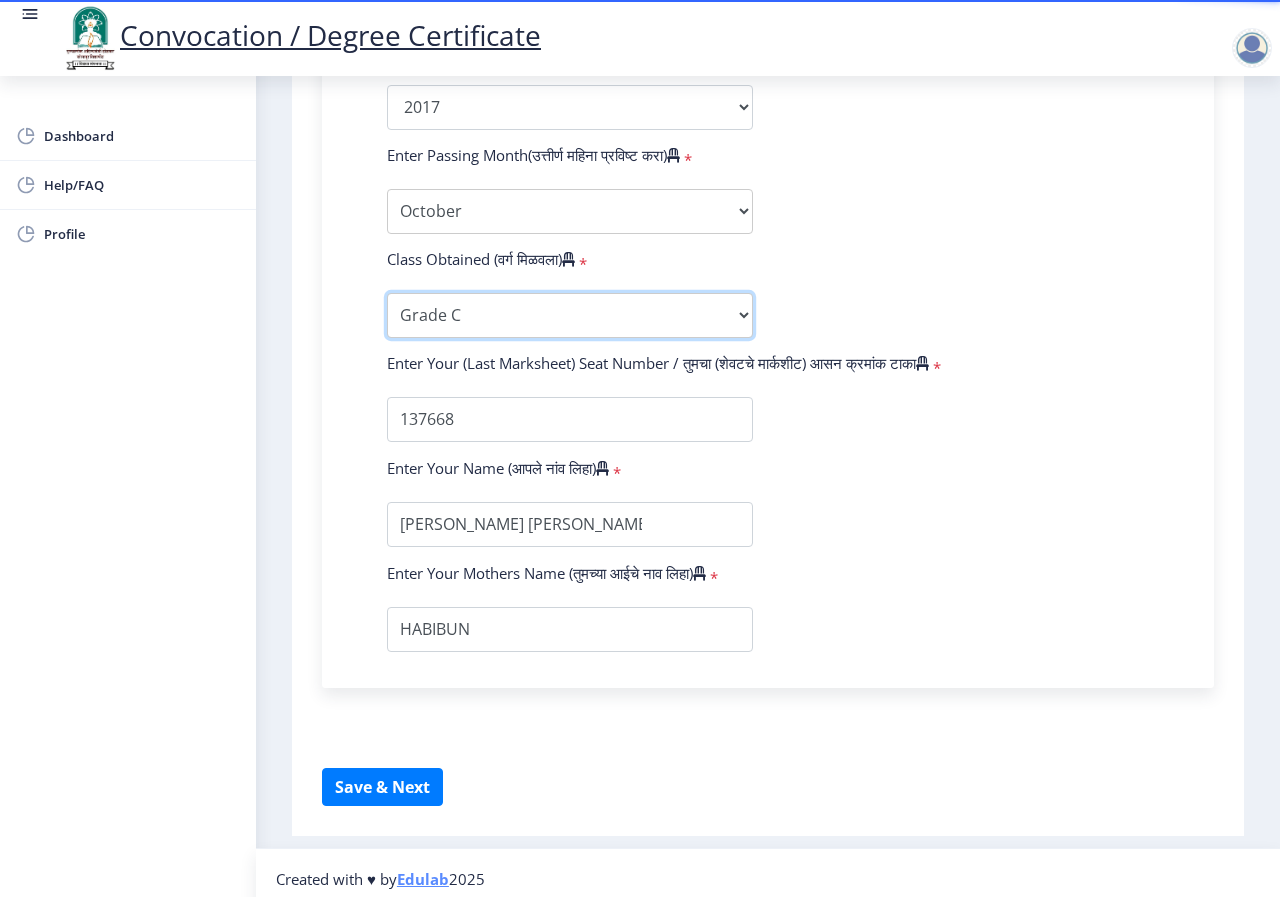 scroll, scrollTop: 1149, scrollLeft: 0, axis: vertical 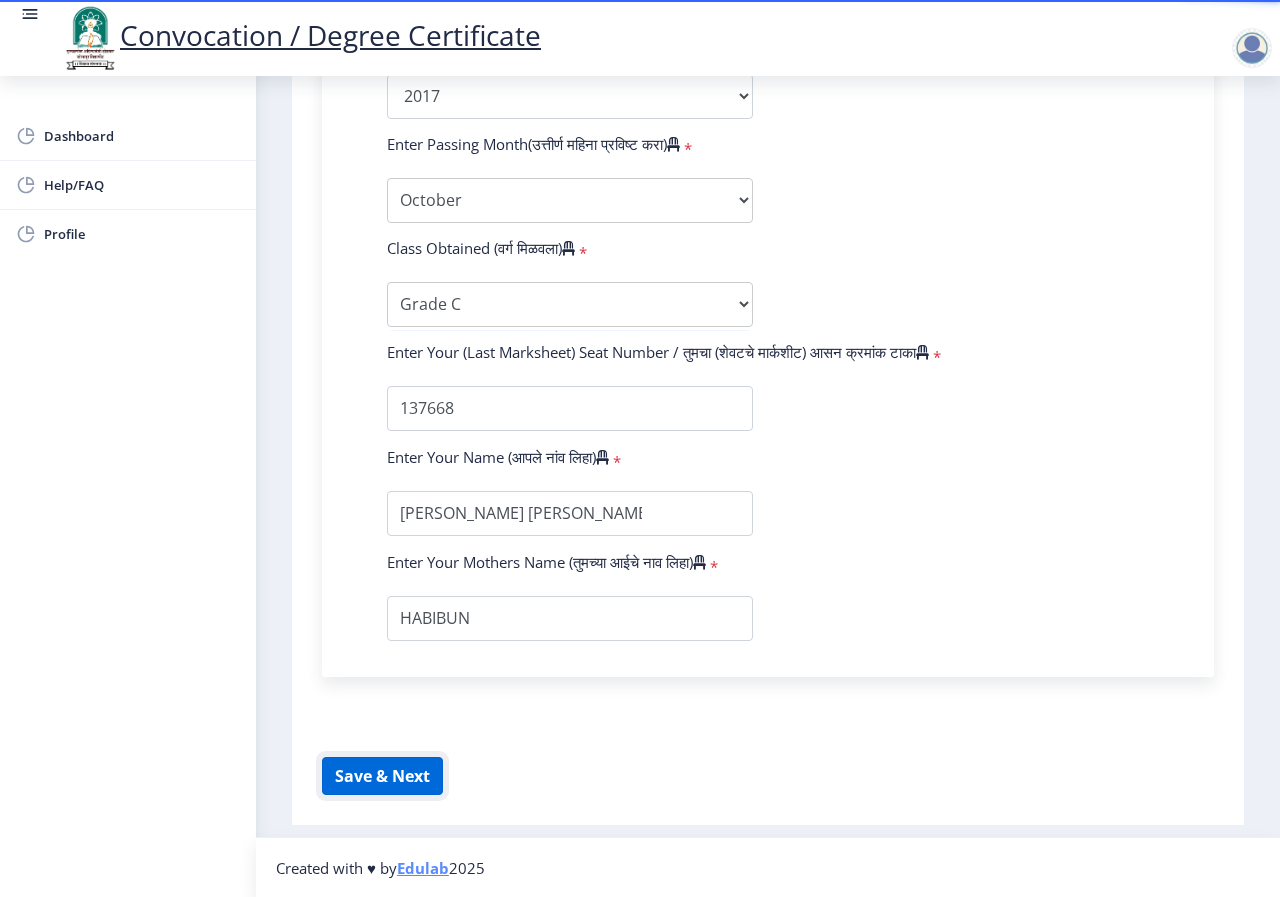click on "Save & Next" 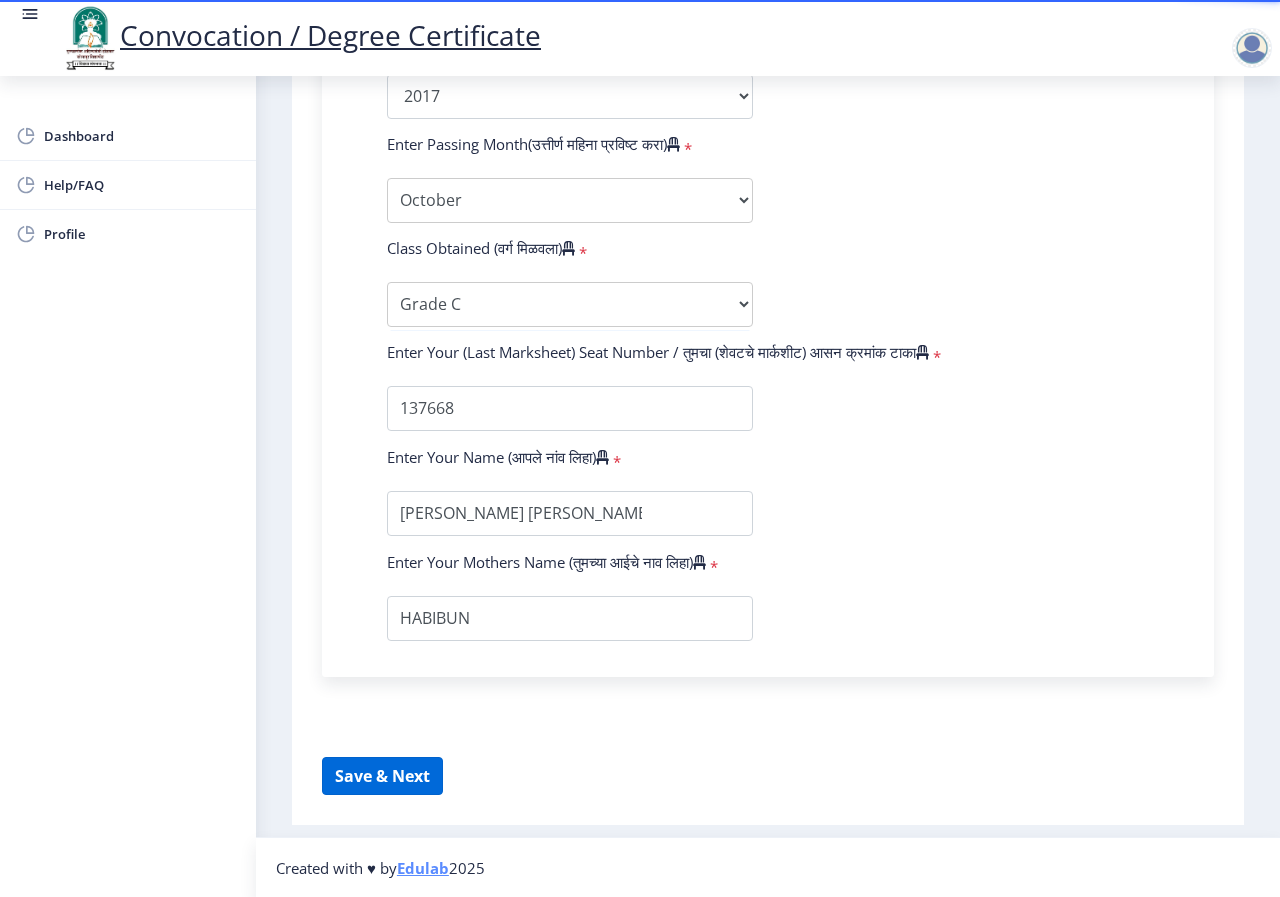 select 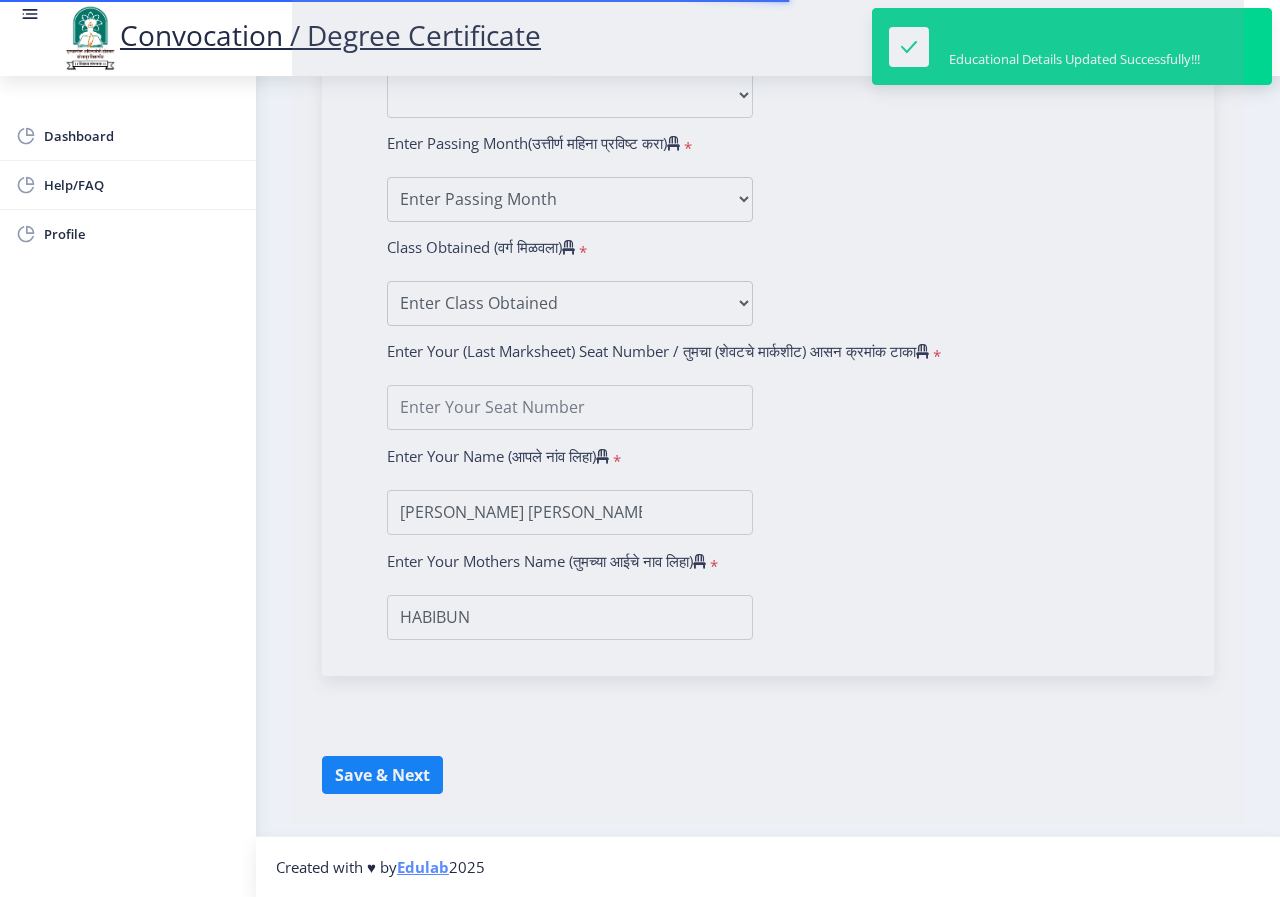 scroll, scrollTop: 0, scrollLeft: 0, axis: both 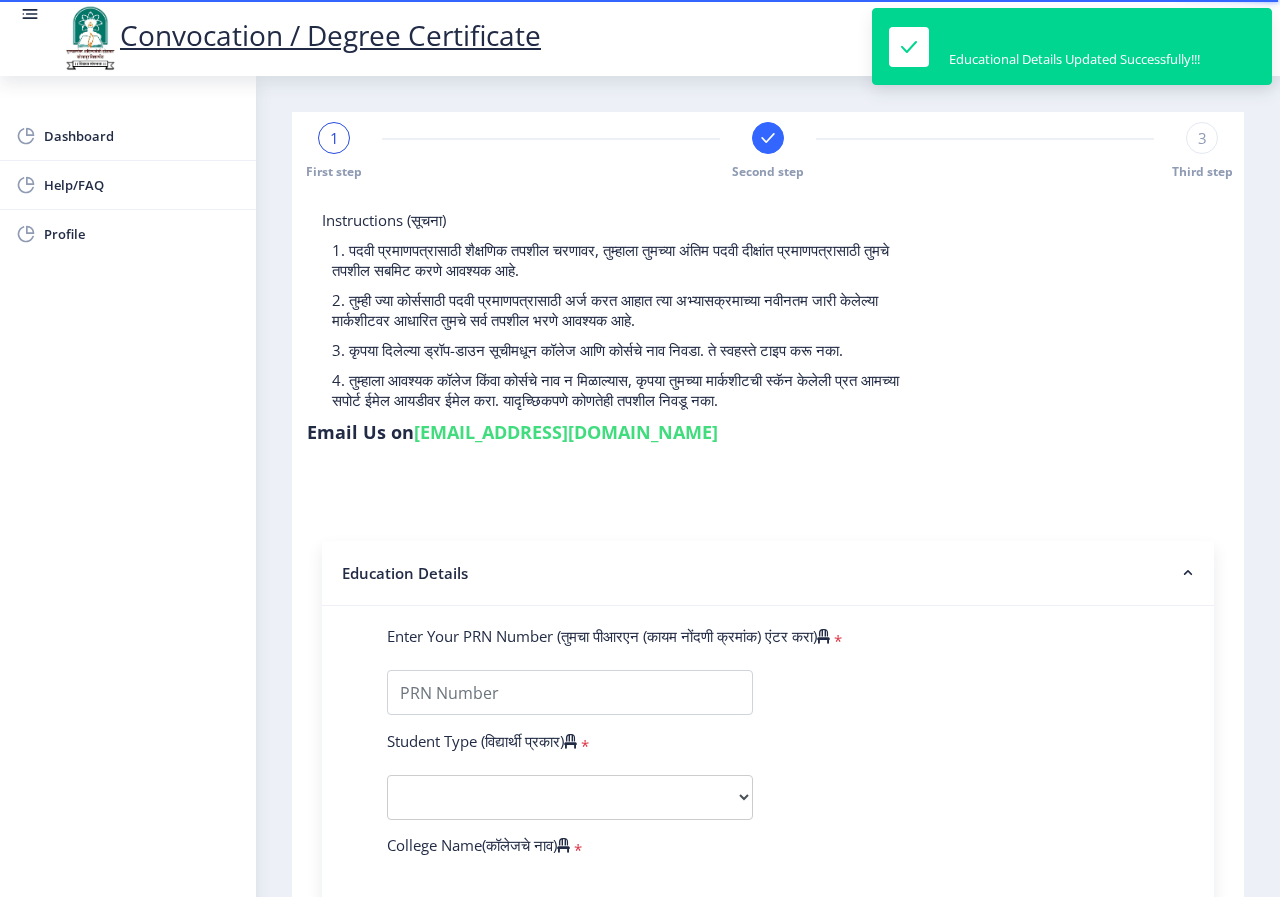 select 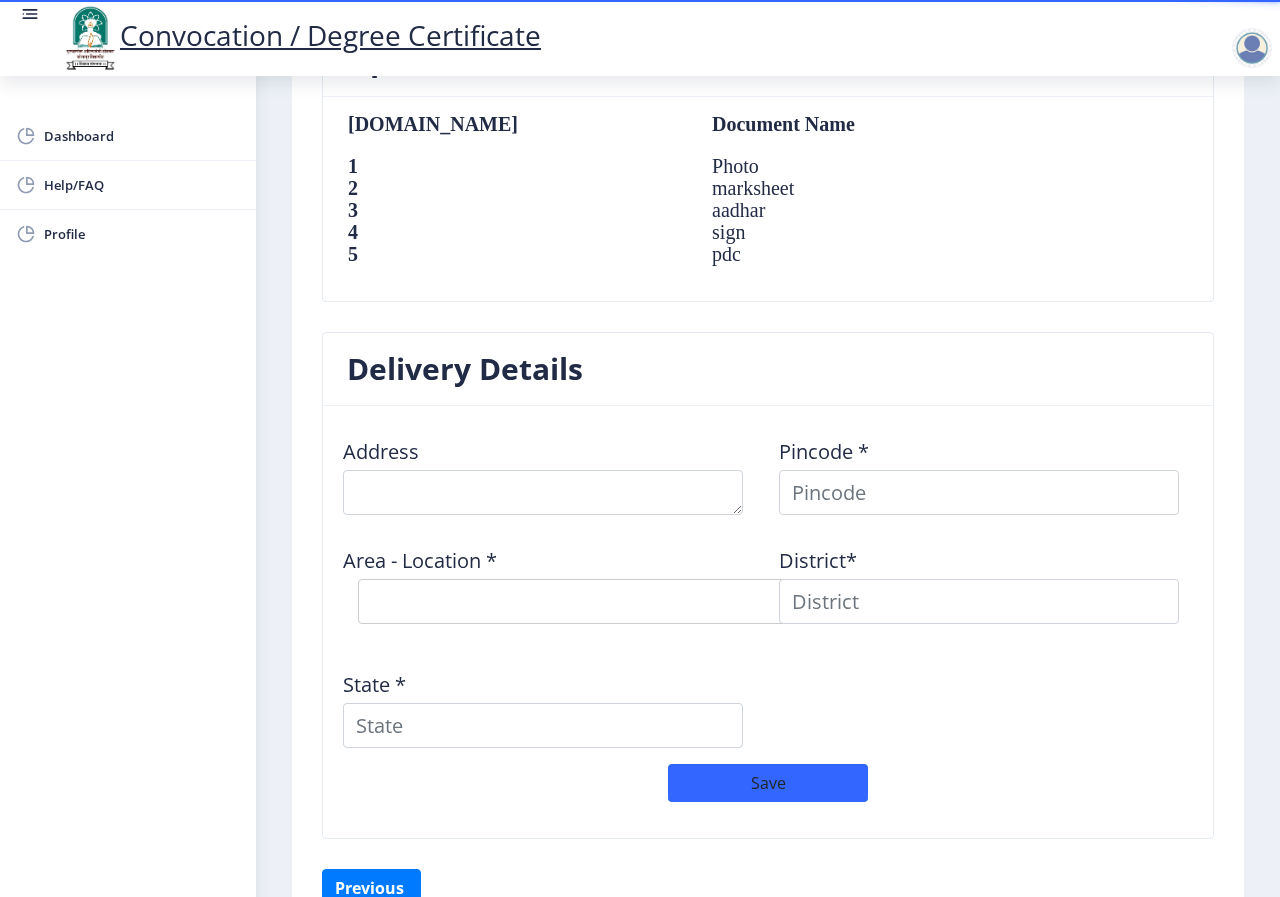 scroll, scrollTop: 1453, scrollLeft: 0, axis: vertical 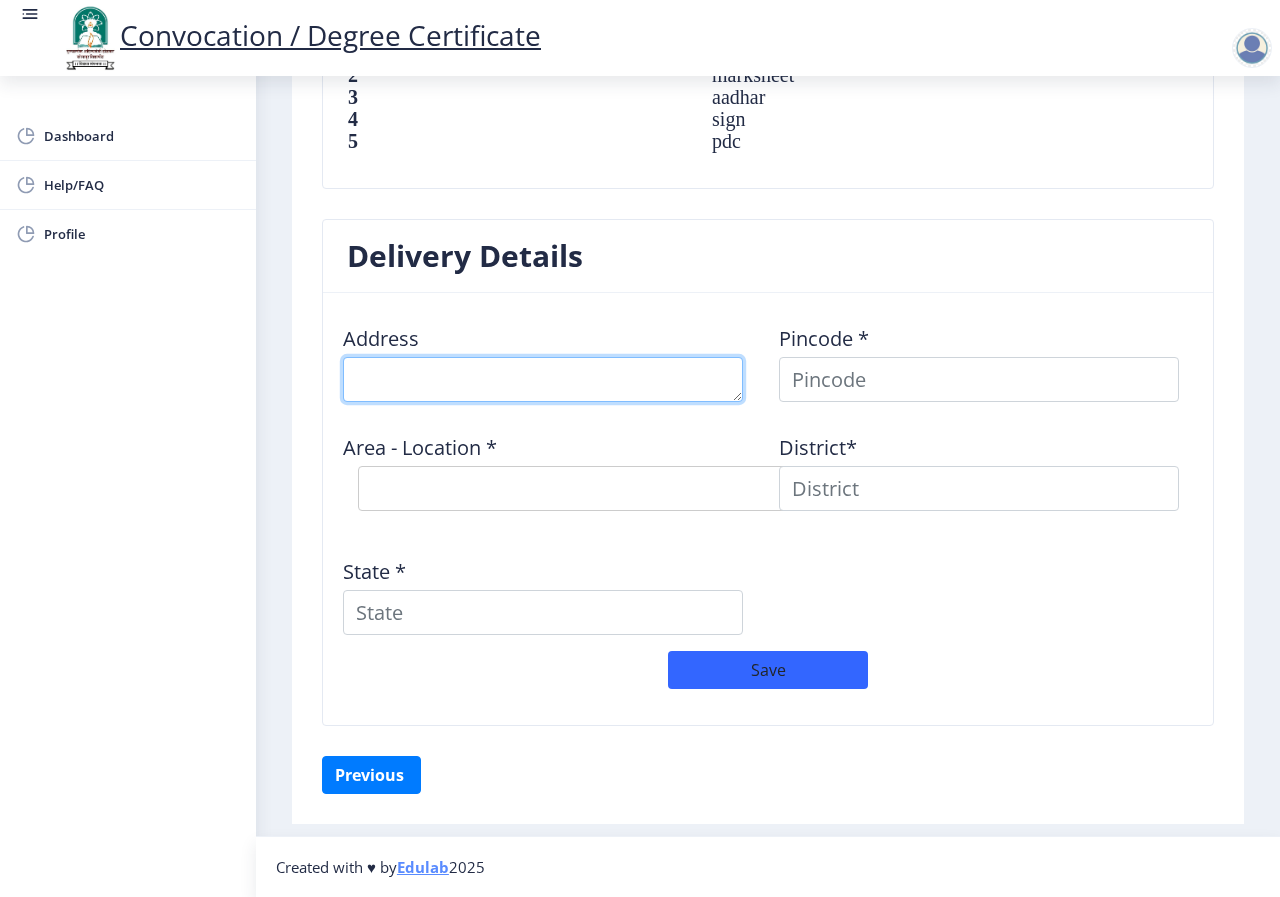 click at bounding box center [543, 379] 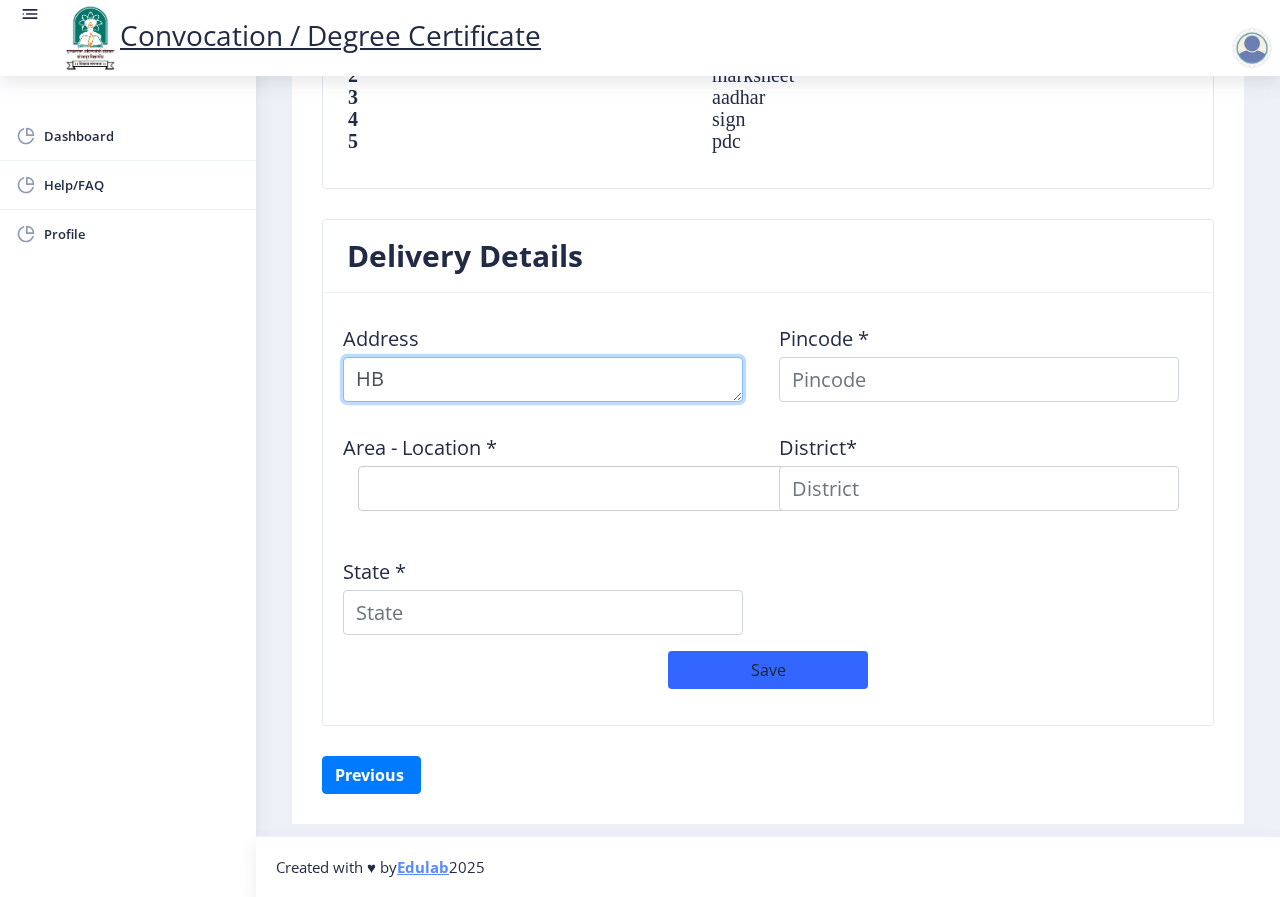 type on "H" 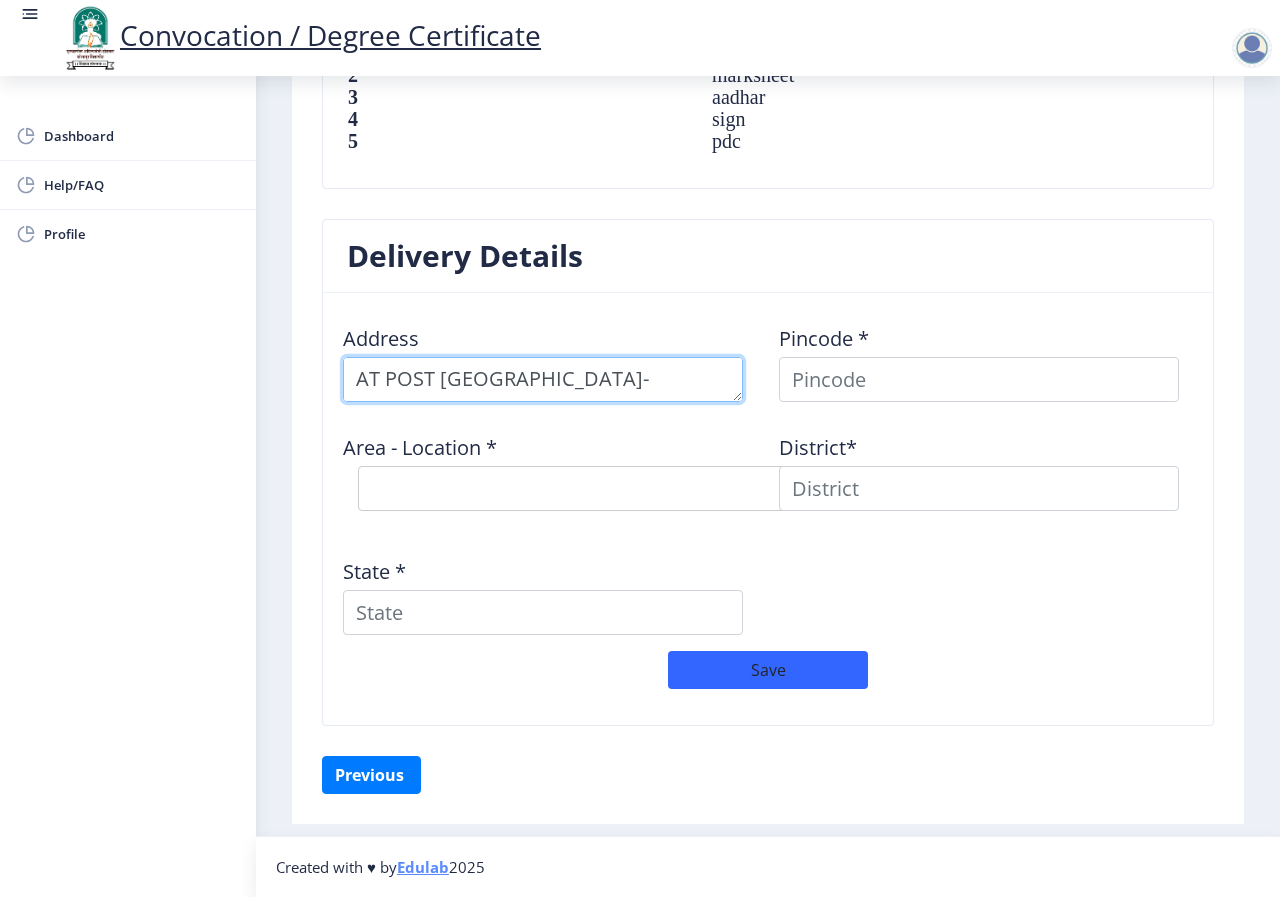 scroll, scrollTop: 21, scrollLeft: 0, axis: vertical 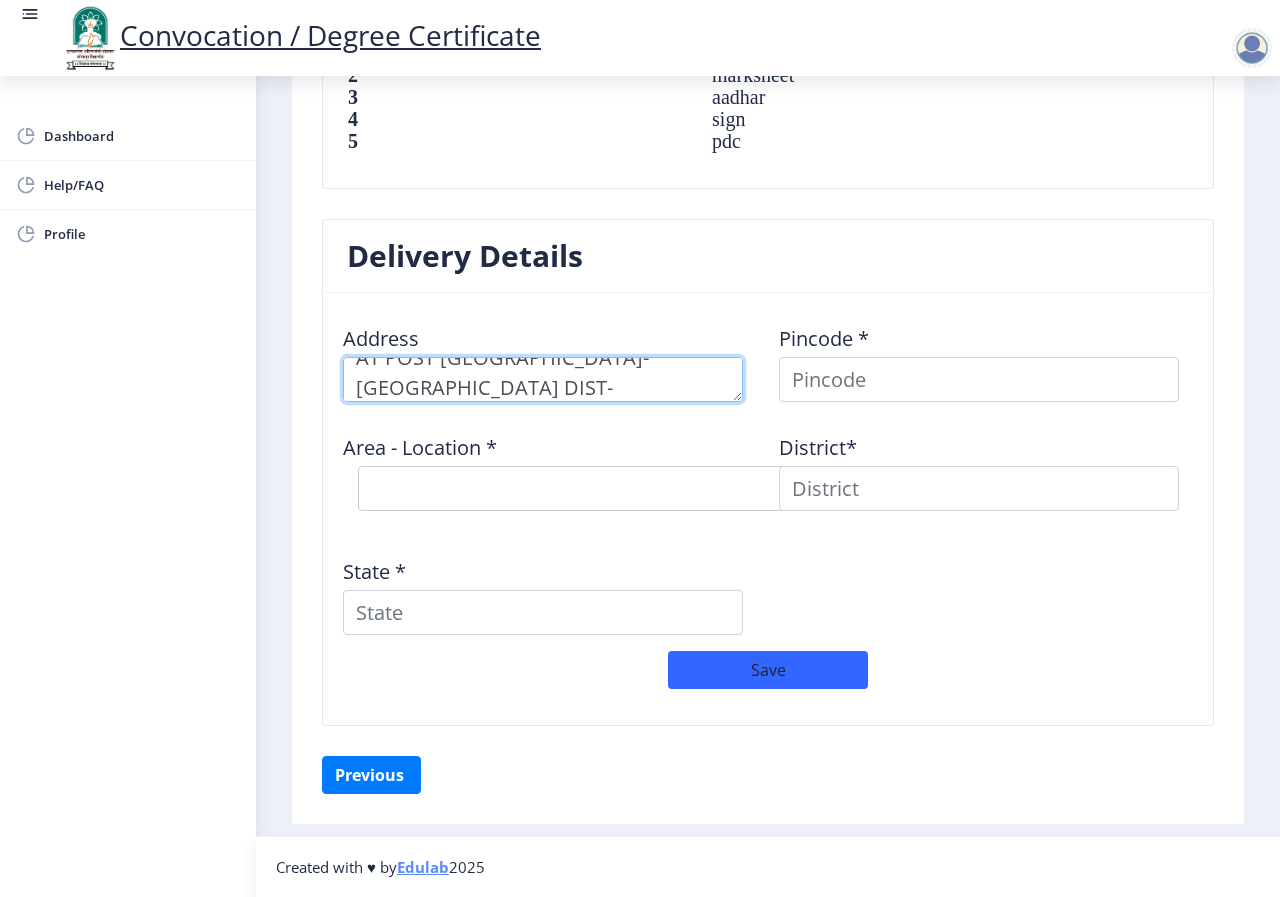 type on "AT POST [GEOGRAPHIC_DATA]- [GEOGRAPHIC_DATA] DIST- [GEOGRAPHIC_DATA]" 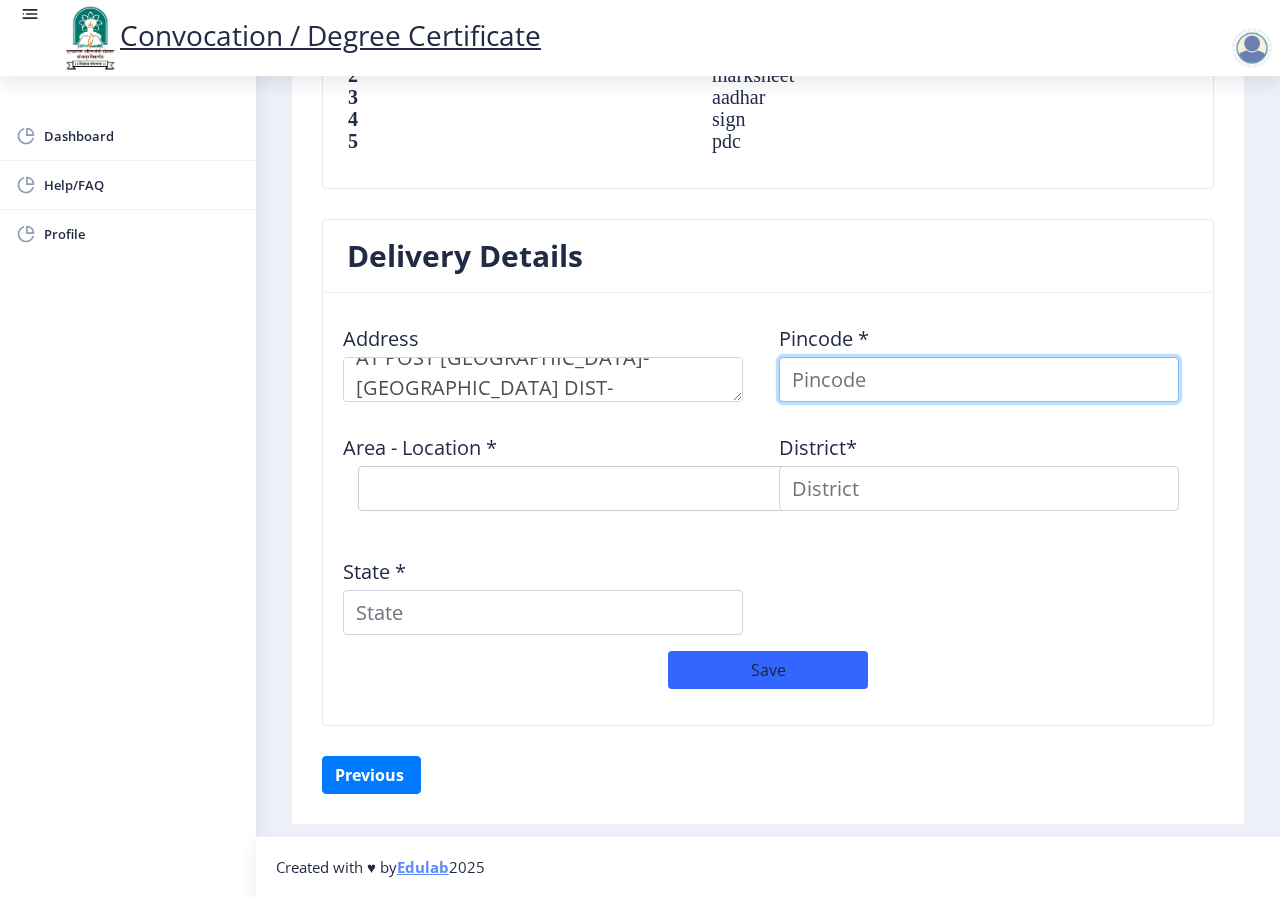 click at bounding box center [979, 379] 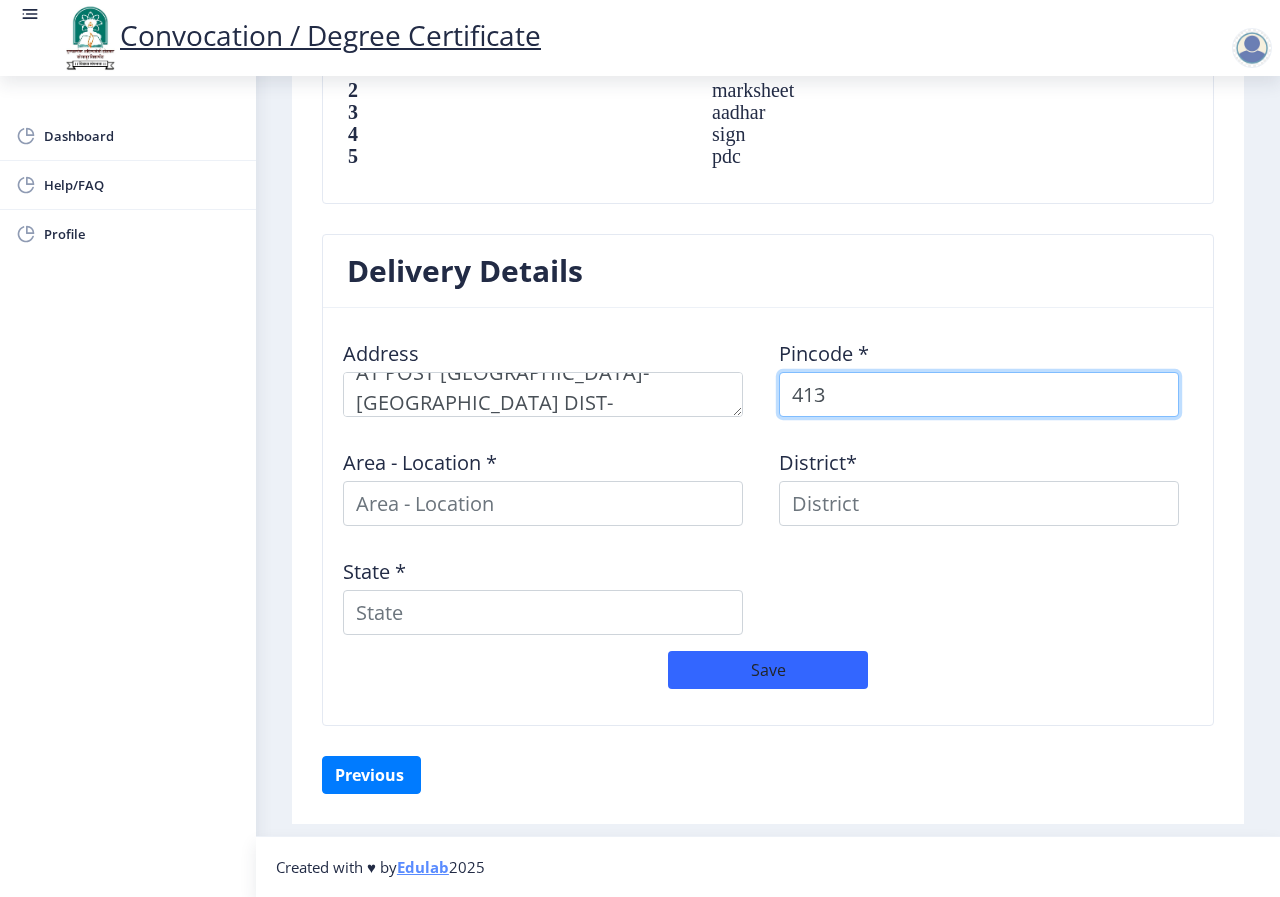 scroll, scrollTop: 1438, scrollLeft: 0, axis: vertical 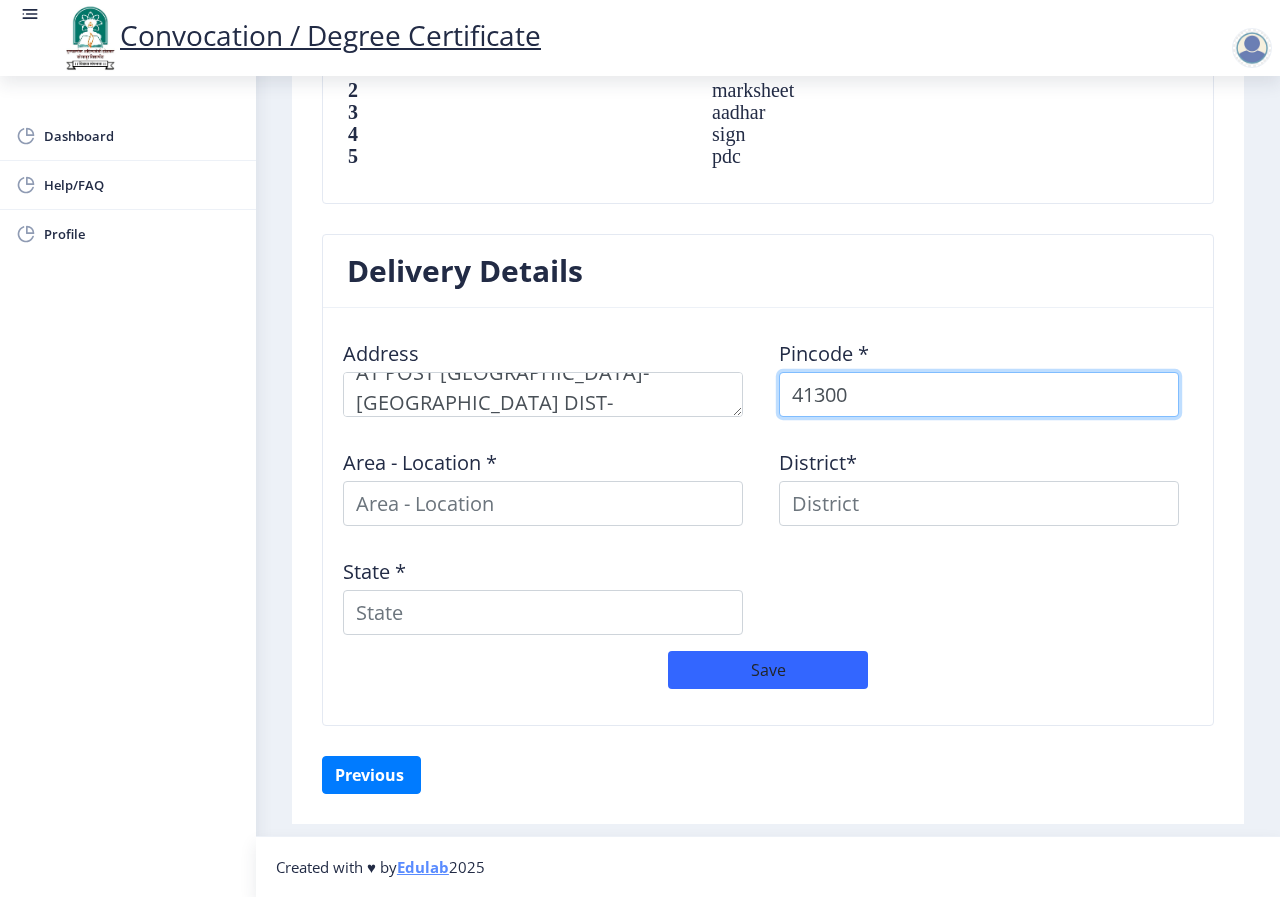 type on "413002" 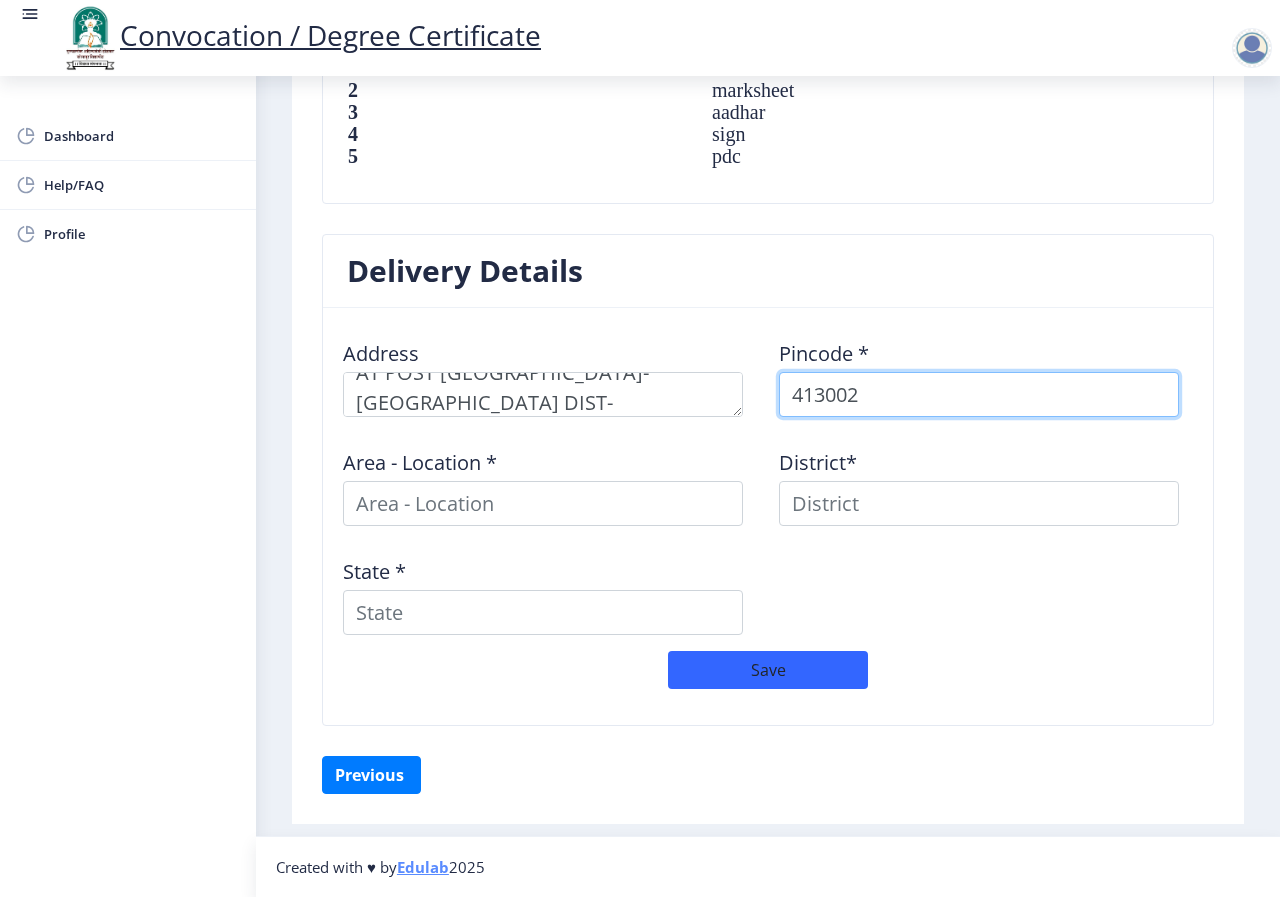 select 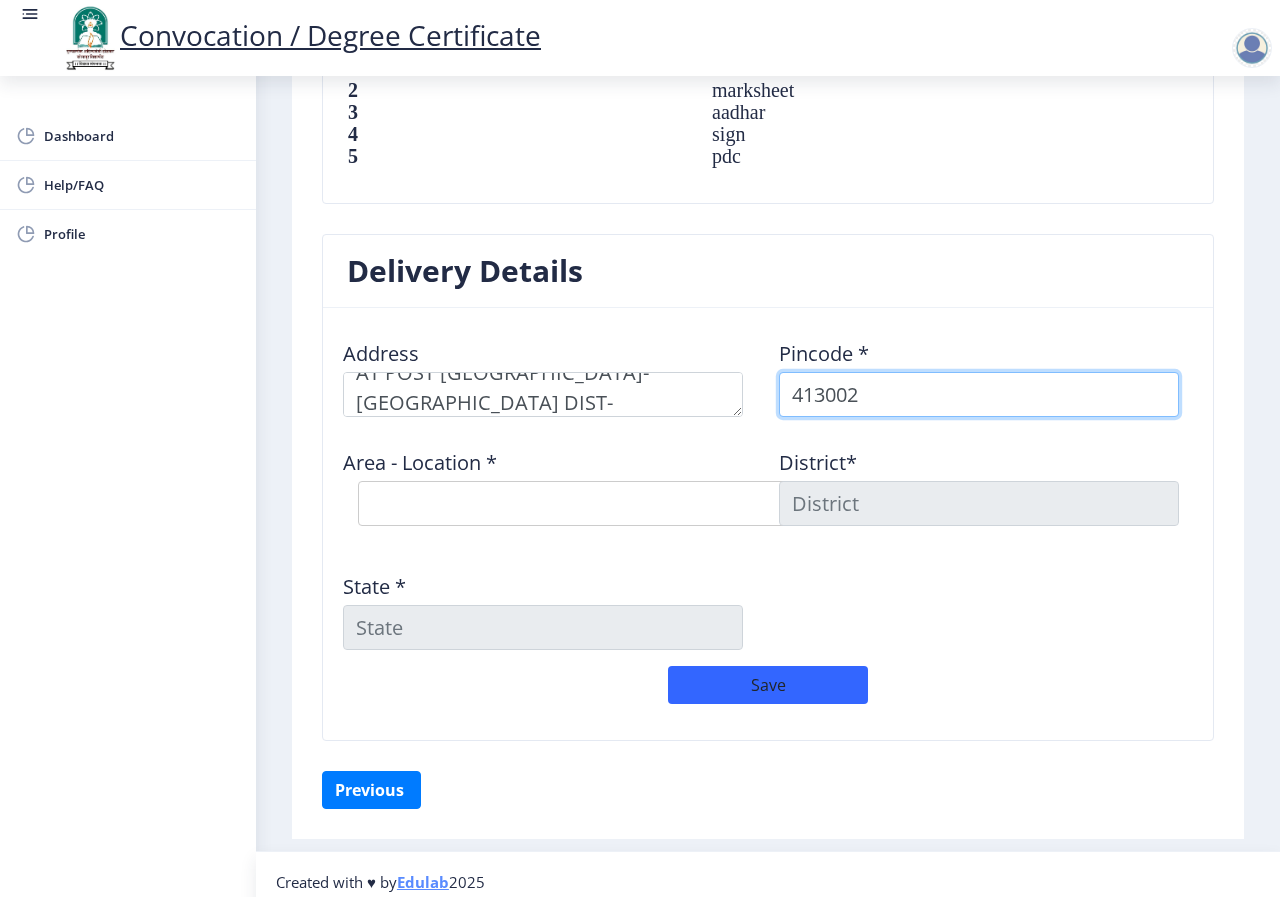 scroll, scrollTop: 1453, scrollLeft: 0, axis: vertical 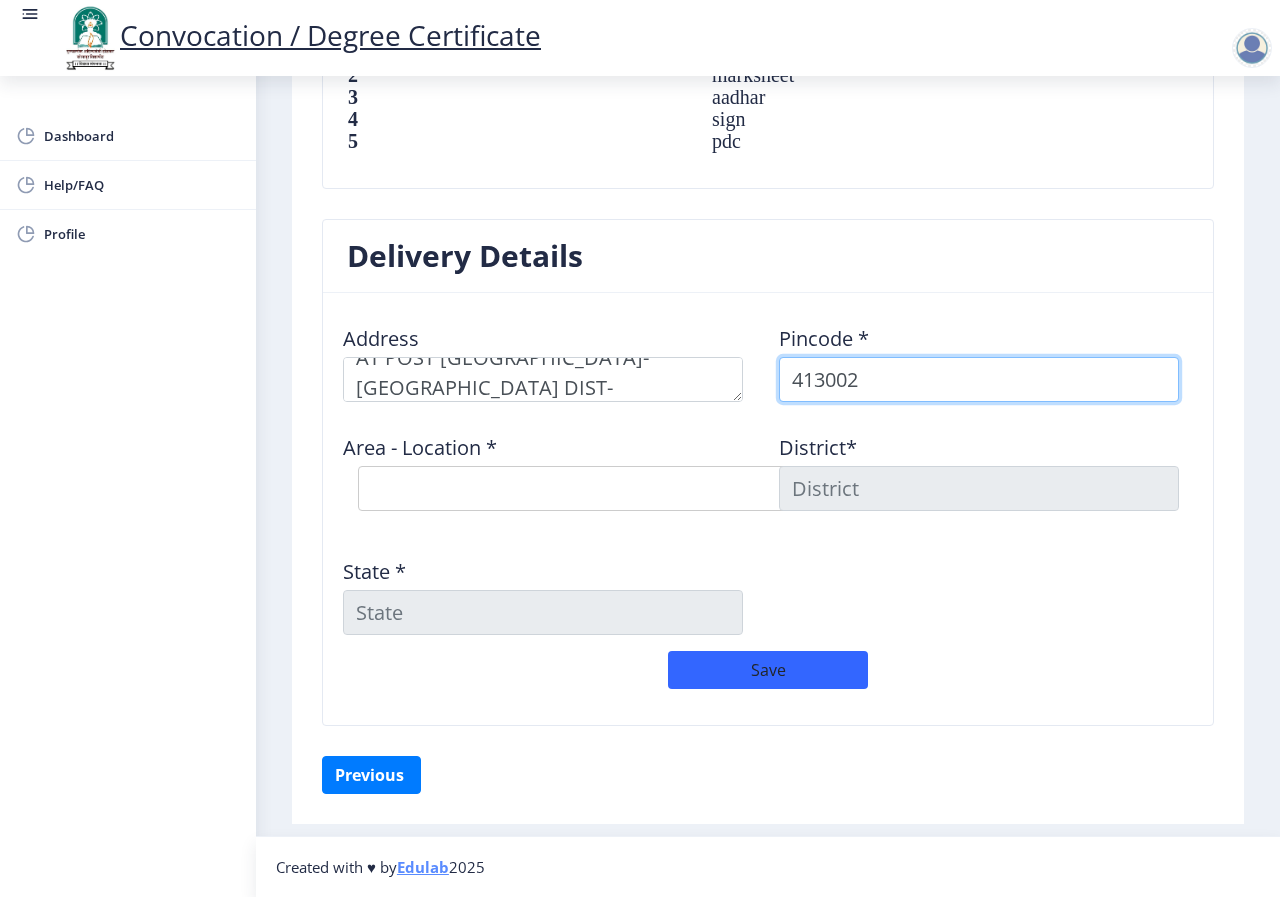 type on "413002" 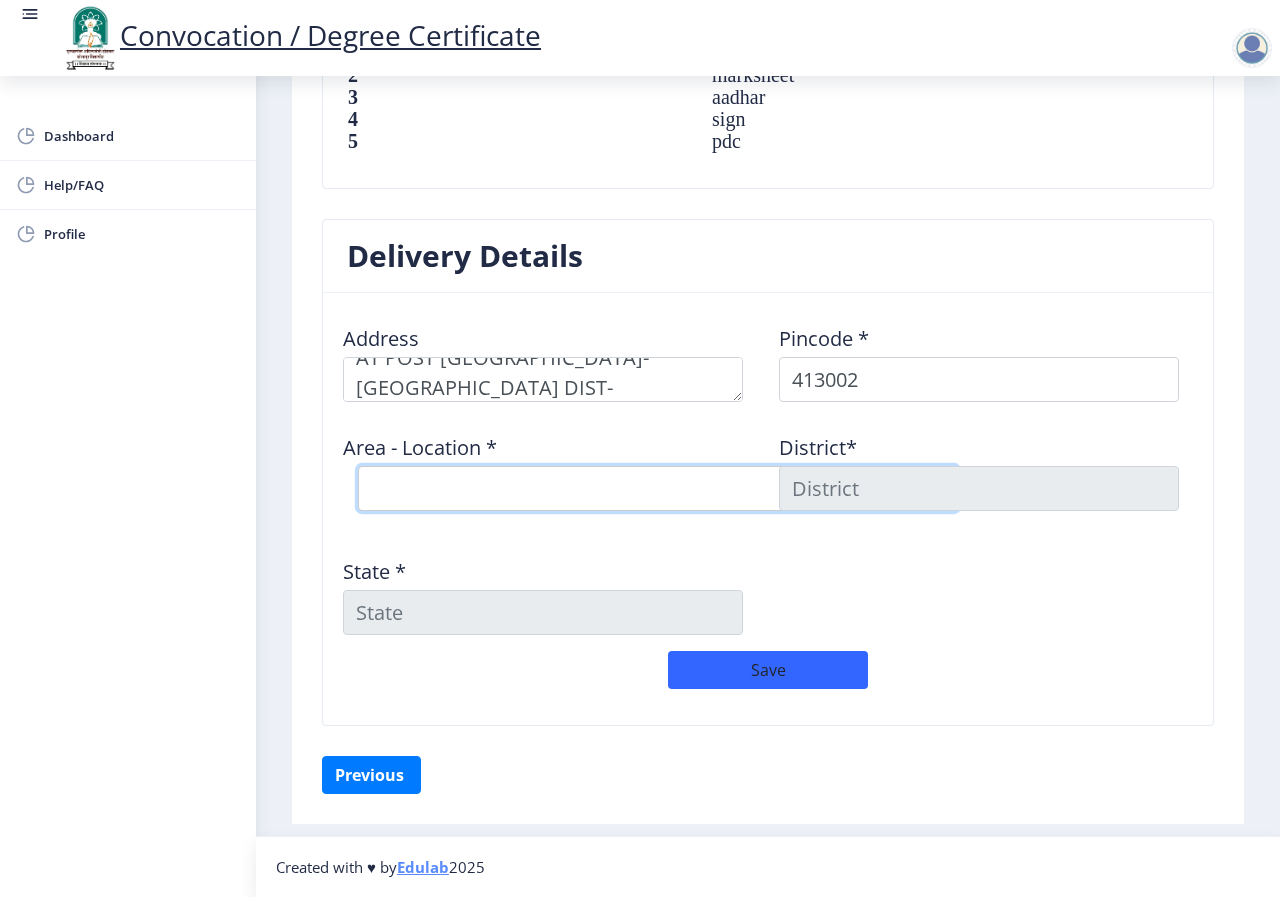 click on "Select Area Location [GEOGRAPHIC_DATA] B.O Belati B.O Boramani B.O Darganhalli B.O Dayanand College S.O Degaon B.O Dongaon B.O Hagloor [PERSON_NAME] B.O Ingalgi B.O Kasegaon B.O Kavathe B.O Mangalwar Peth S.O ([GEOGRAPHIC_DATA]) Mardi [PERSON_NAME] B.O Pathari B.O Solapur Mkt. S.O Tandulwadi B.O Tirhe [PERSON_NAME] B.O Umedpur B.O" at bounding box center (658, 488) 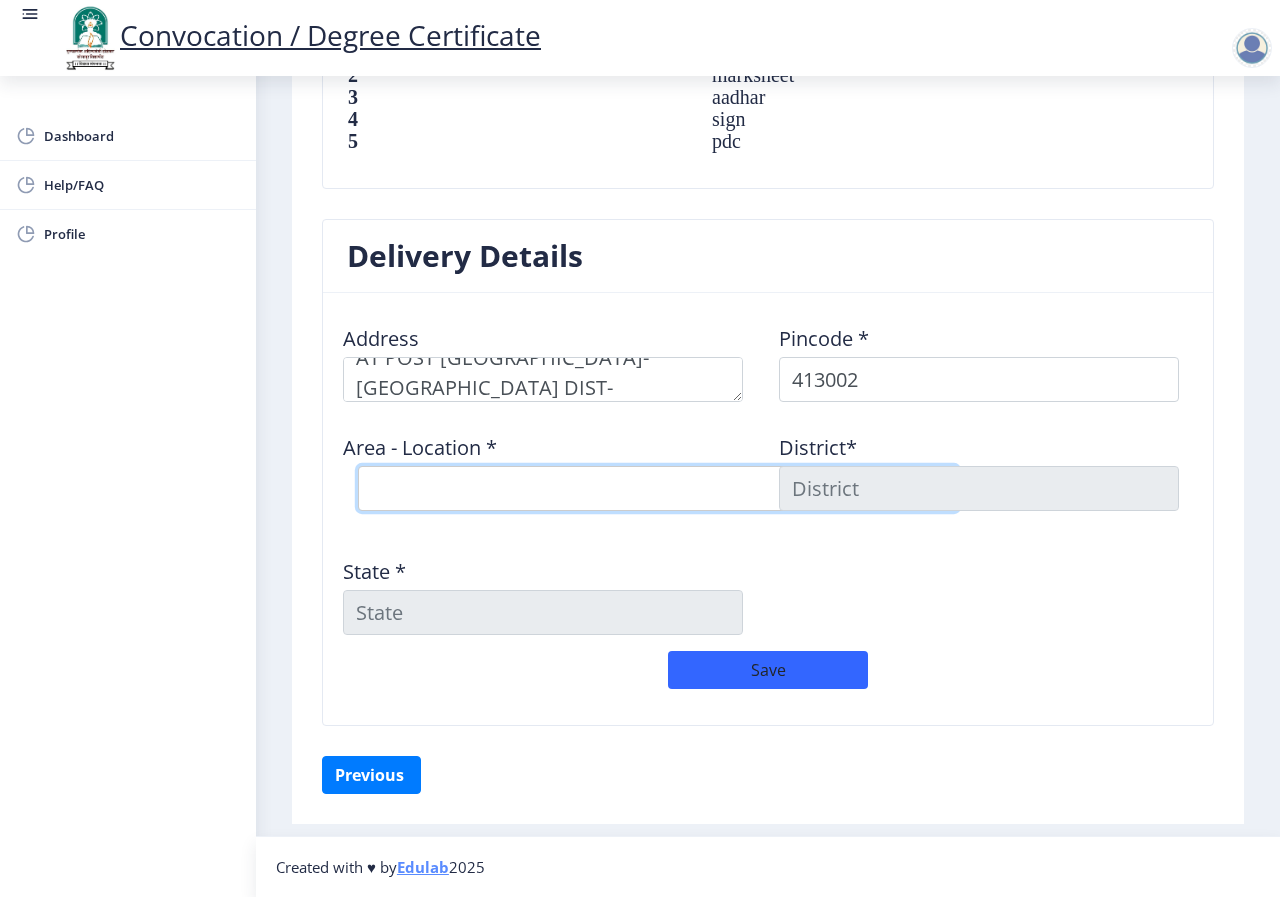 select on "9: Object" 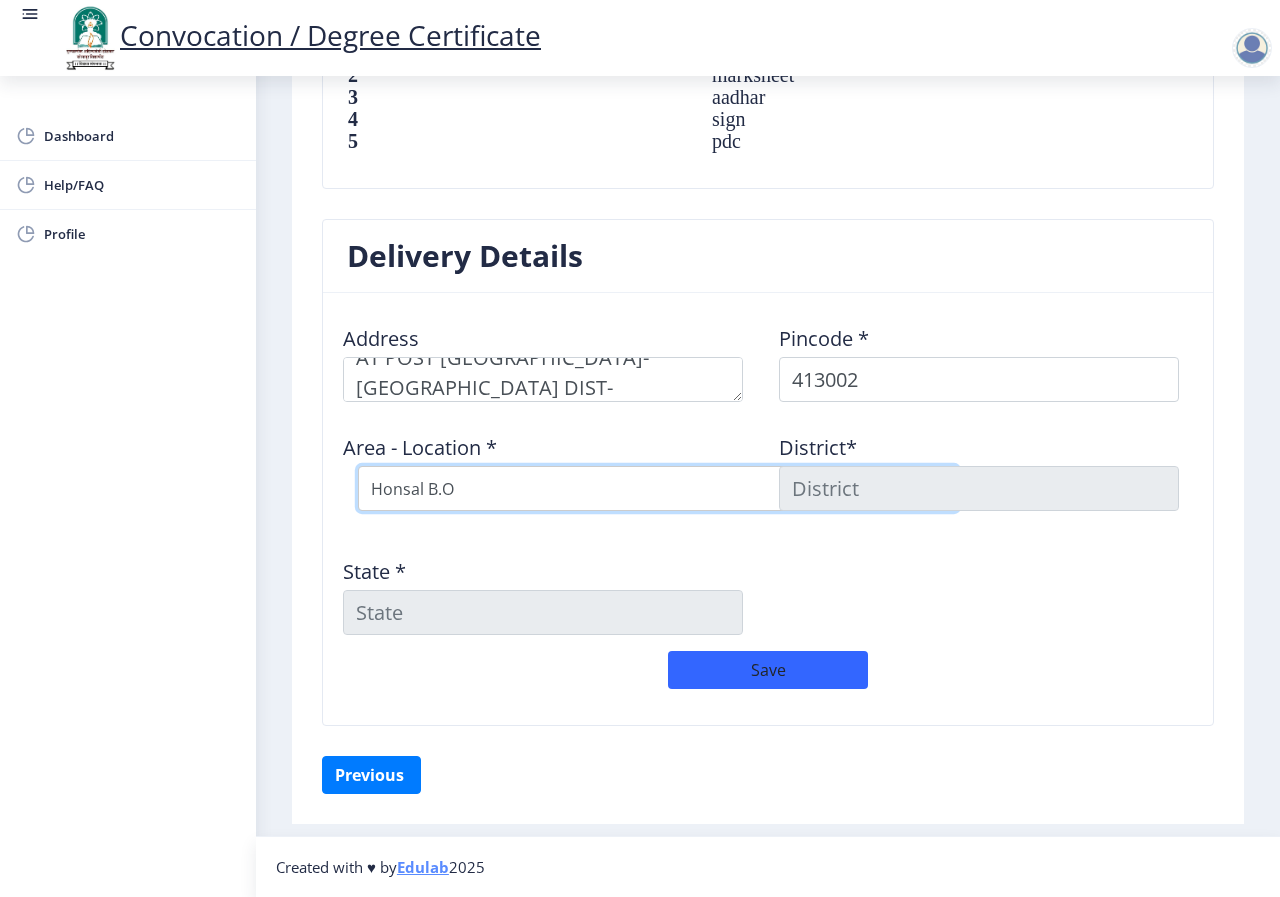 click on "Select Area Location [GEOGRAPHIC_DATA] B.O Belati B.O Boramani B.O Darganhalli B.O Dayanand College S.O Degaon B.O Dongaon B.O Hagloor [PERSON_NAME] B.O Ingalgi B.O Kasegaon B.O Kavathe B.O Mangalwar Peth S.O ([GEOGRAPHIC_DATA]) Mardi [PERSON_NAME] B.O Pathari B.O Solapur Mkt. S.O Tandulwadi B.O Tirhe [PERSON_NAME] B.O Umedpur B.O" at bounding box center (658, 488) 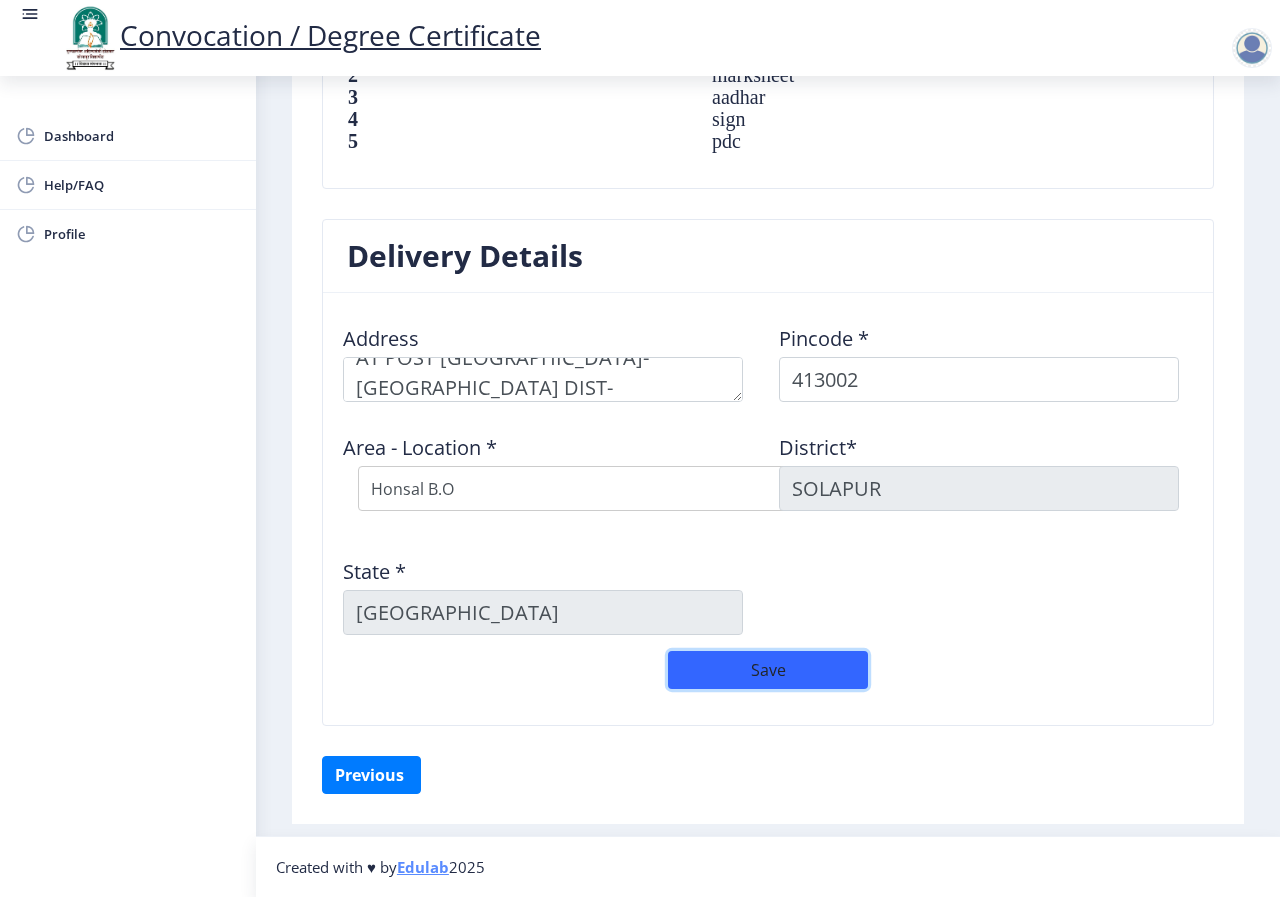 click on "Save" 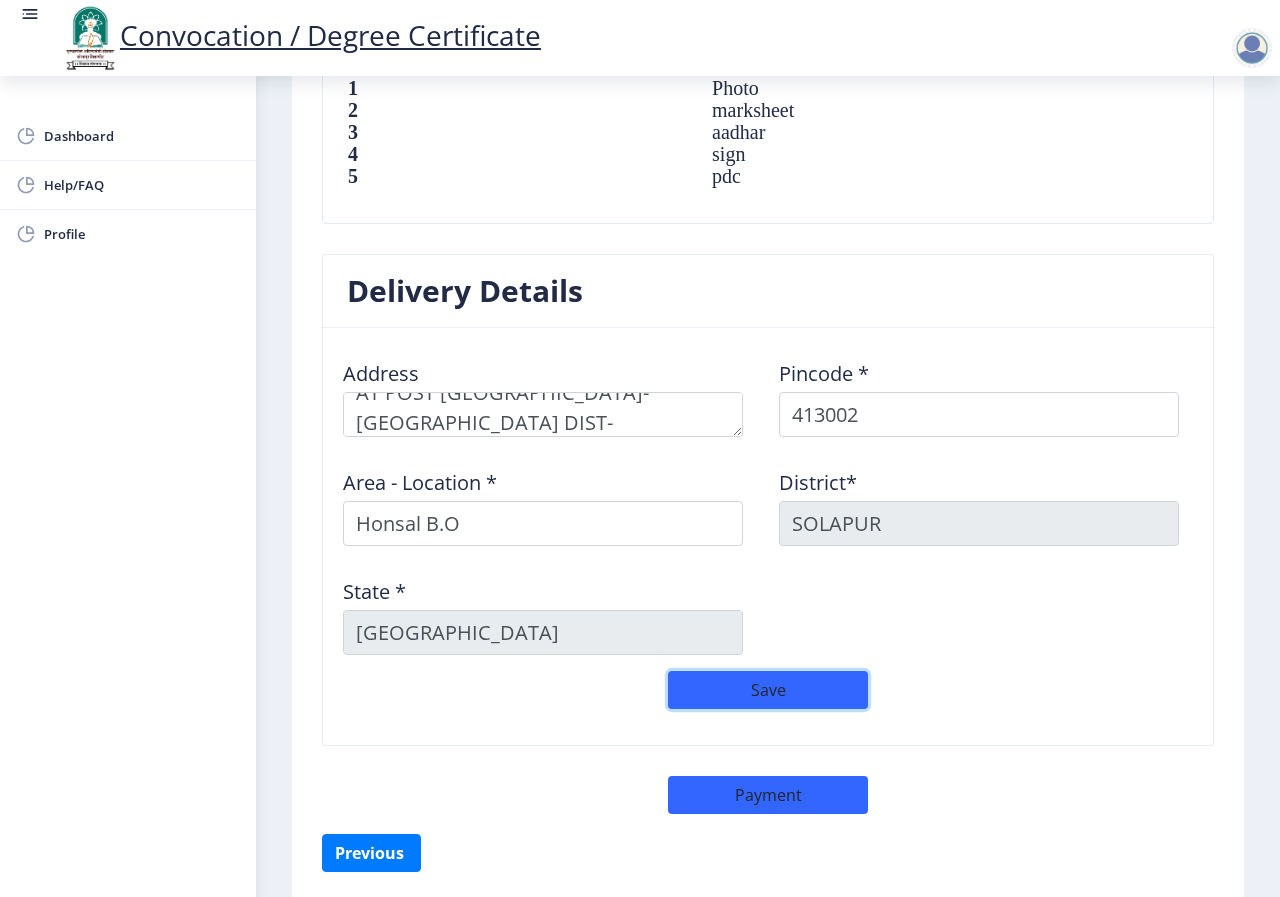 scroll, scrollTop: 1496, scrollLeft: 0, axis: vertical 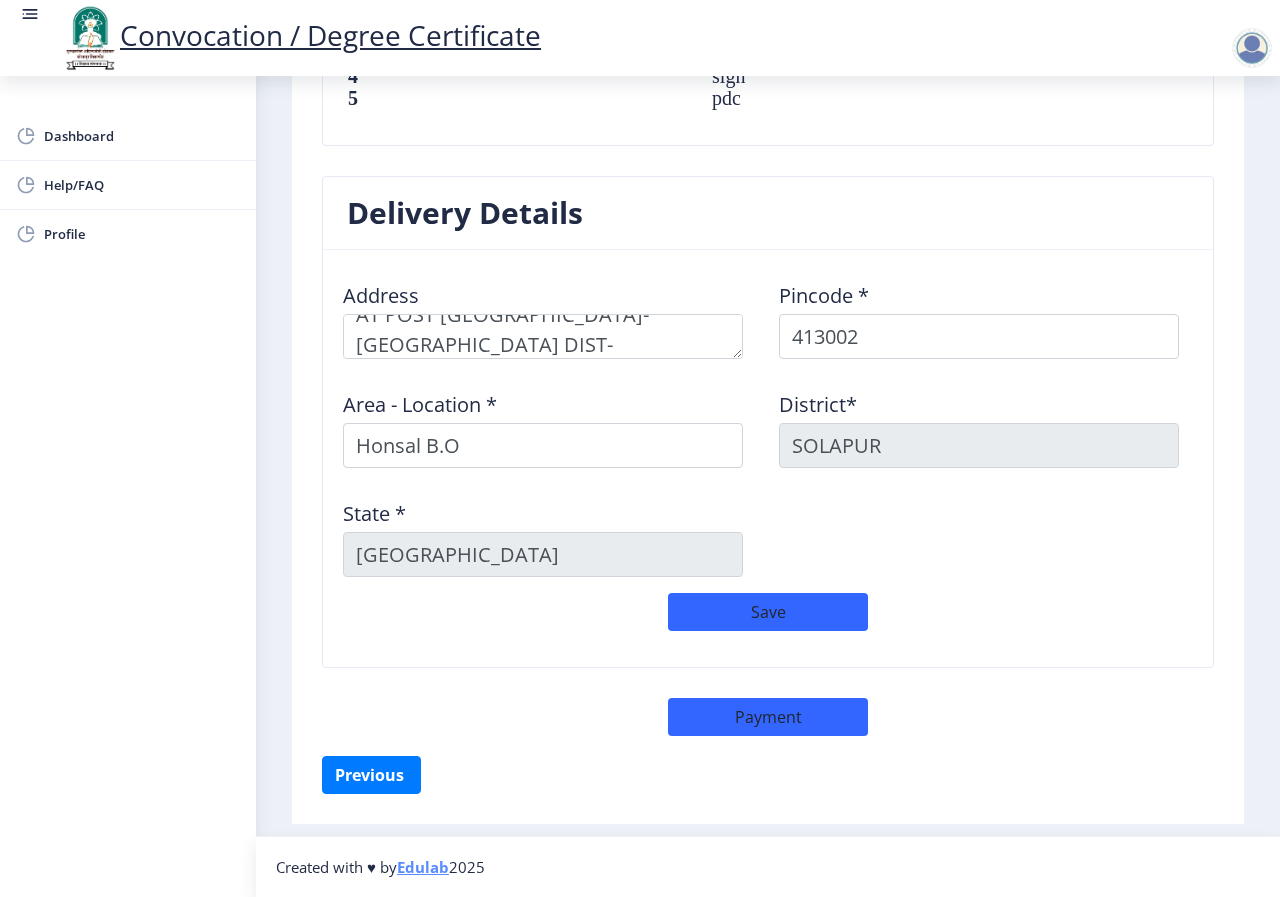 click on "Address    Pincode *  413002 Area - Location * [GEOGRAPHIC_DATA]*  [GEOGRAPHIC_DATA] *  [GEOGRAPHIC_DATA]" 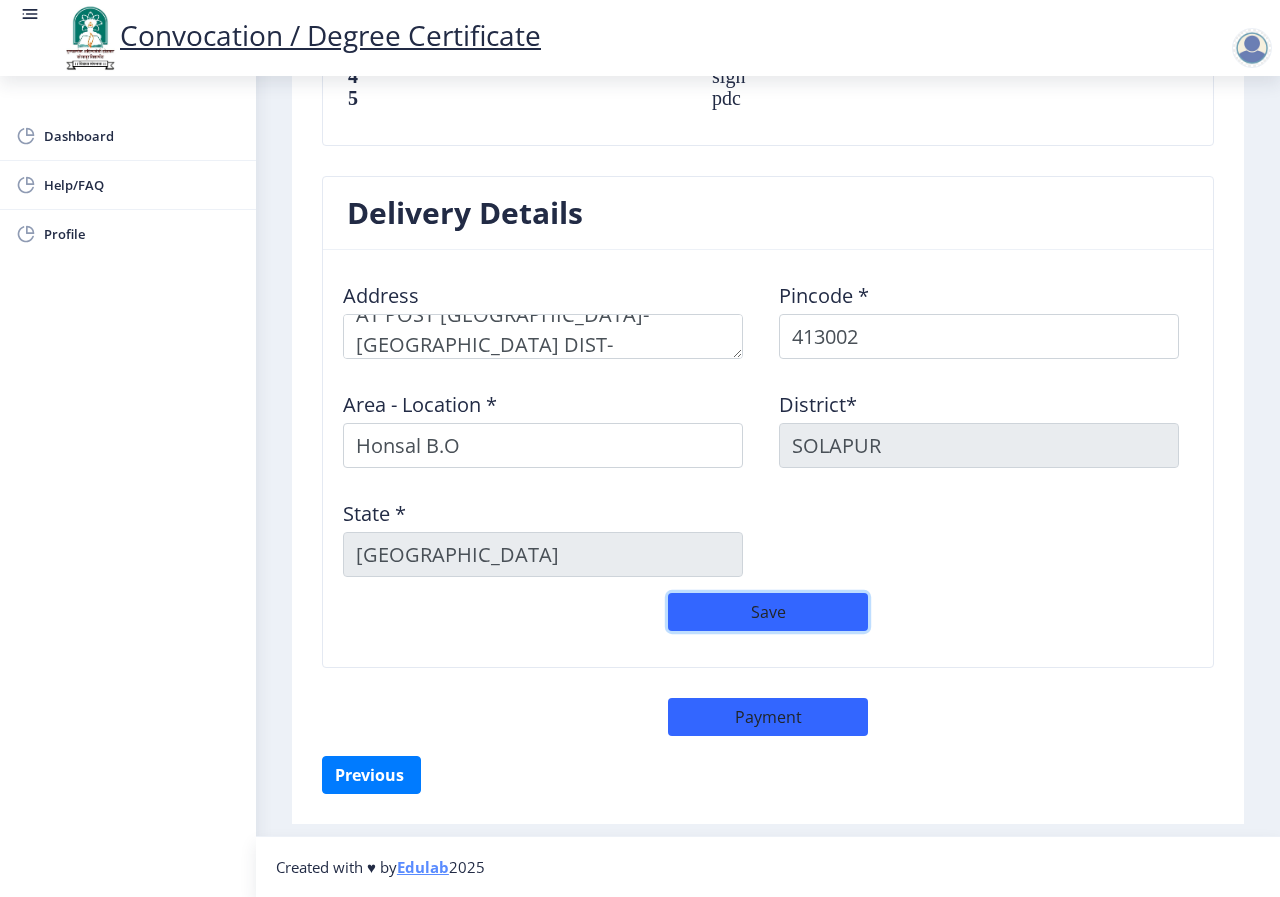 click on "Save" 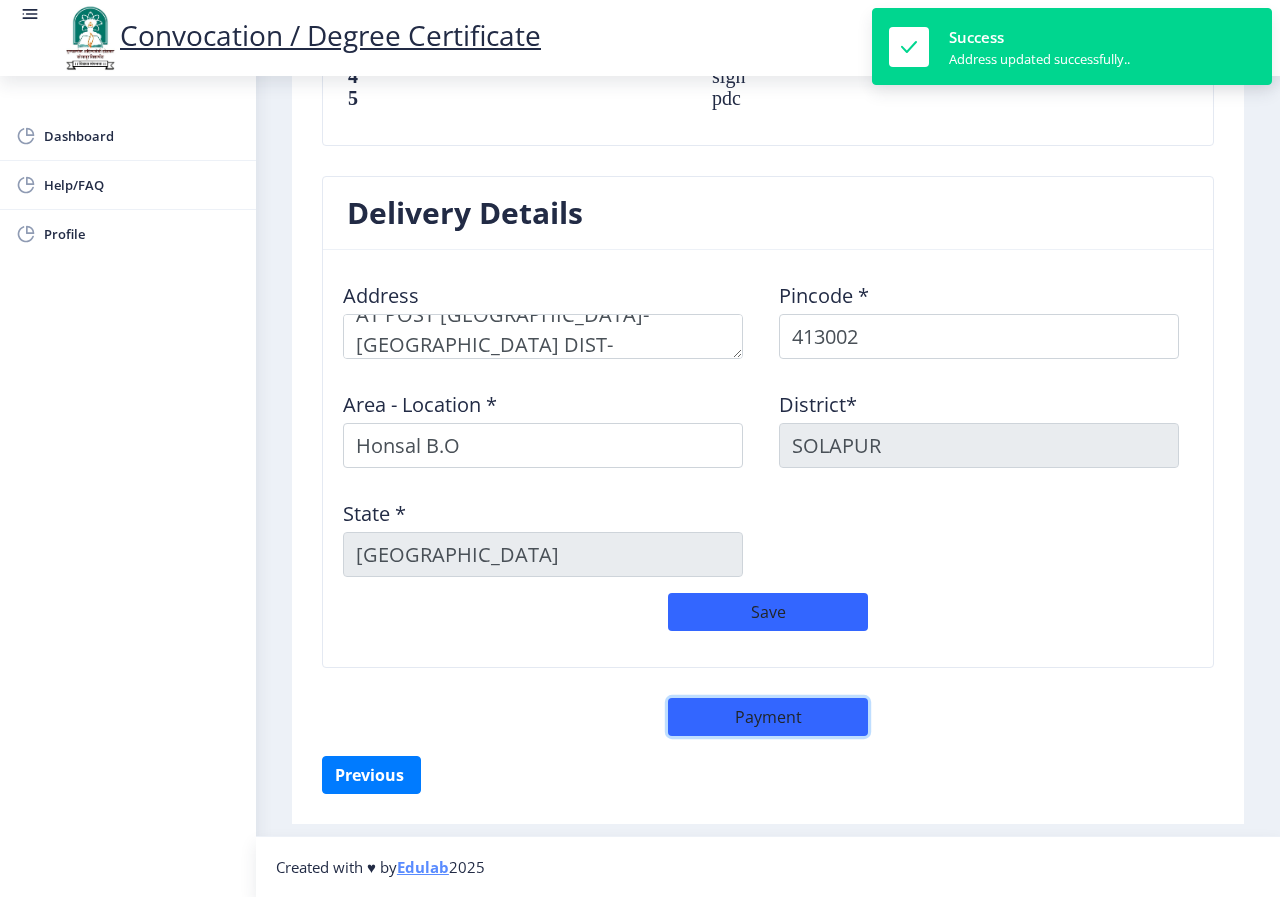 click on "Payment" 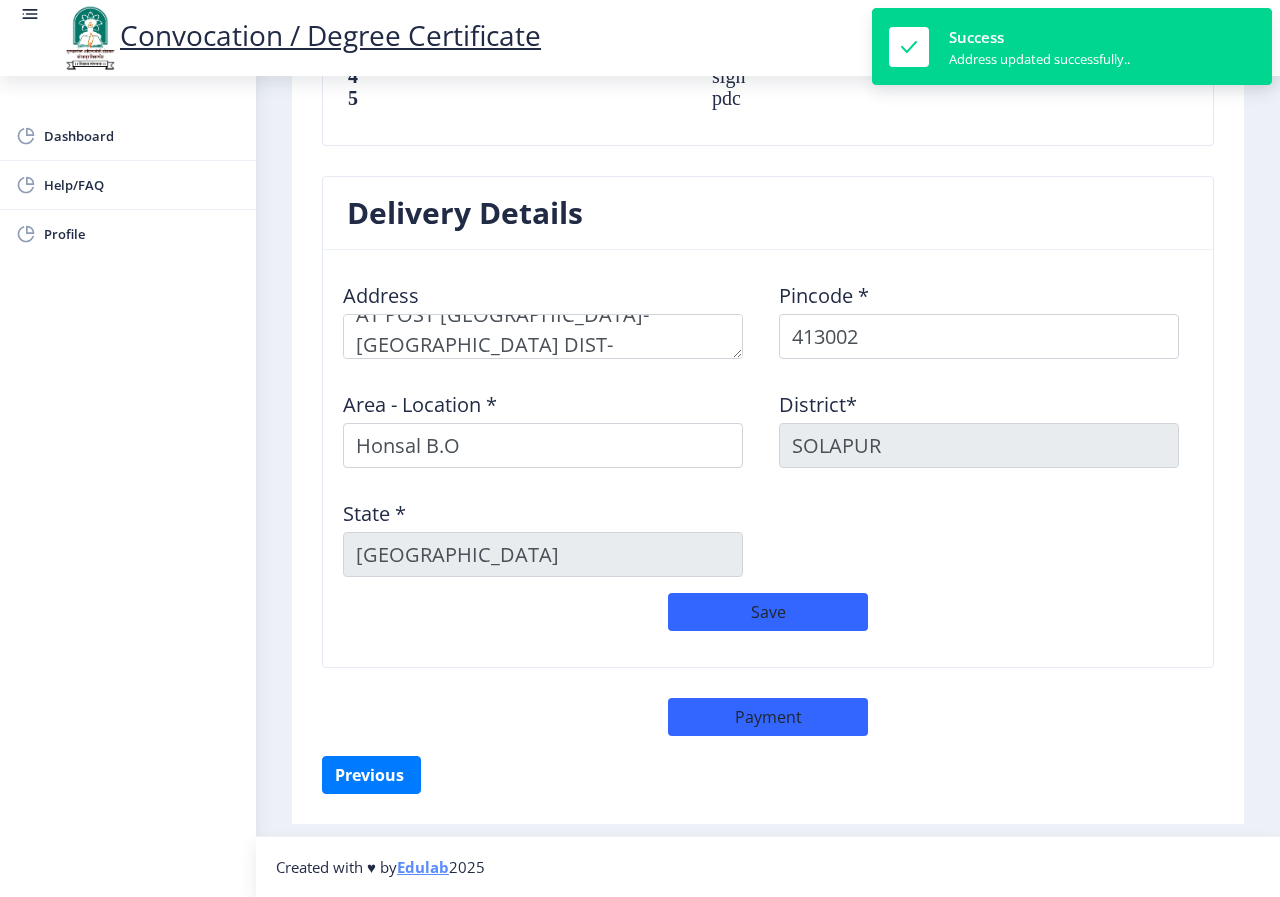 select on "sealed" 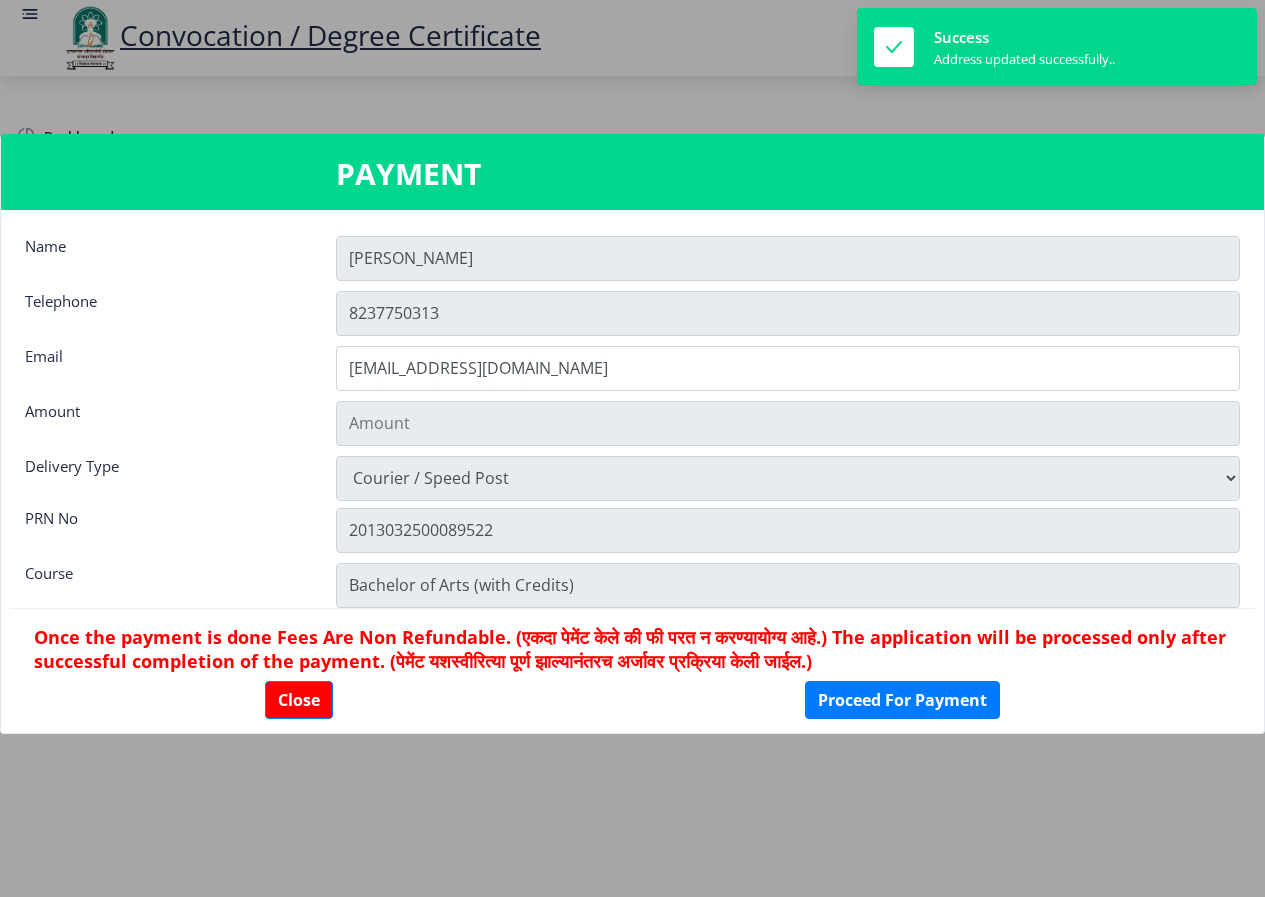 type on "900" 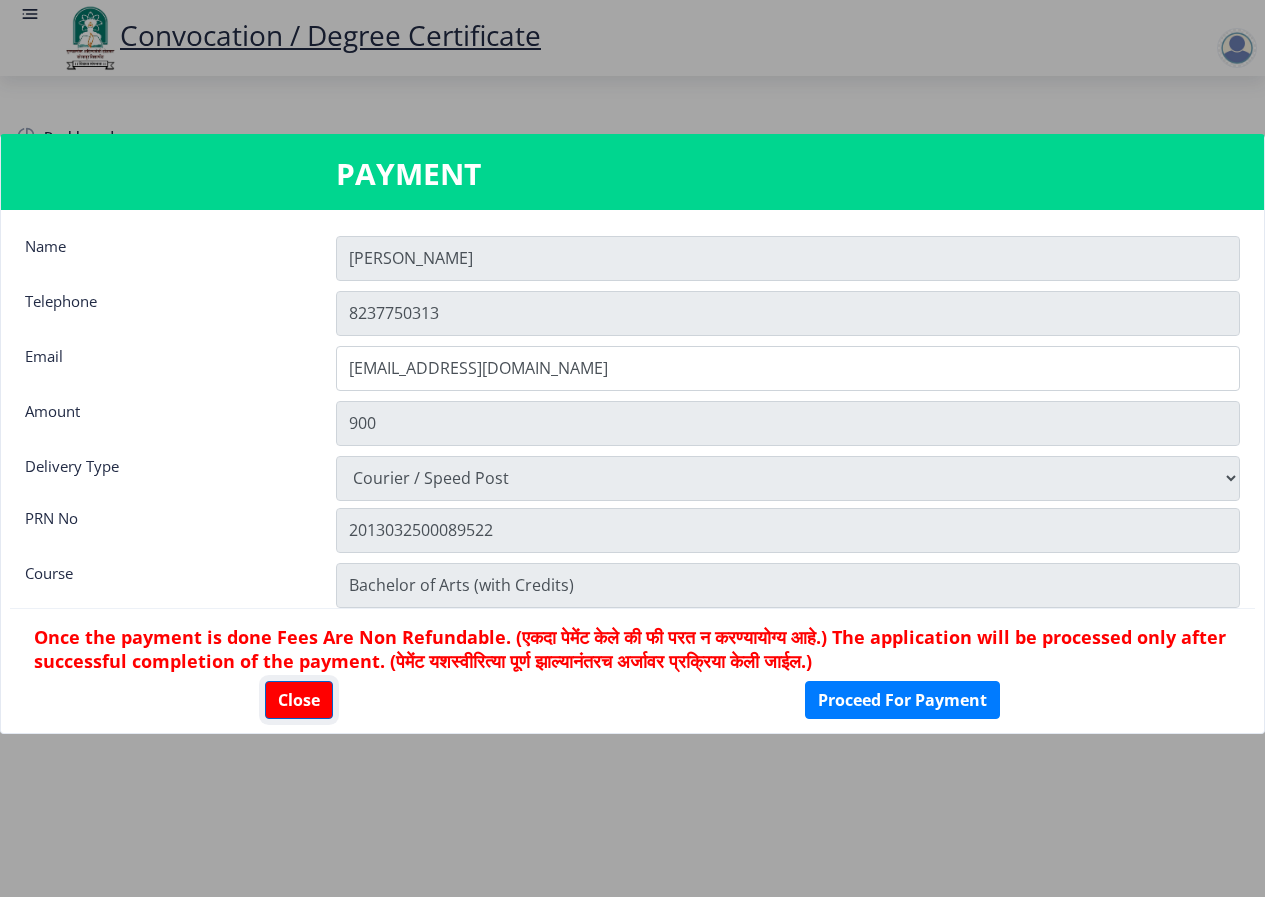 click on "Close" 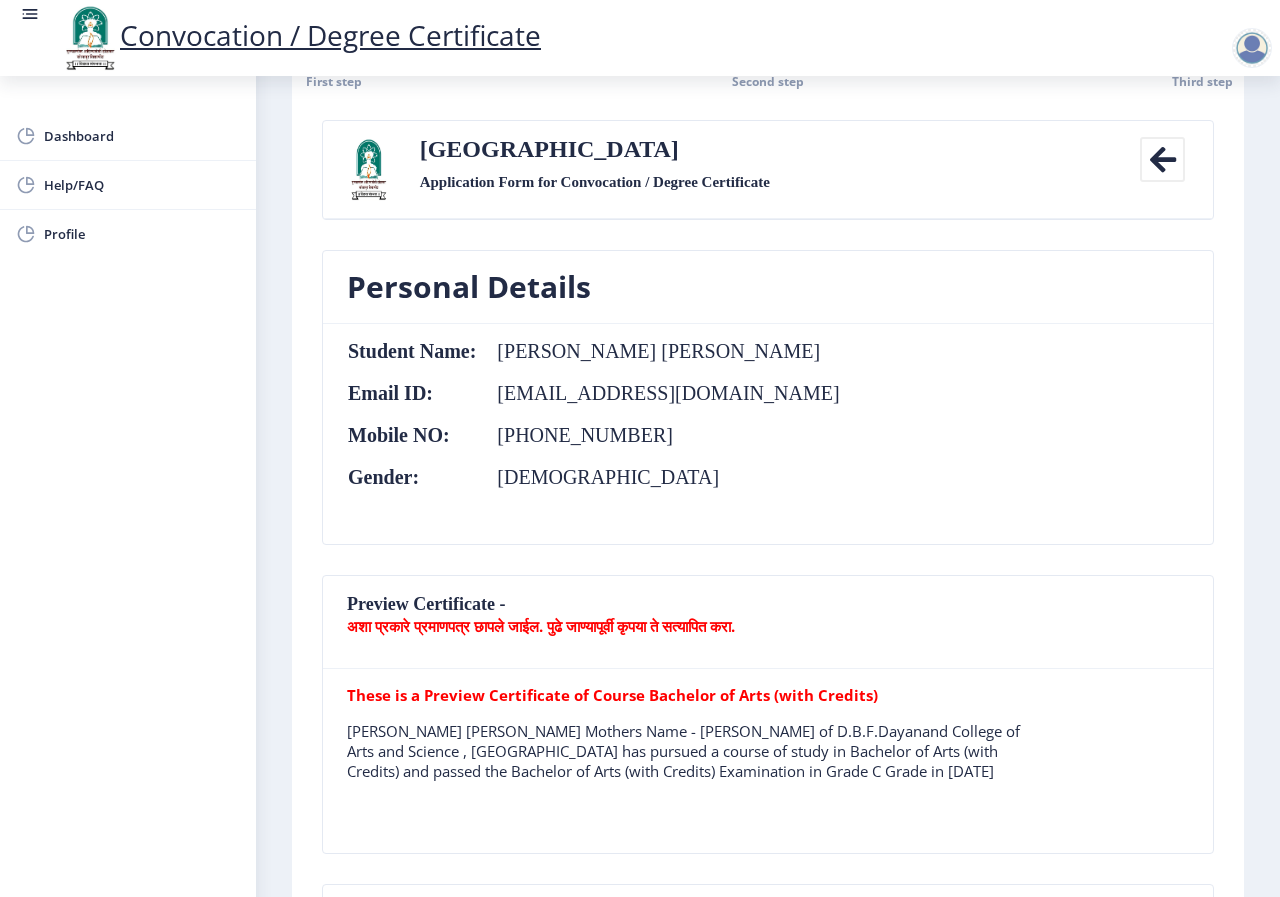 scroll, scrollTop: 0, scrollLeft: 0, axis: both 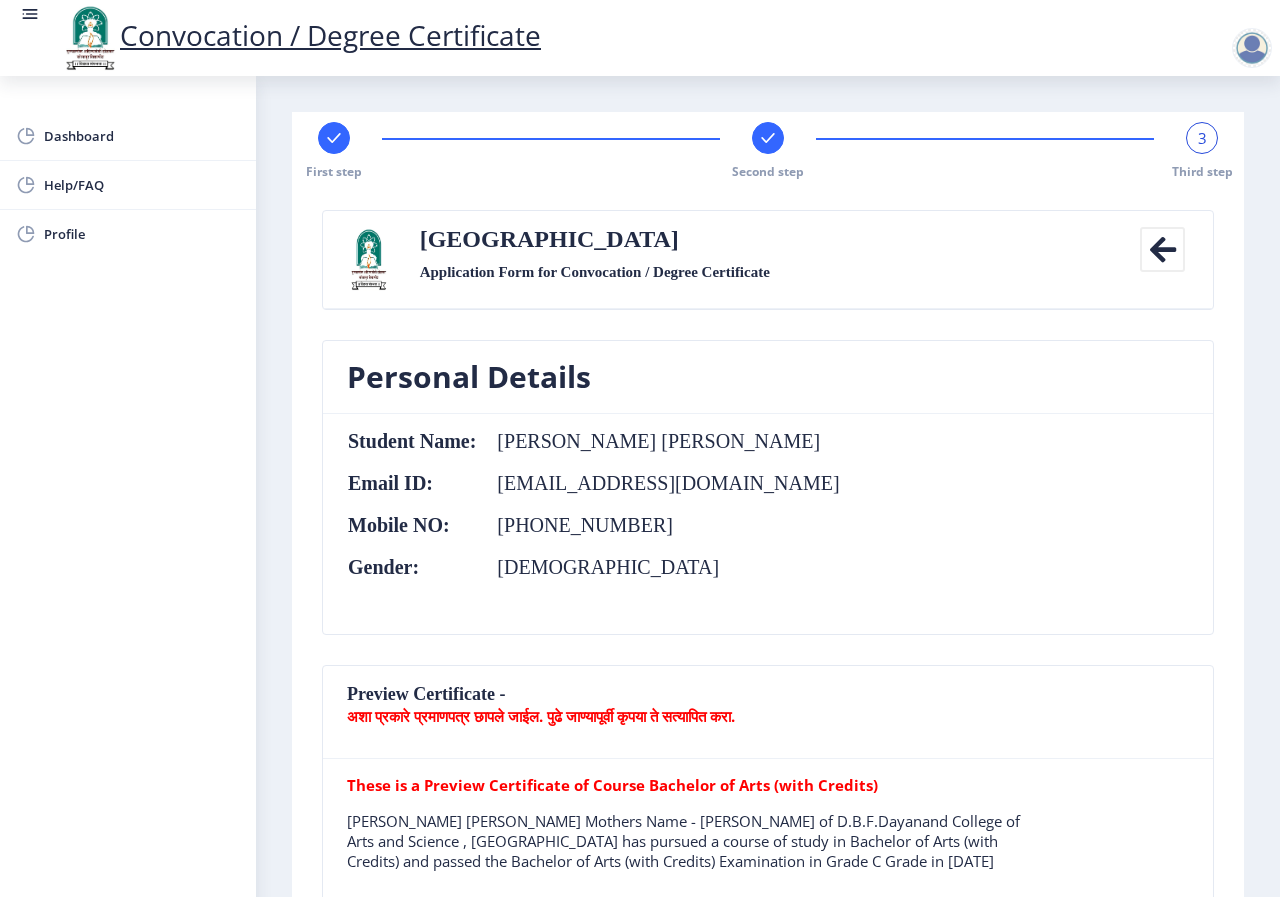 click 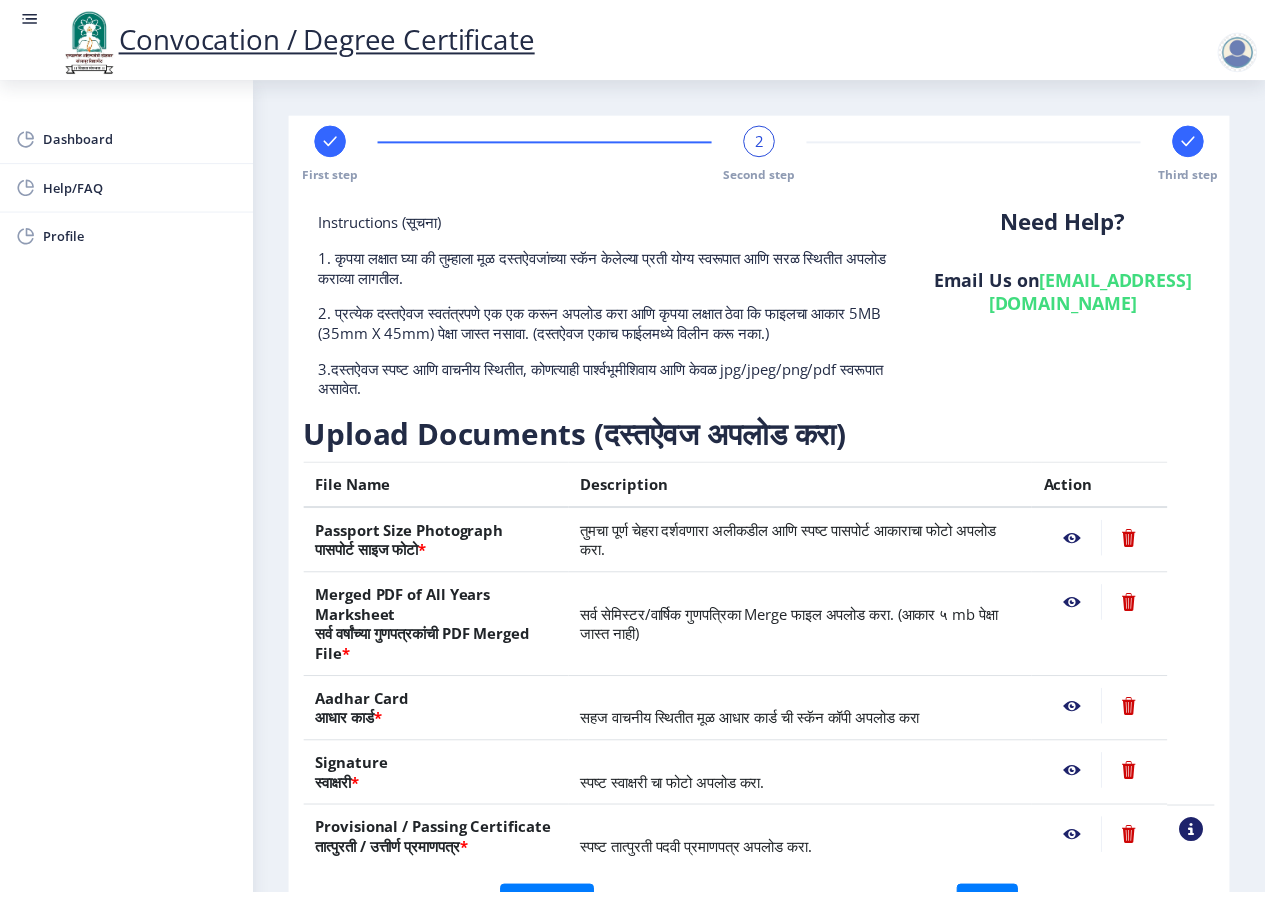 scroll, scrollTop: 133, scrollLeft: 0, axis: vertical 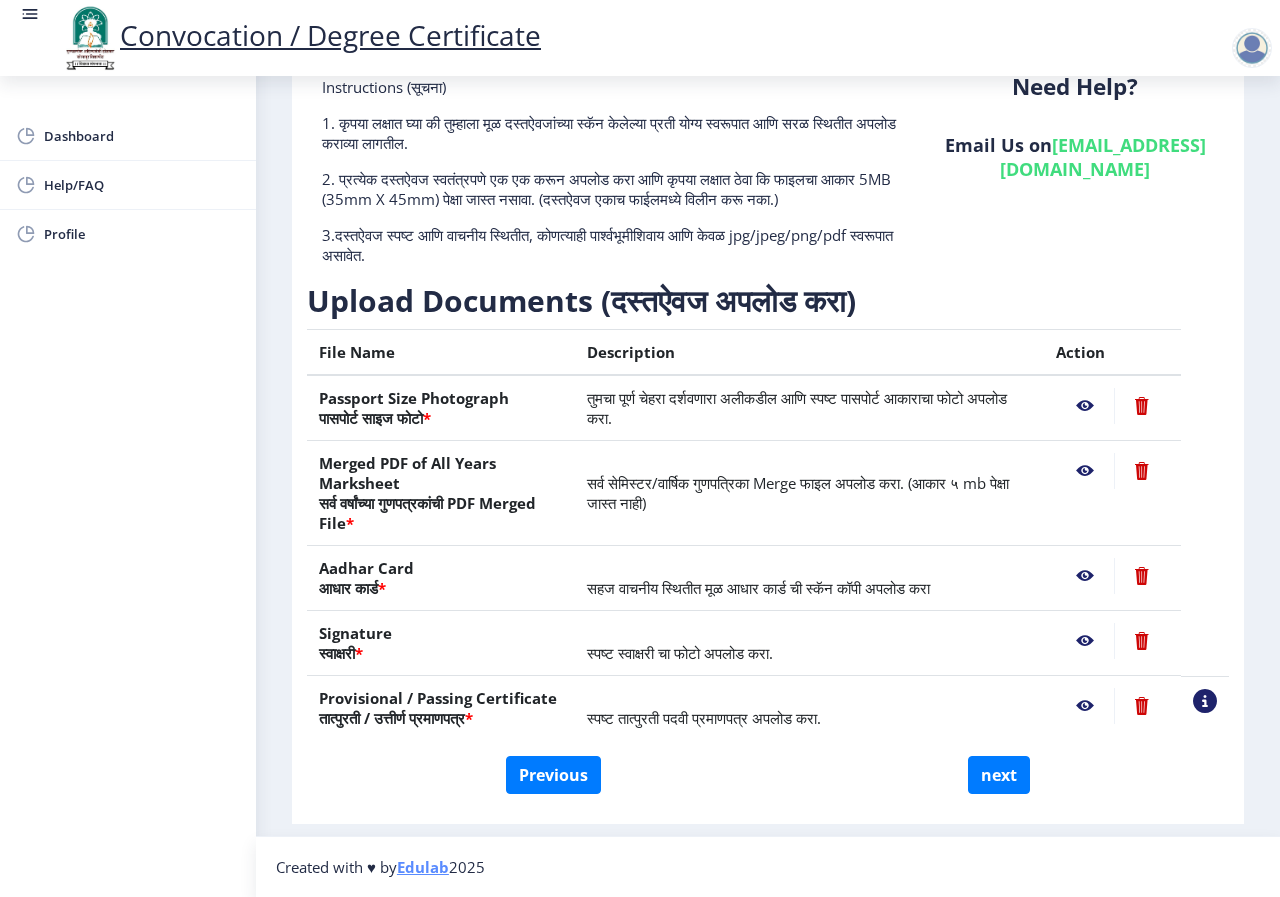 click 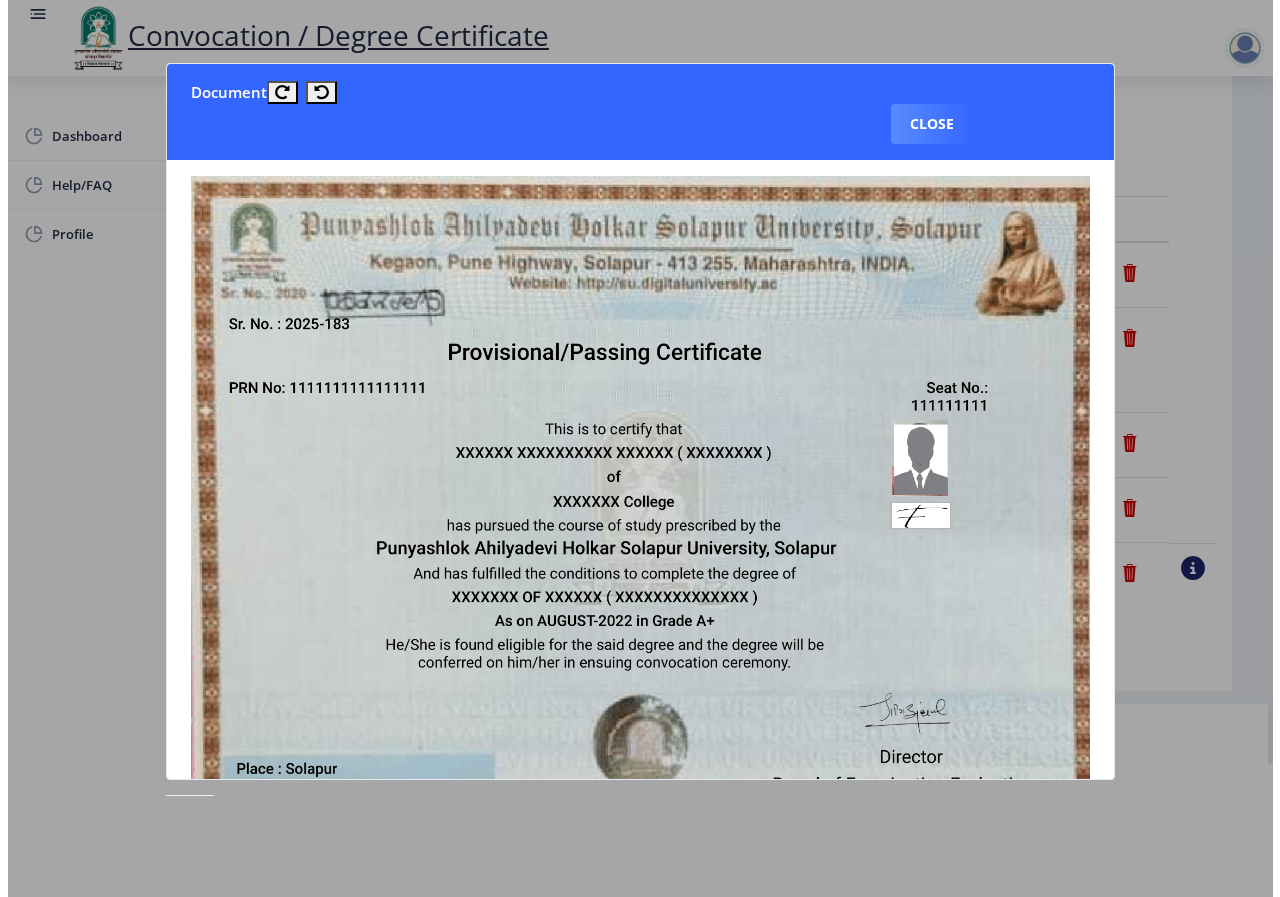 scroll, scrollTop: 100, scrollLeft: 0, axis: vertical 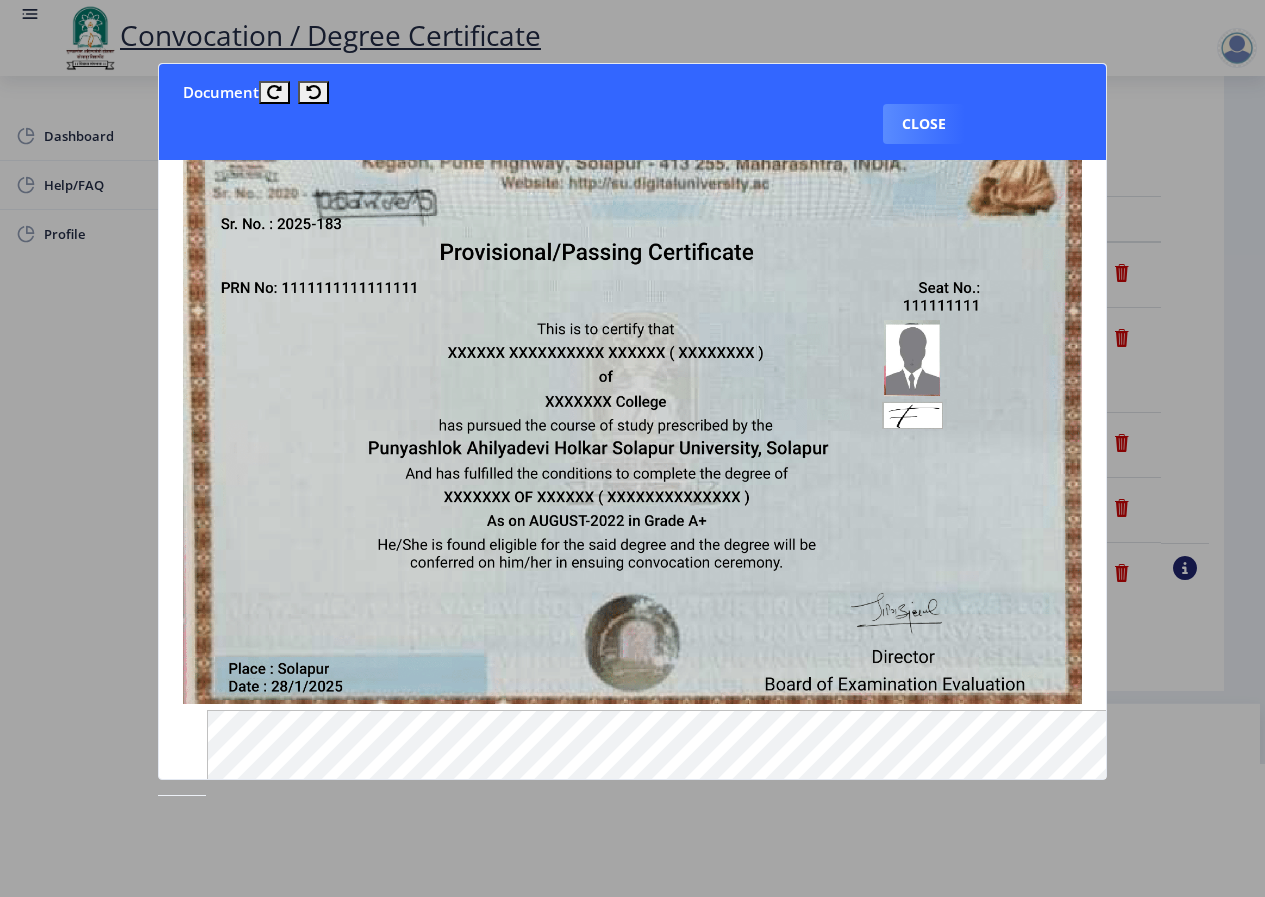 click 